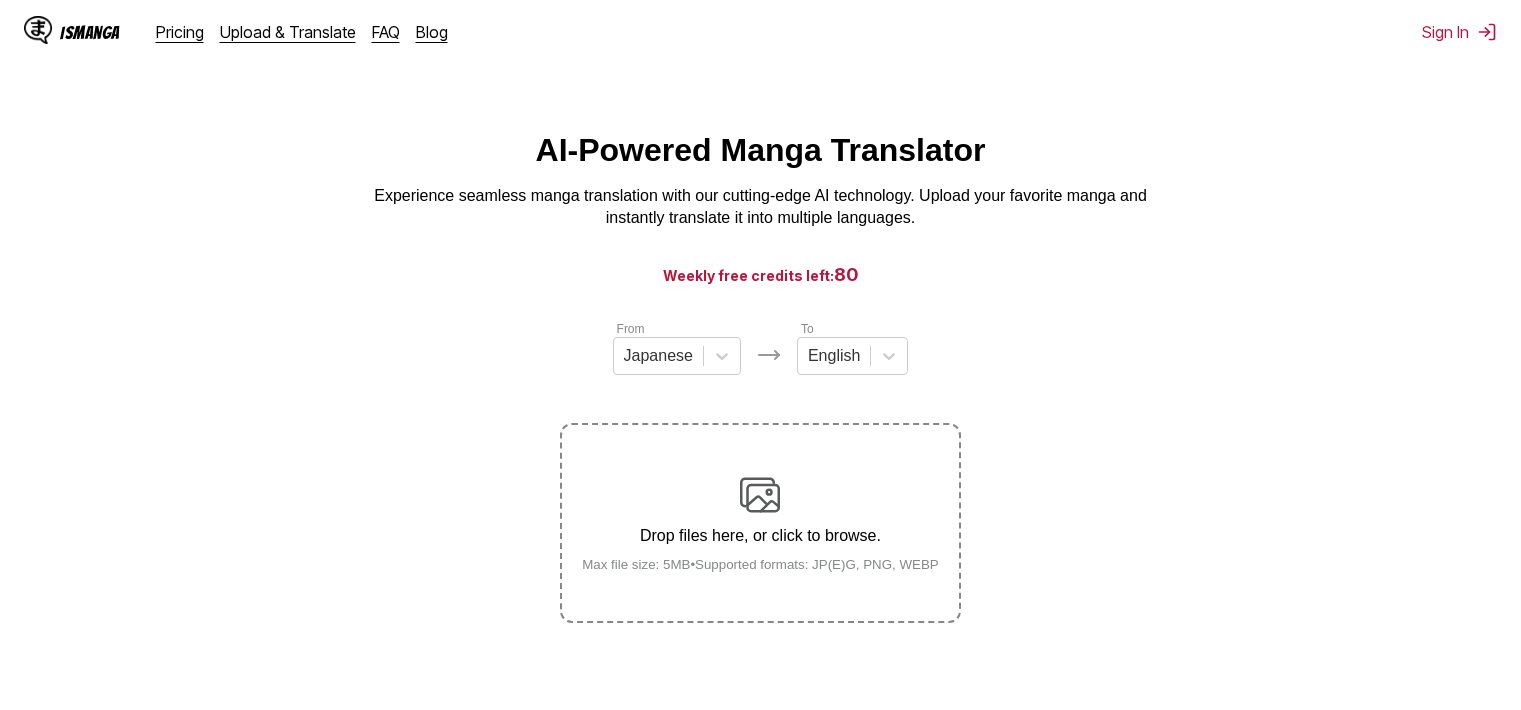 scroll, scrollTop: 0, scrollLeft: 0, axis: both 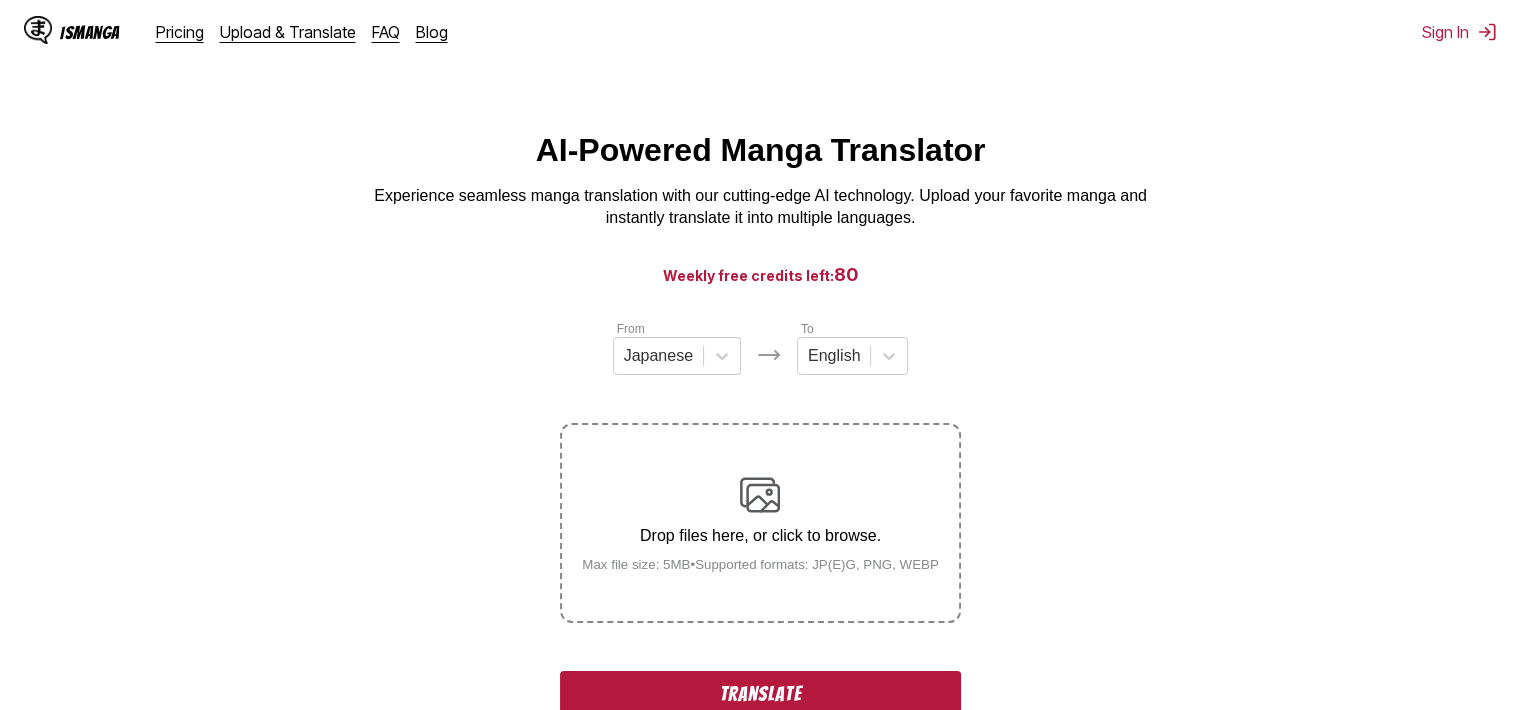 click on "Translate" at bounding box center (760, 694) 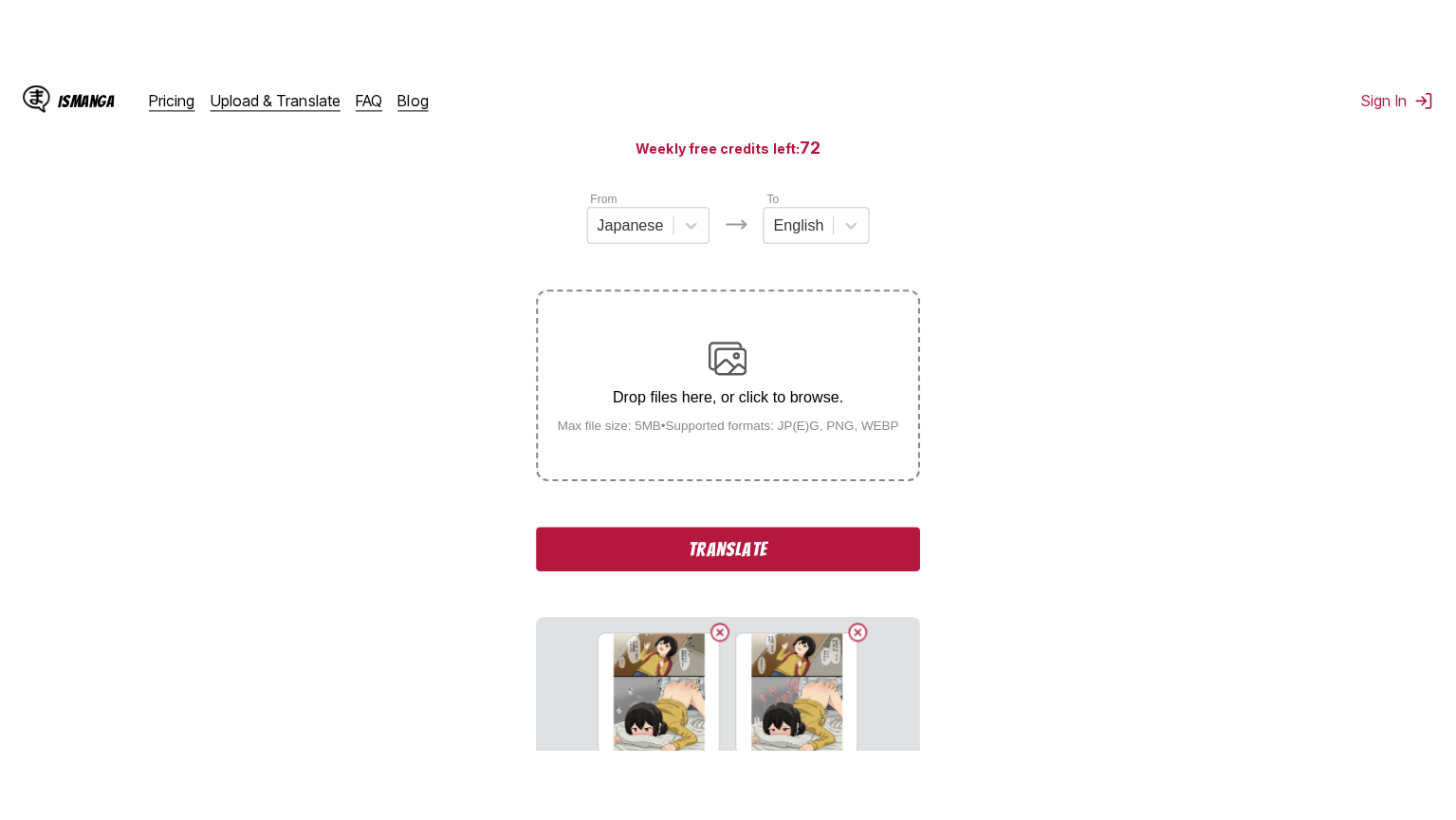 scroll, scrollTop: 196, scrollLeft: 0, axis: vertical 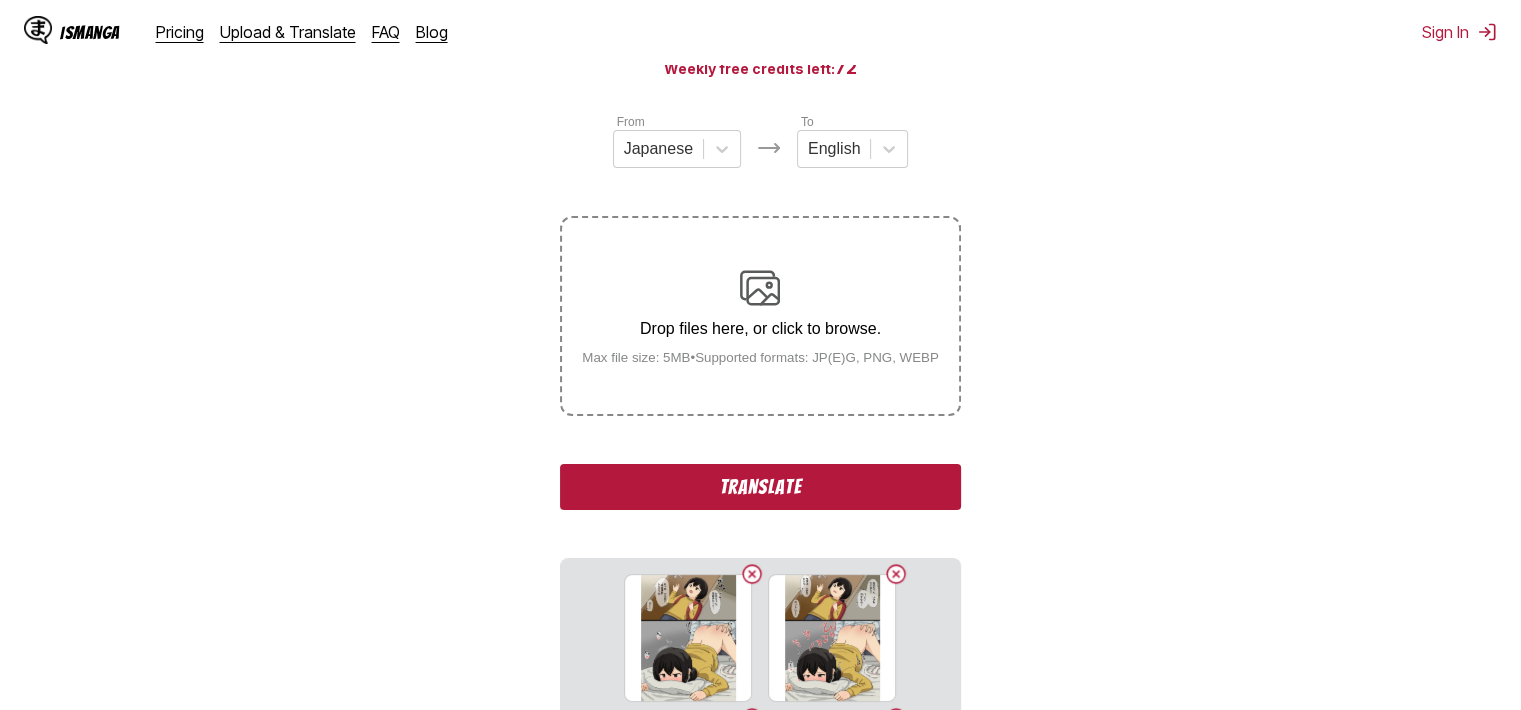 click on "Translate" at bounding box center [760, 487] 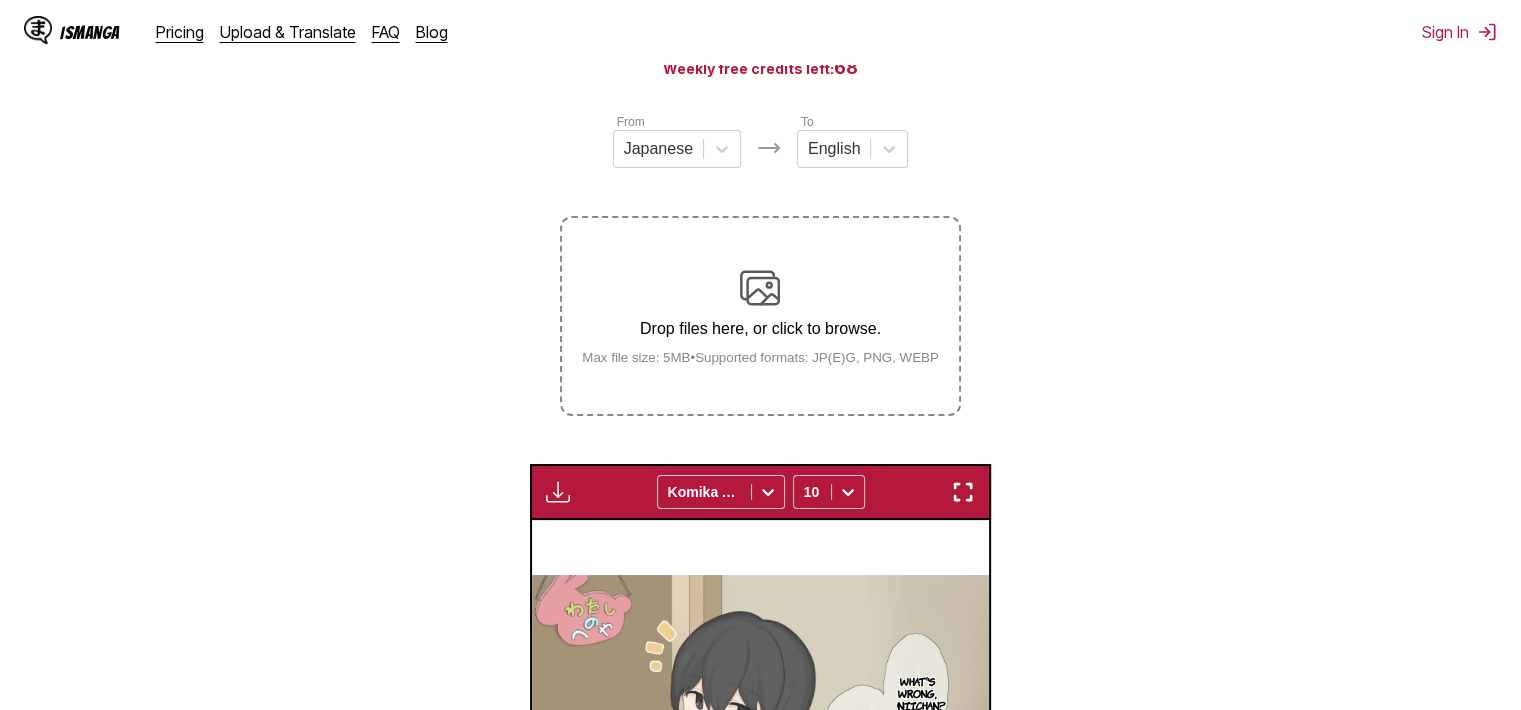 click at bounding box center [963, 492] 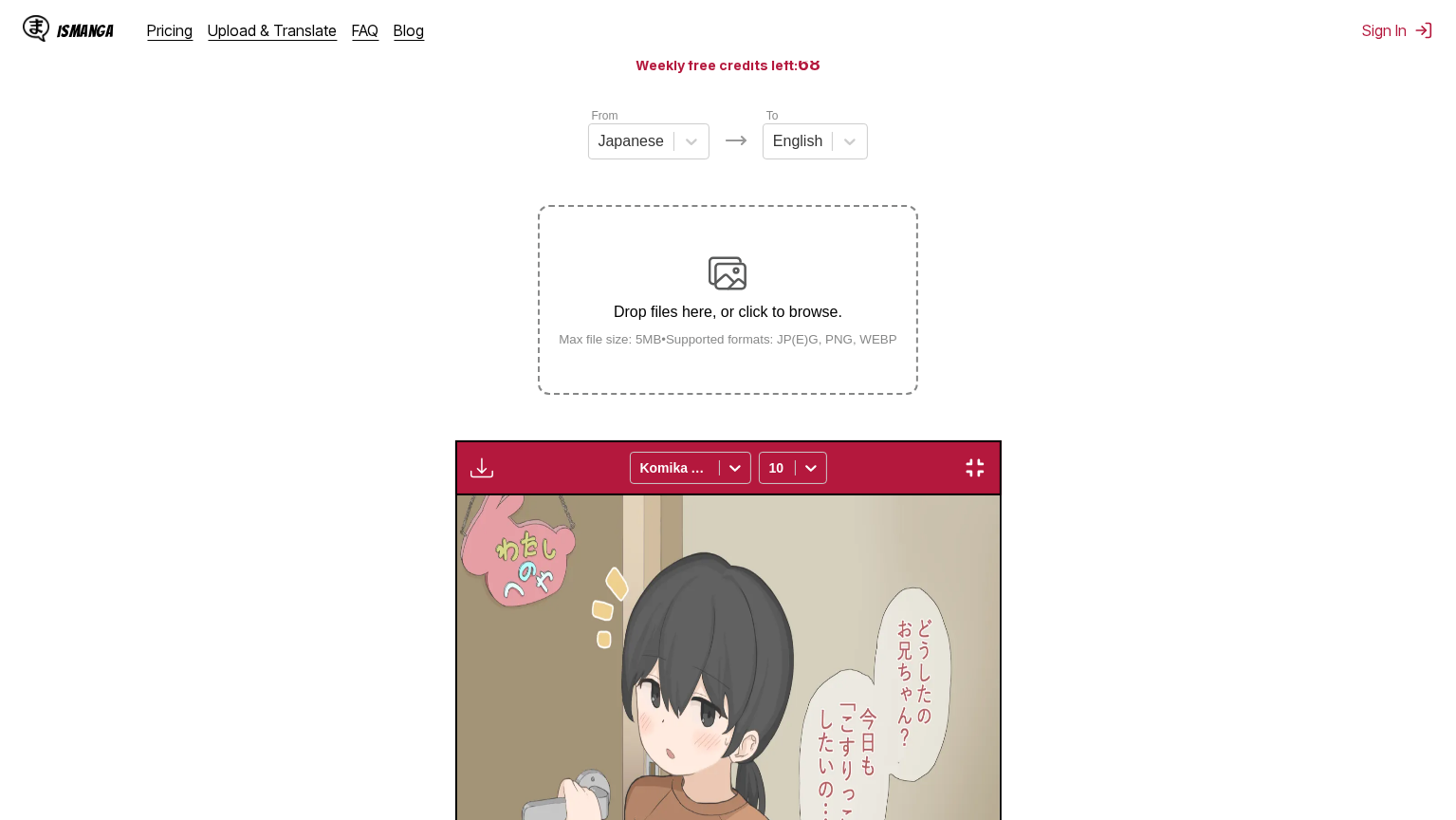 click on "What's wrong, oniichan?" at bounding box center (1466, 709) 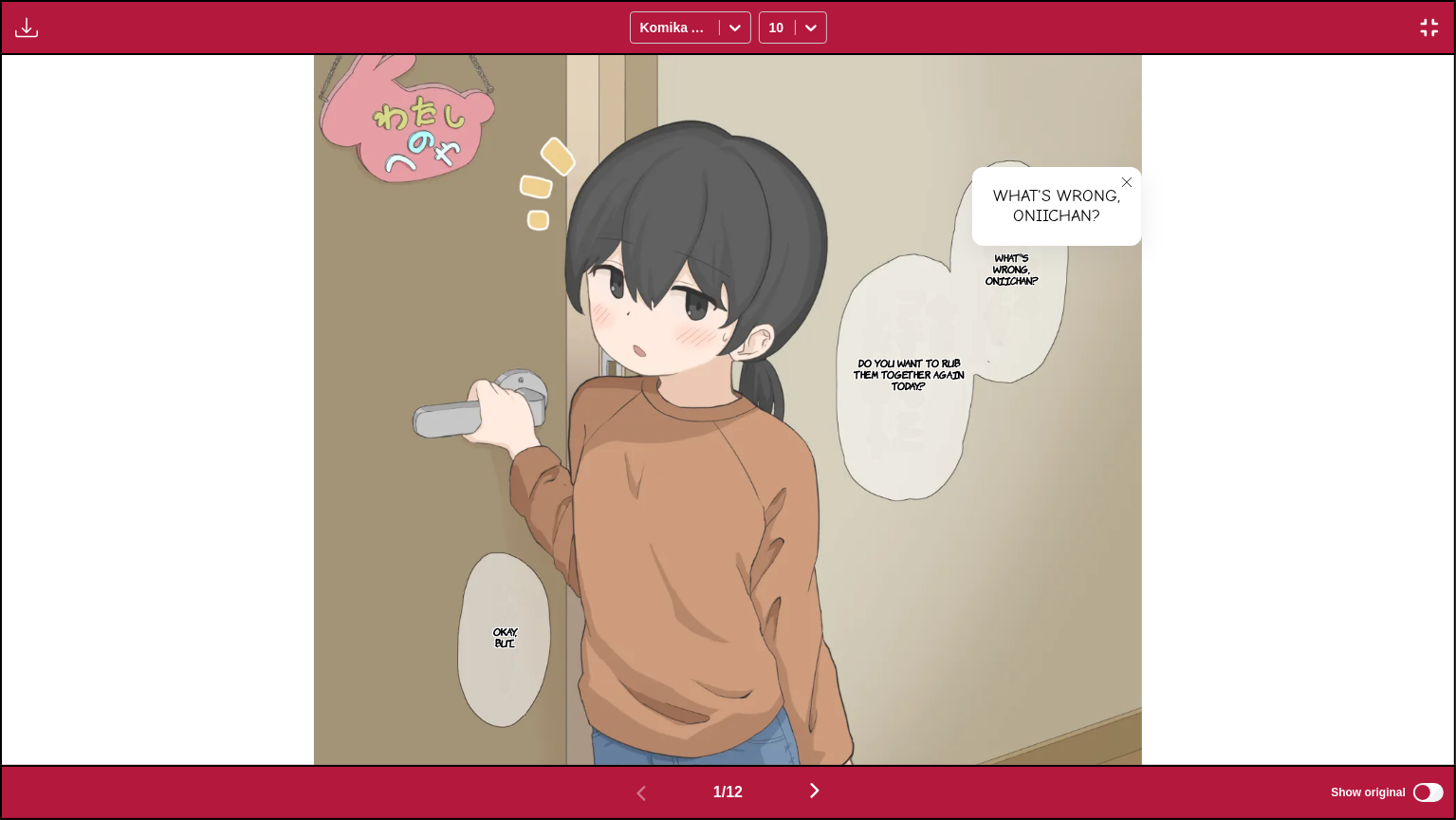click on "Do you want to rub them together again today...?" at bounding box center [909, 374] 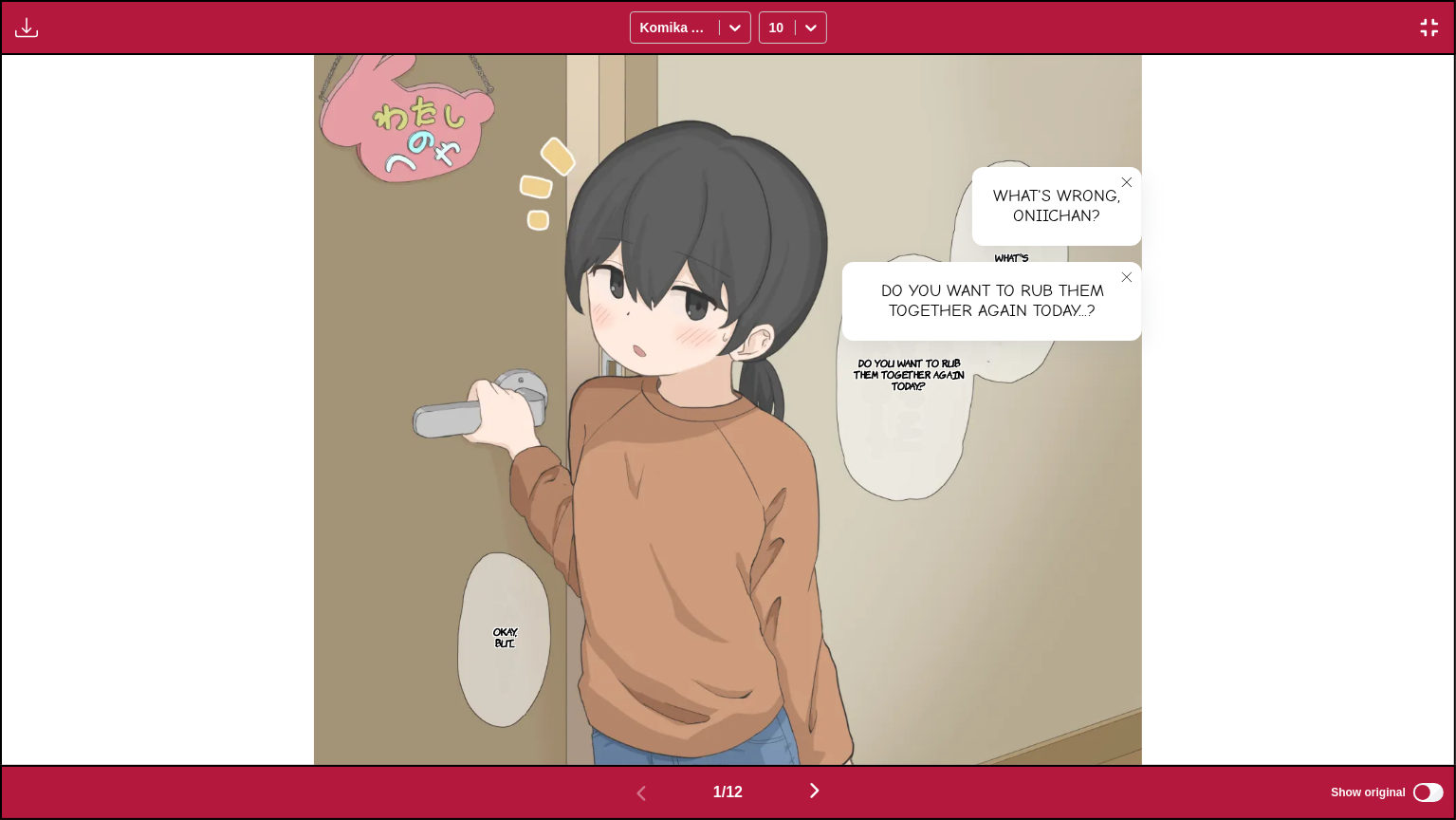 type 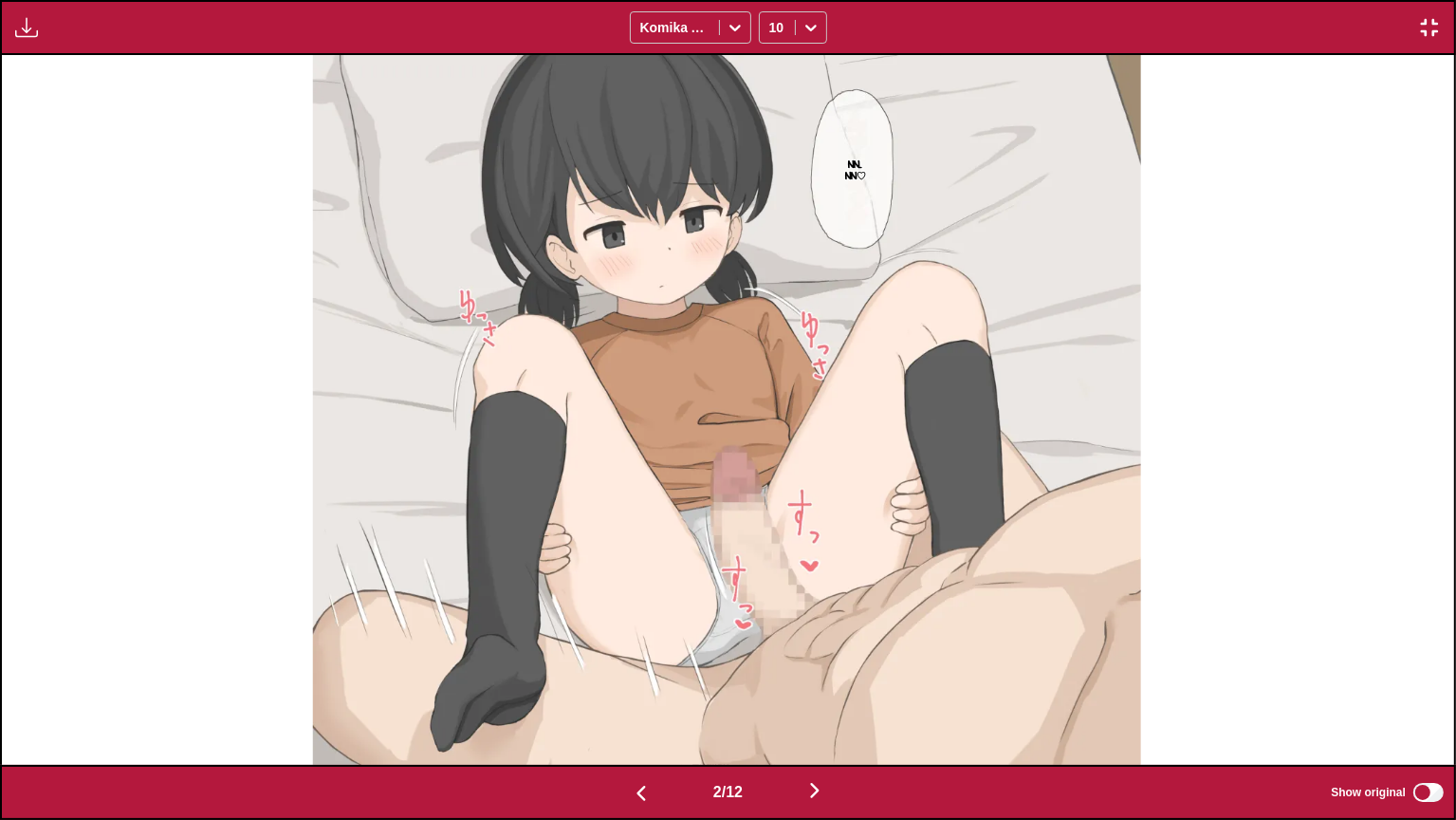scroll, scrollTop: 0, scrollLeft: 2906, axis: horizontal 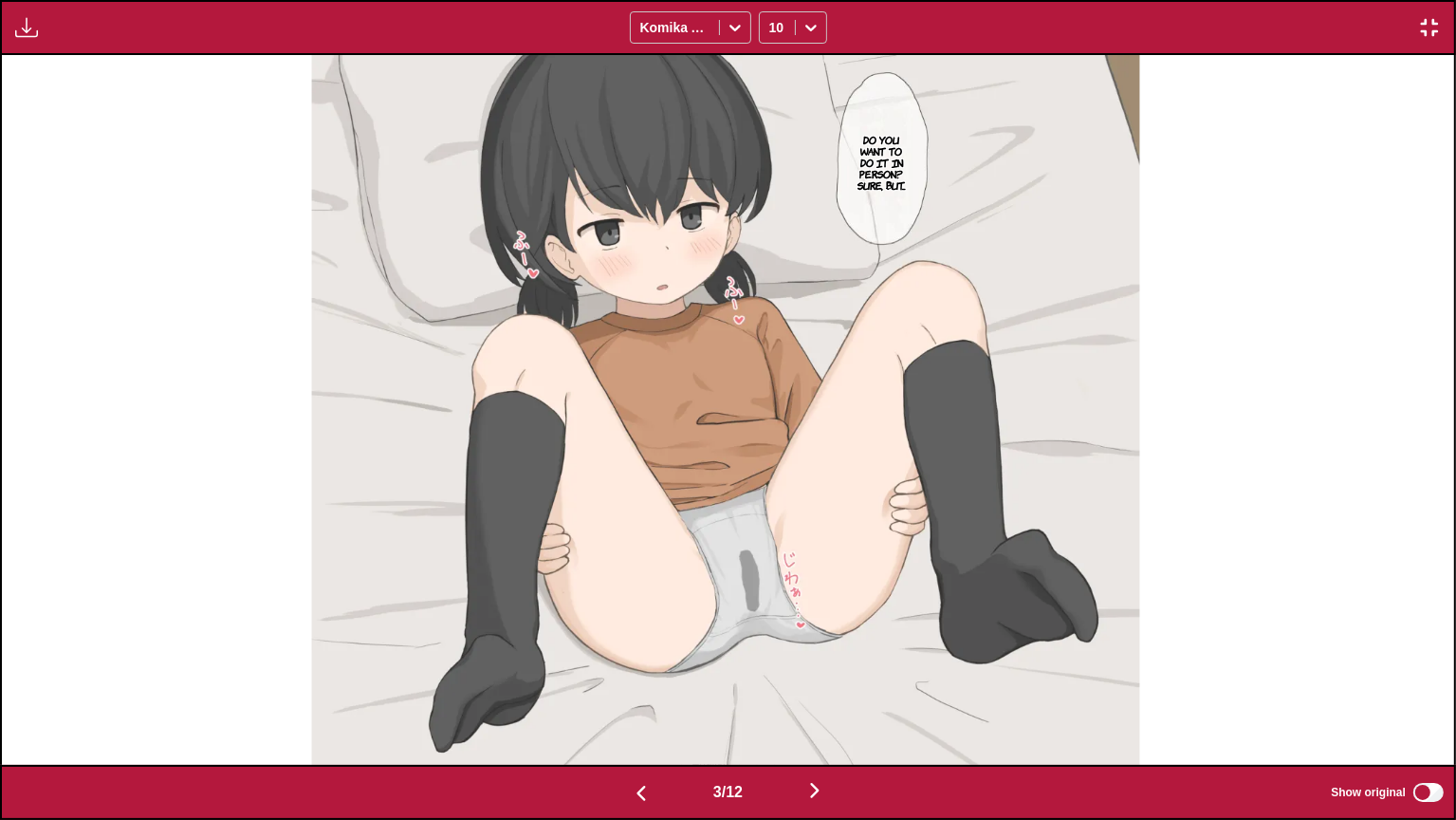 click on "Do you want to do it in person? Sure, but..." at bounding box center (881, 162) 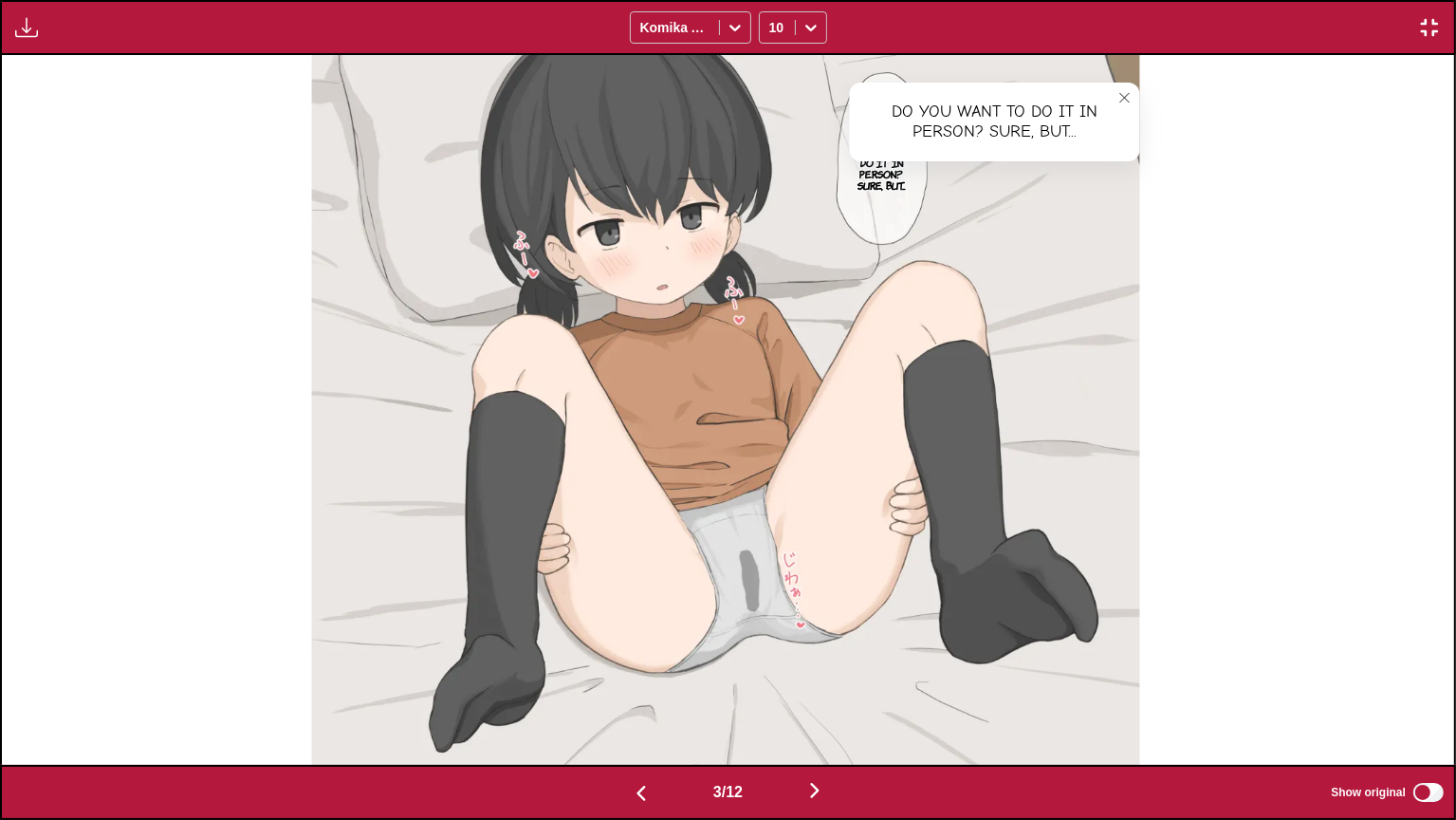 scroll, scrollTop: 0, scrollLeft: 4359, axis: horizontal 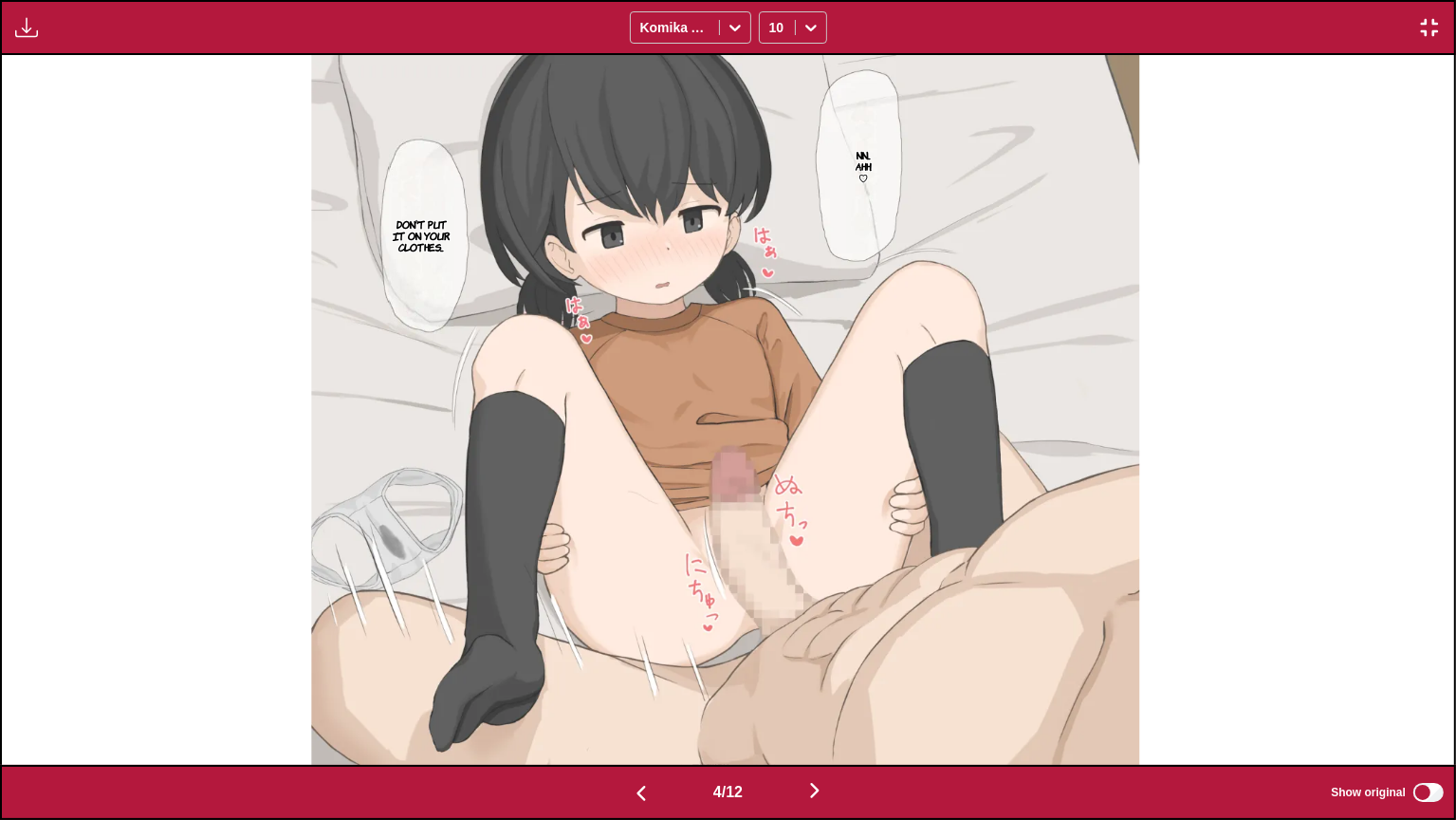 click at bounding box center (725, 410) 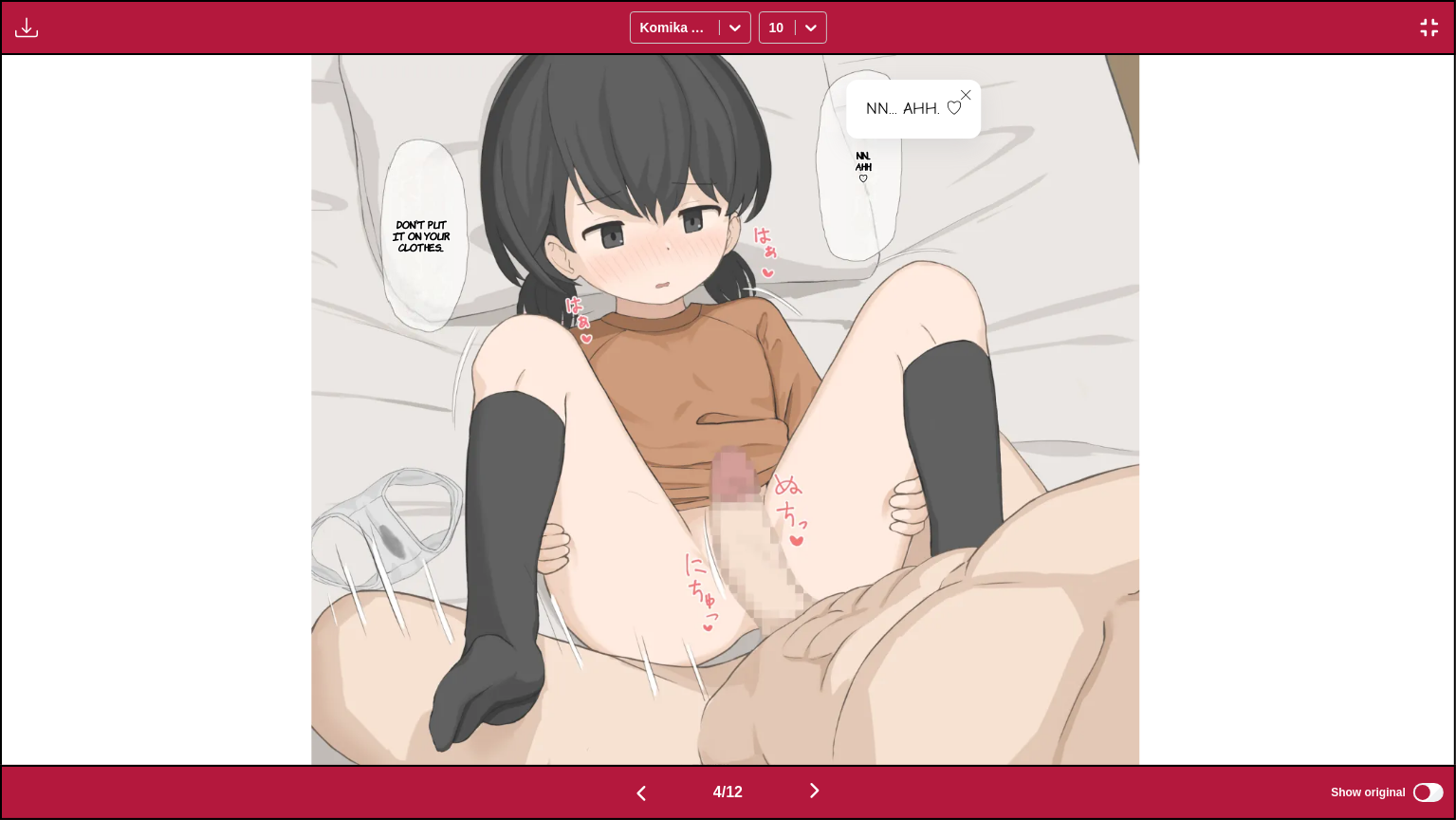 click on "Don't put it on your clothes..." at bounding box center [421, 235] 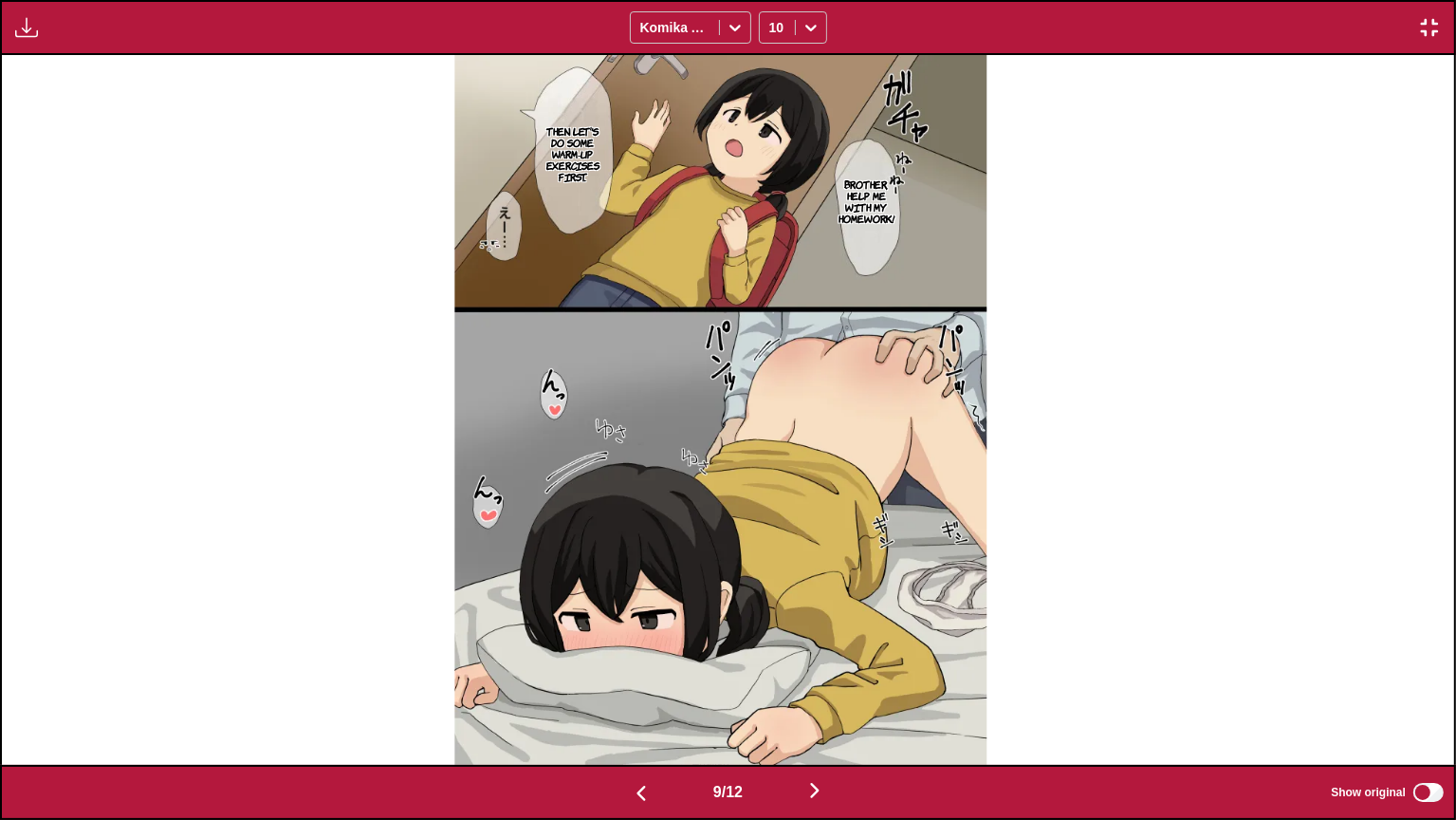 scroll, scrollTop: 0, scrollLeft: 10172, axis: horizontal 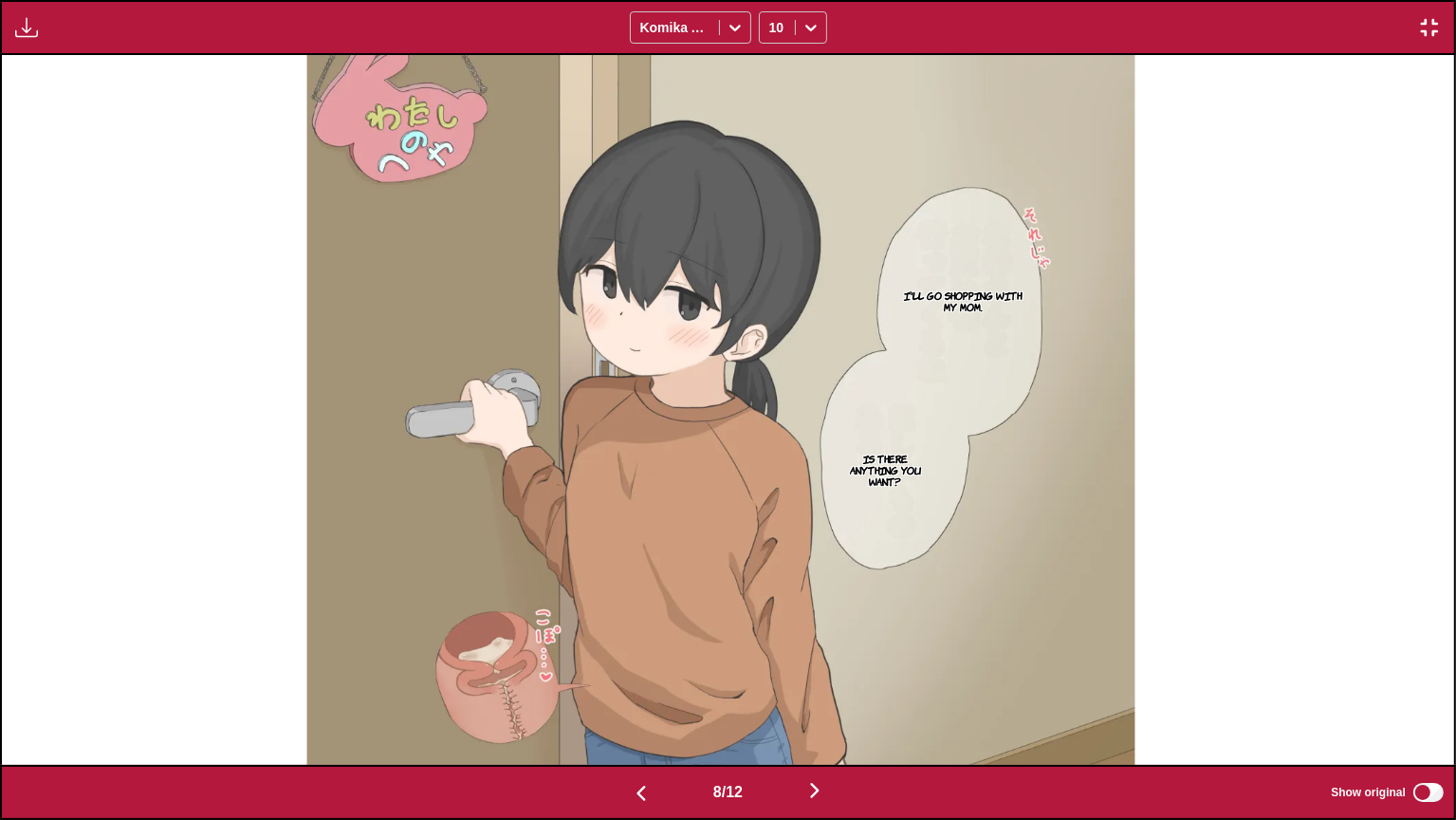 click on "I'll go shopping with my mom." at bounding box center (964, 301) 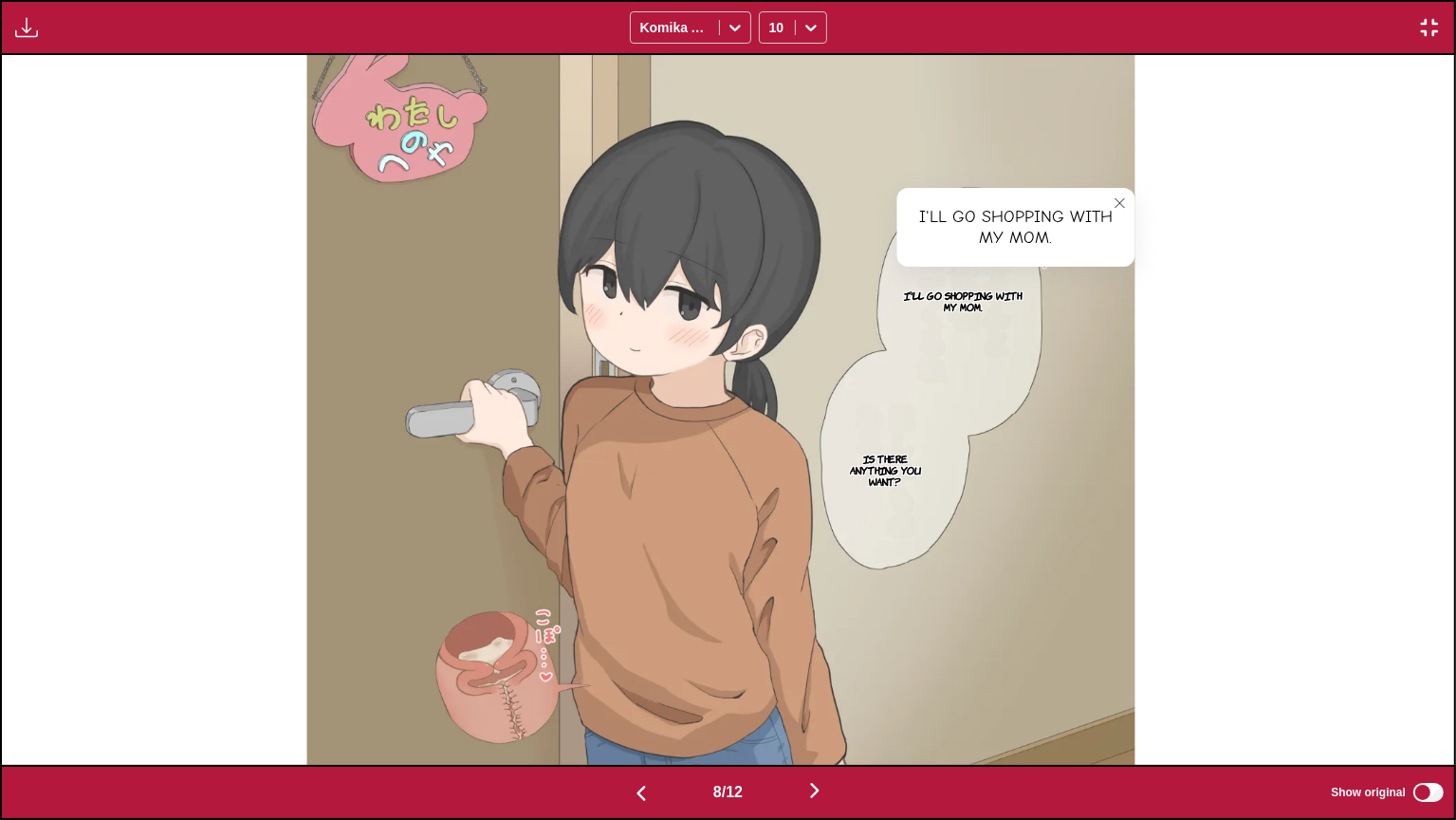 click on "Is there anything you want?" at bounding box center (886, 470) 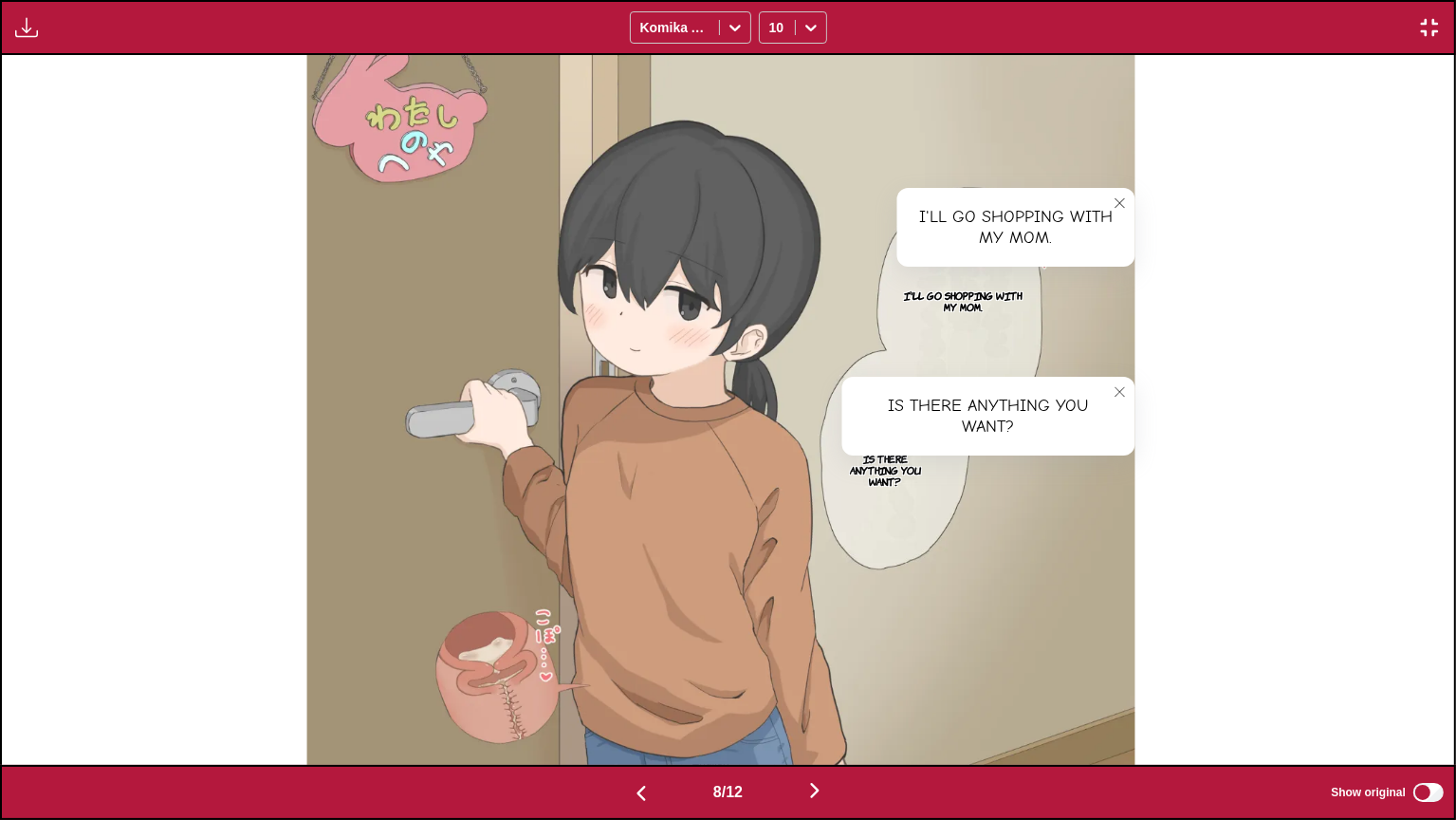 scroll, scrollTop: 0, scrollLeft: 11625, axis: horizontal 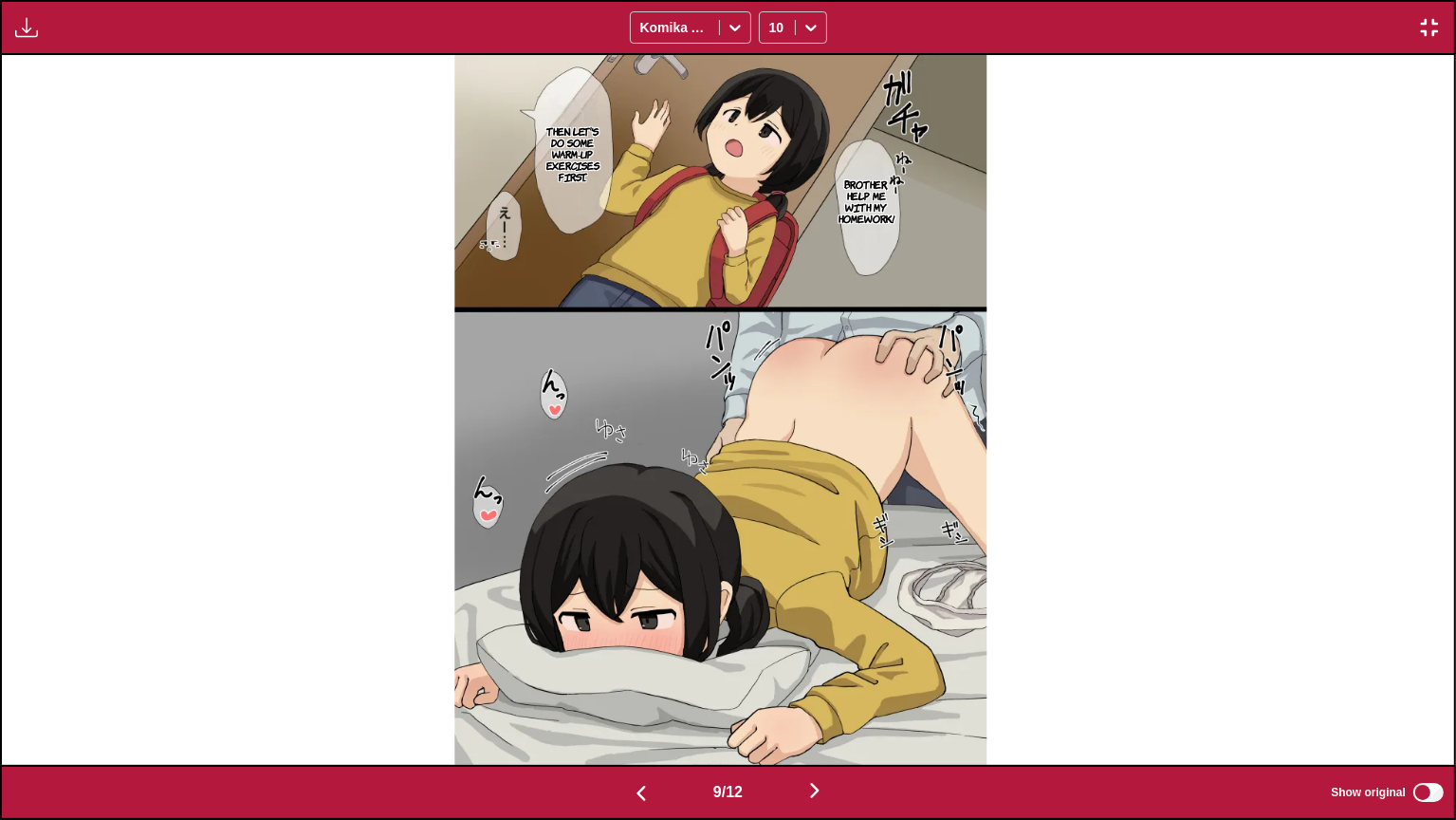 click on "Brother, help me with my homework!" at bounding box center [865, 201] 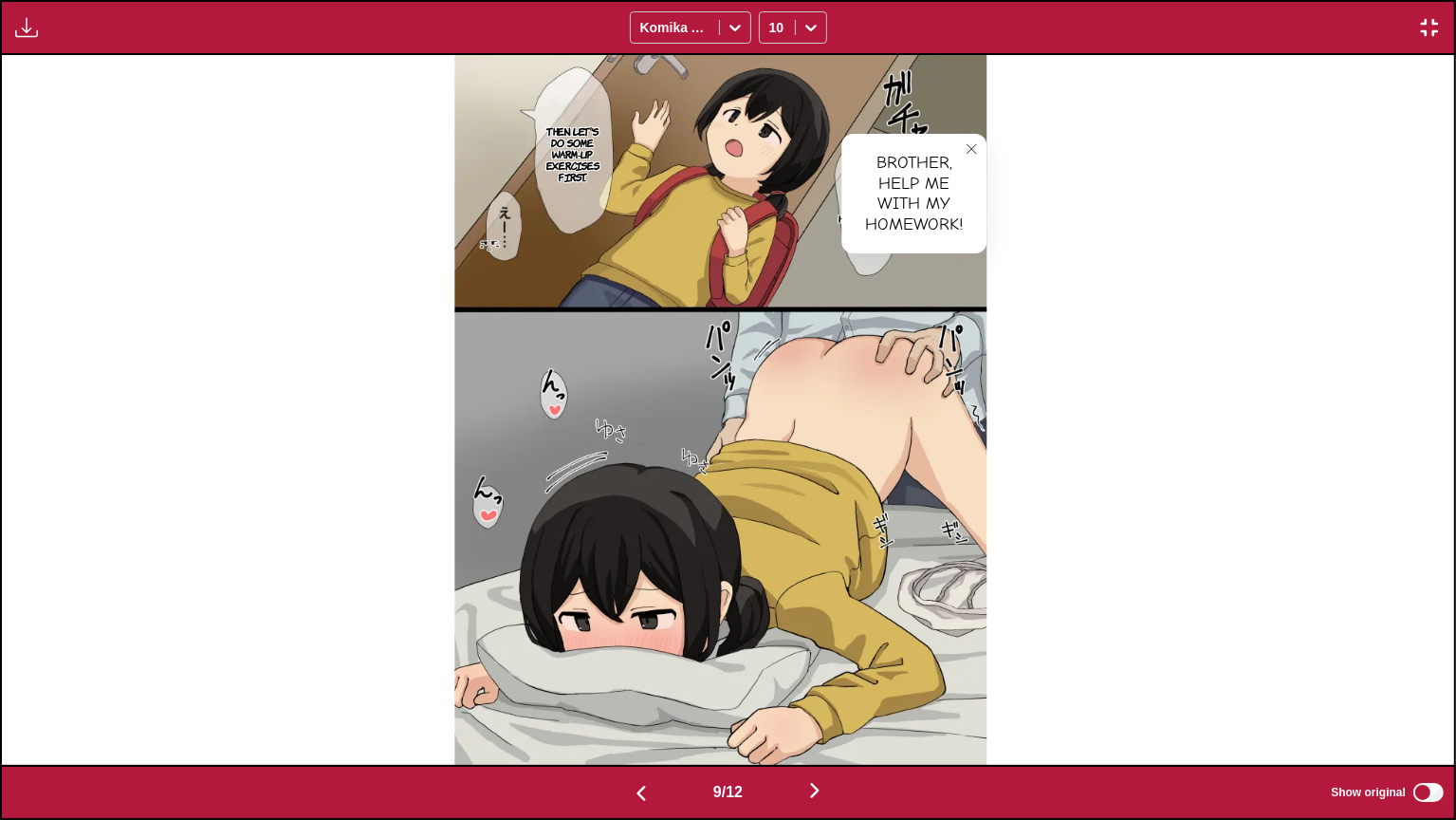 click on "Then let's do some warm-up exercises first." at bounding box center [573, 154] 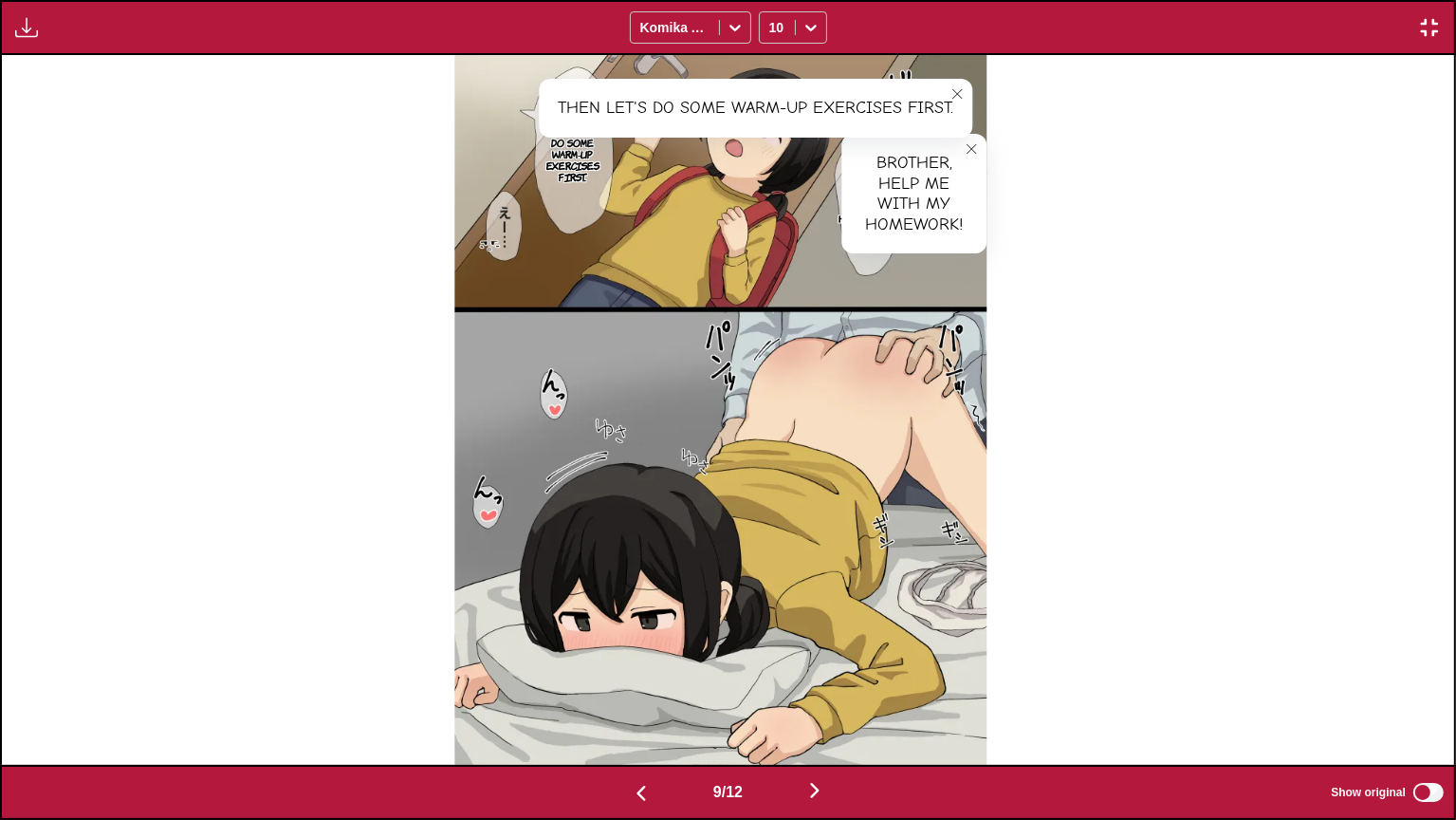 scroll, scrollTop: 0, scrollLeft: 13078, axis: horizontal 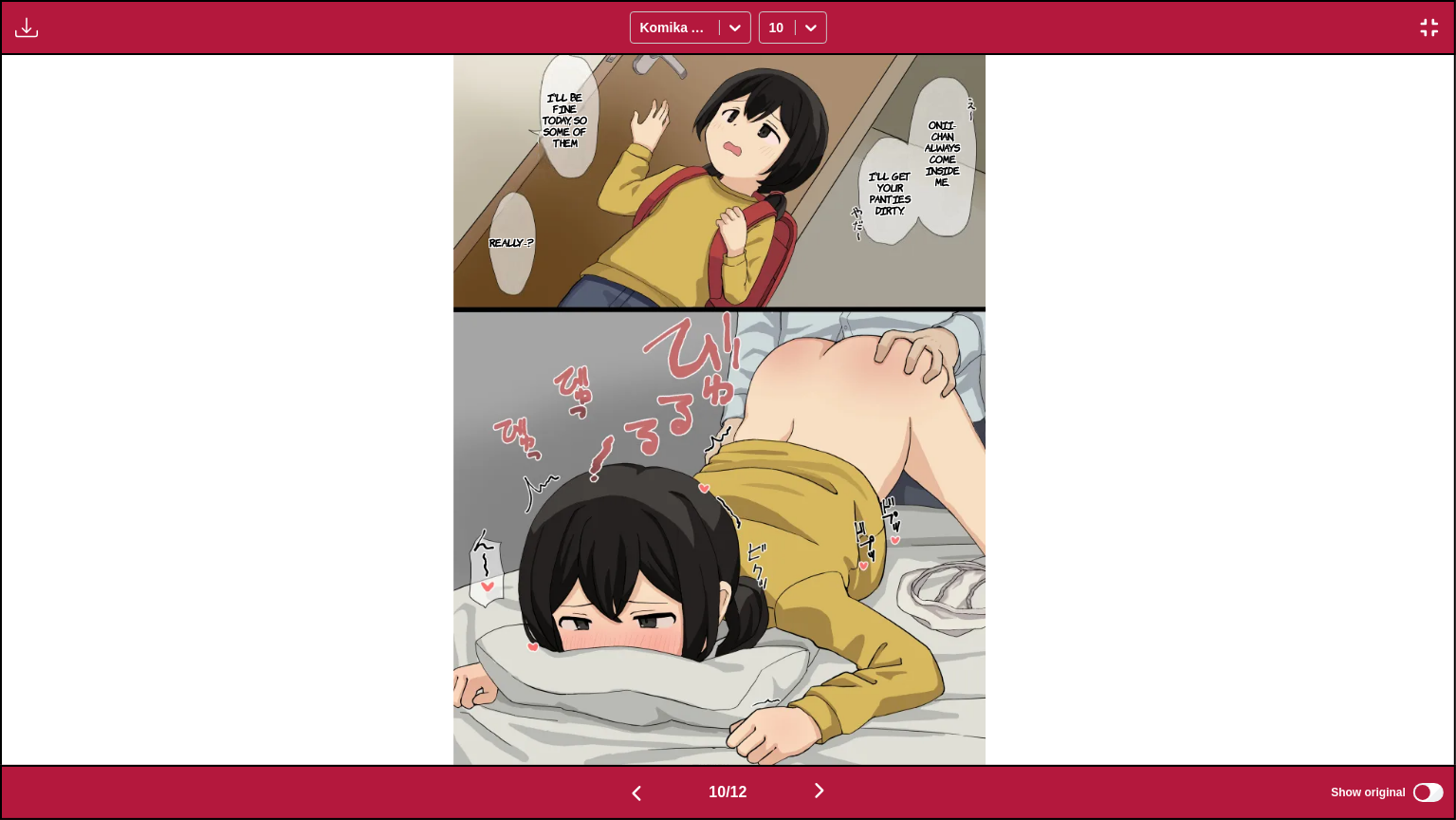 click on "Onii-chan, always come inside me." at bounding box center [942, 153] 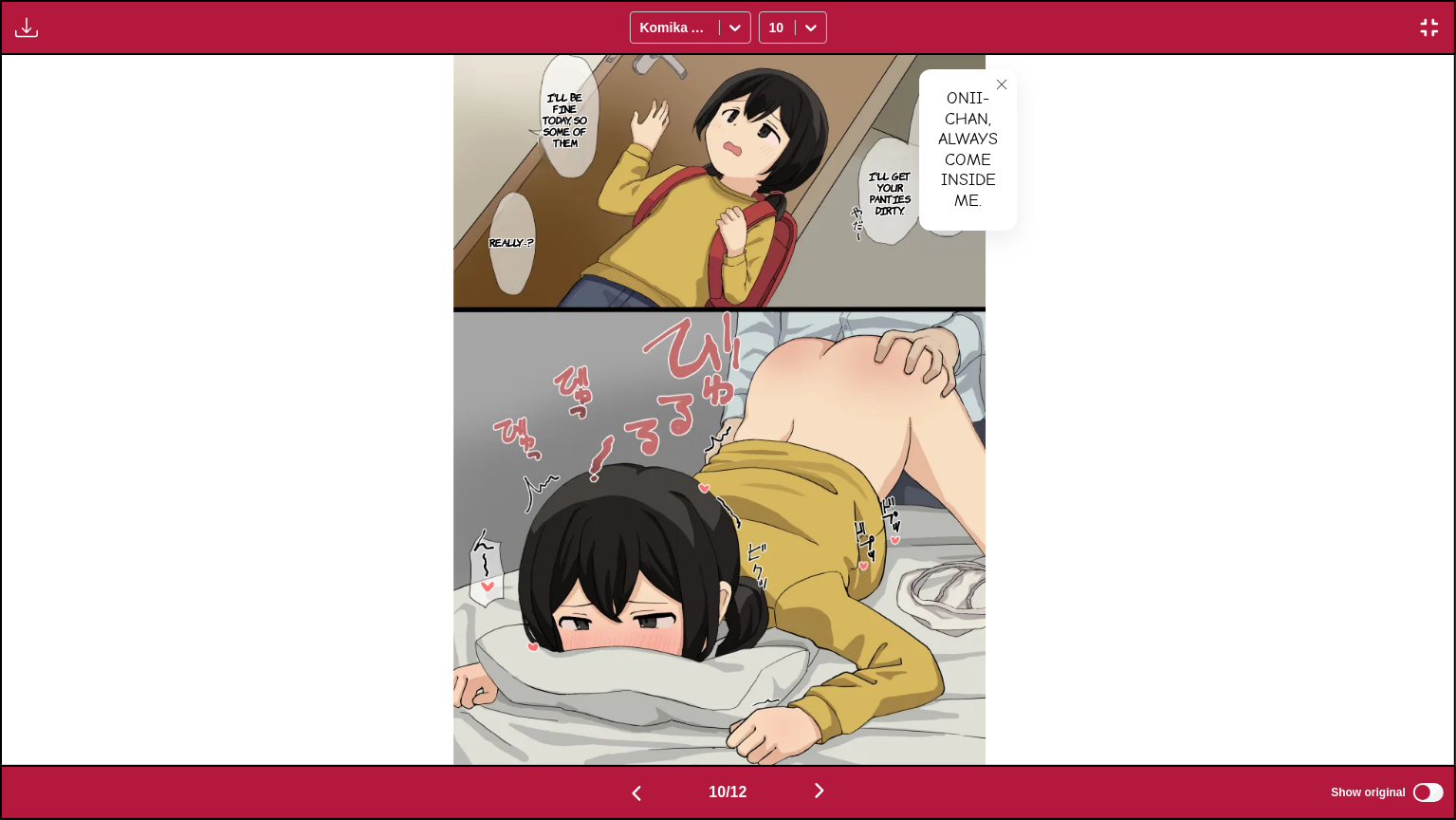 click on "I'll get your panties dirty." at bounding box center [890, 193] 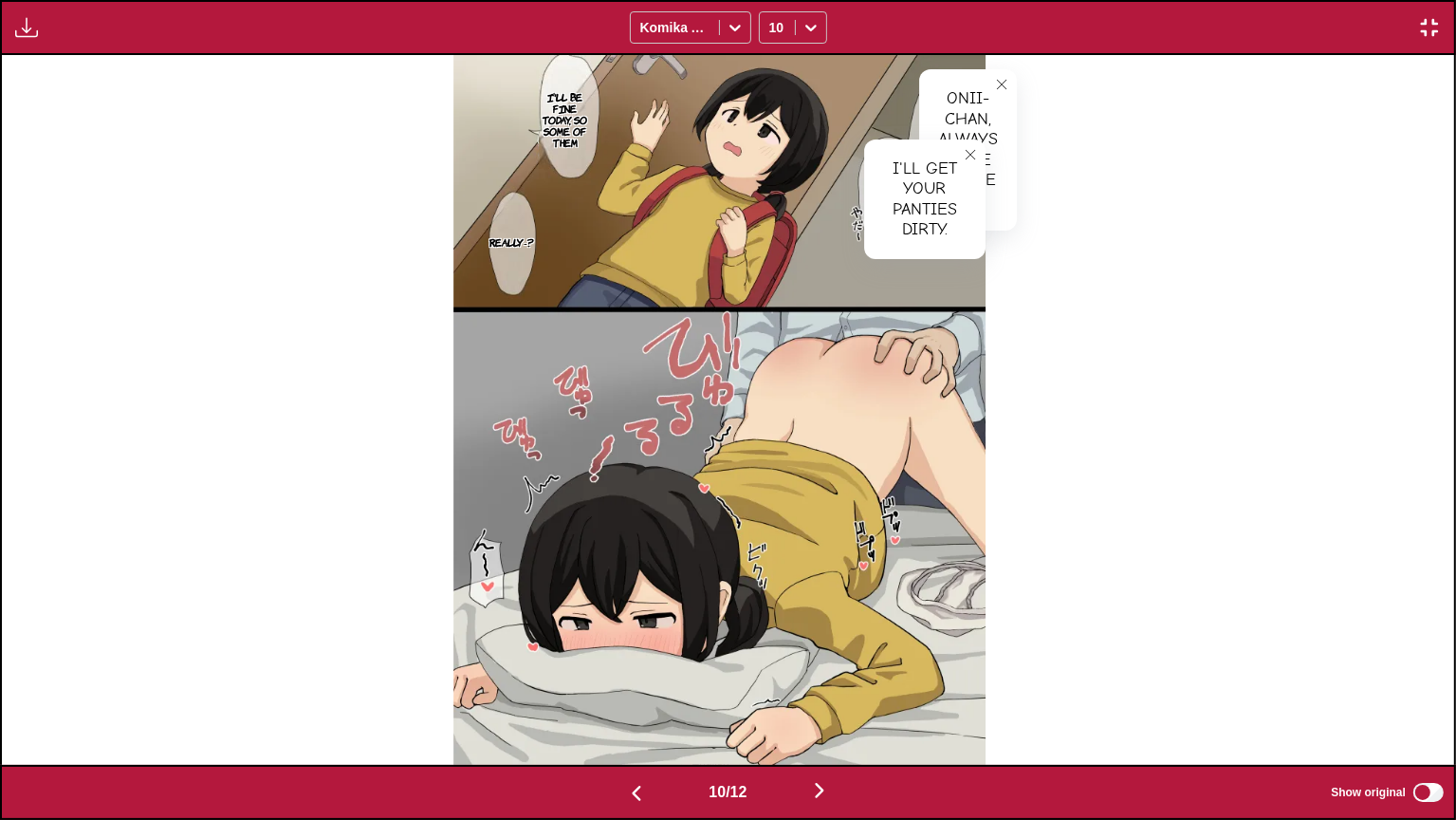 click on "I'll be fine today, so some of them" at bounding box center [564, 120] 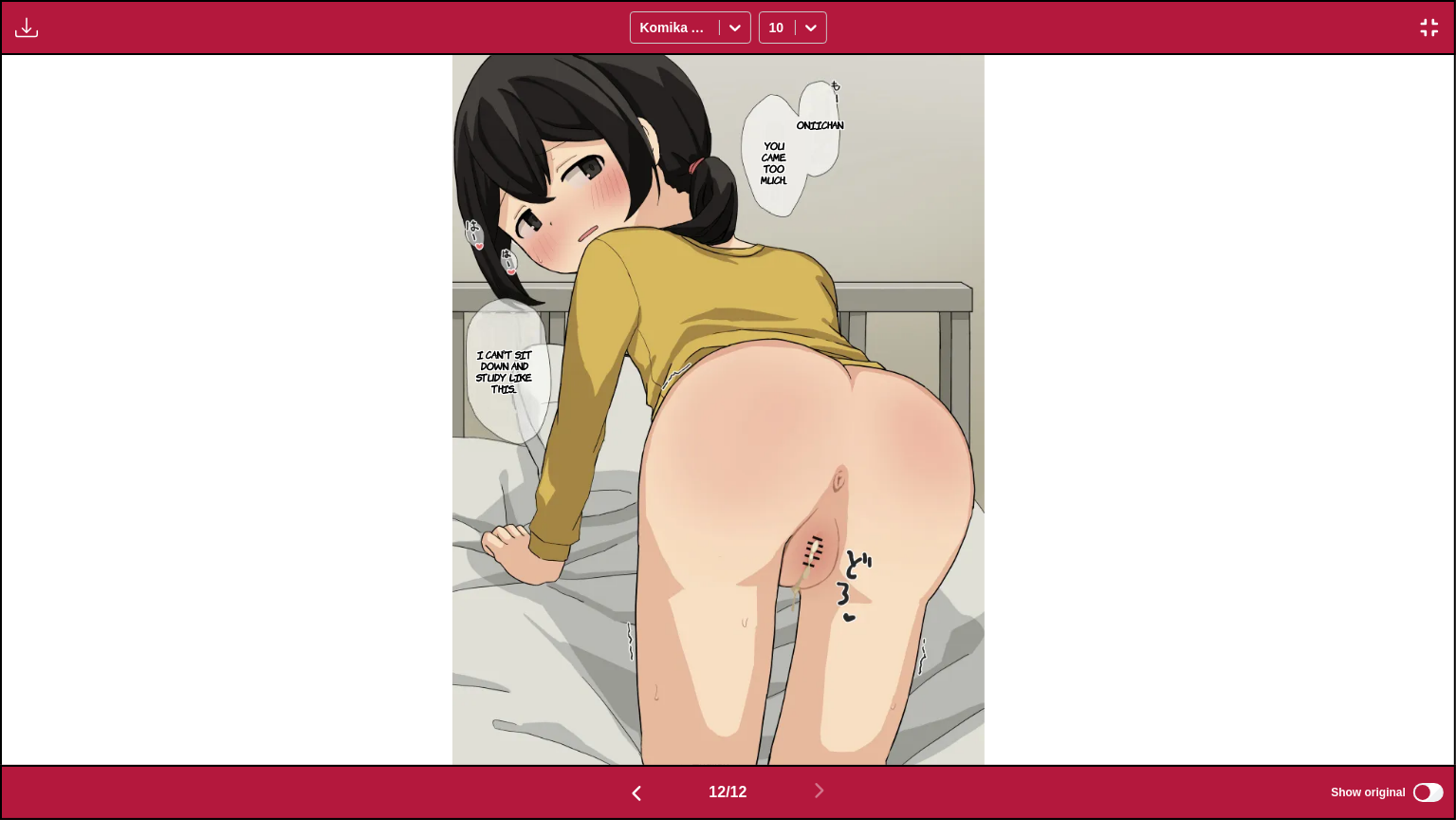 scroll, scrollTop: 0, scrollLeft: 15985, axis: horizontal 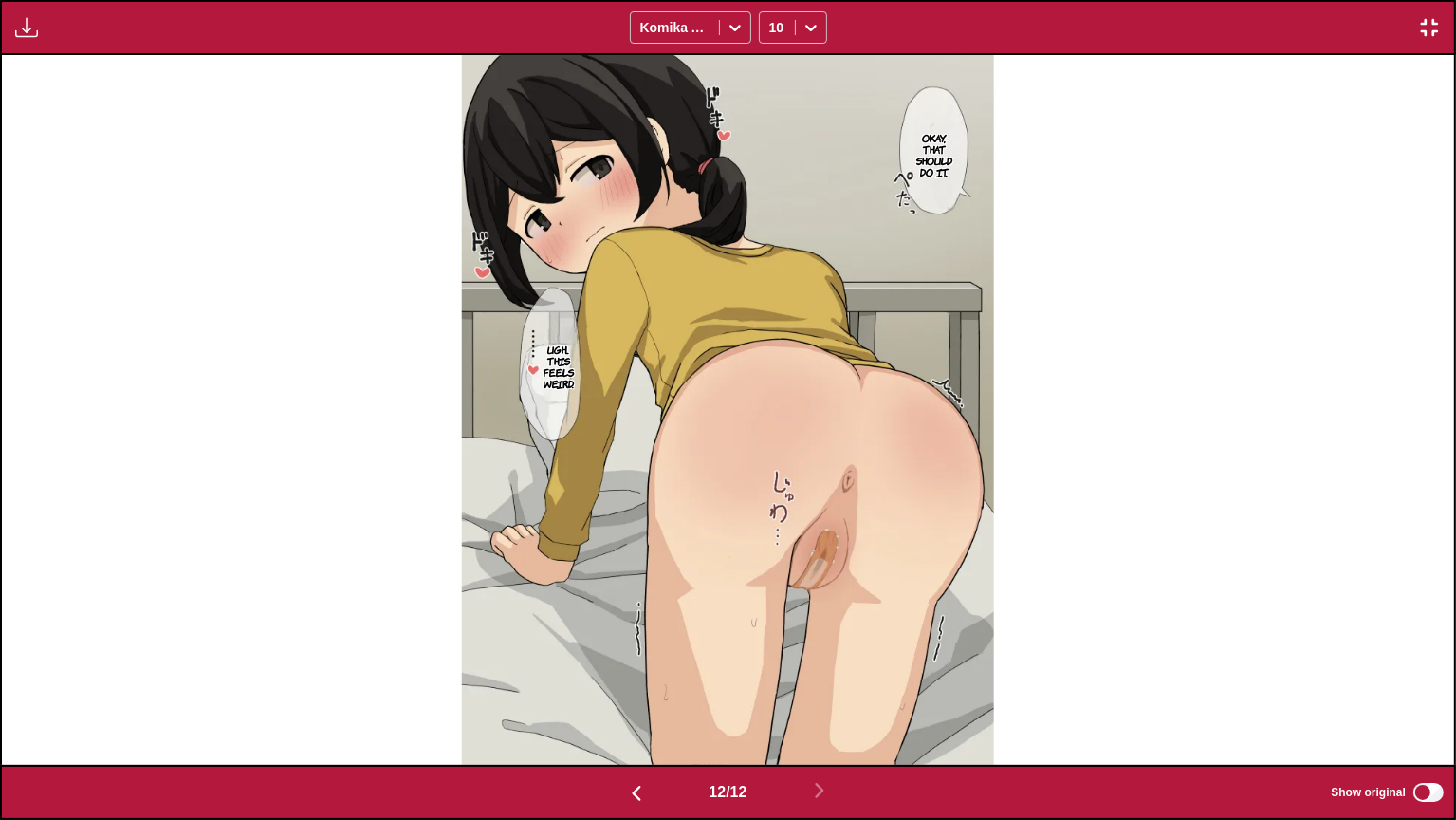 click at bounding box center (1429, 28) 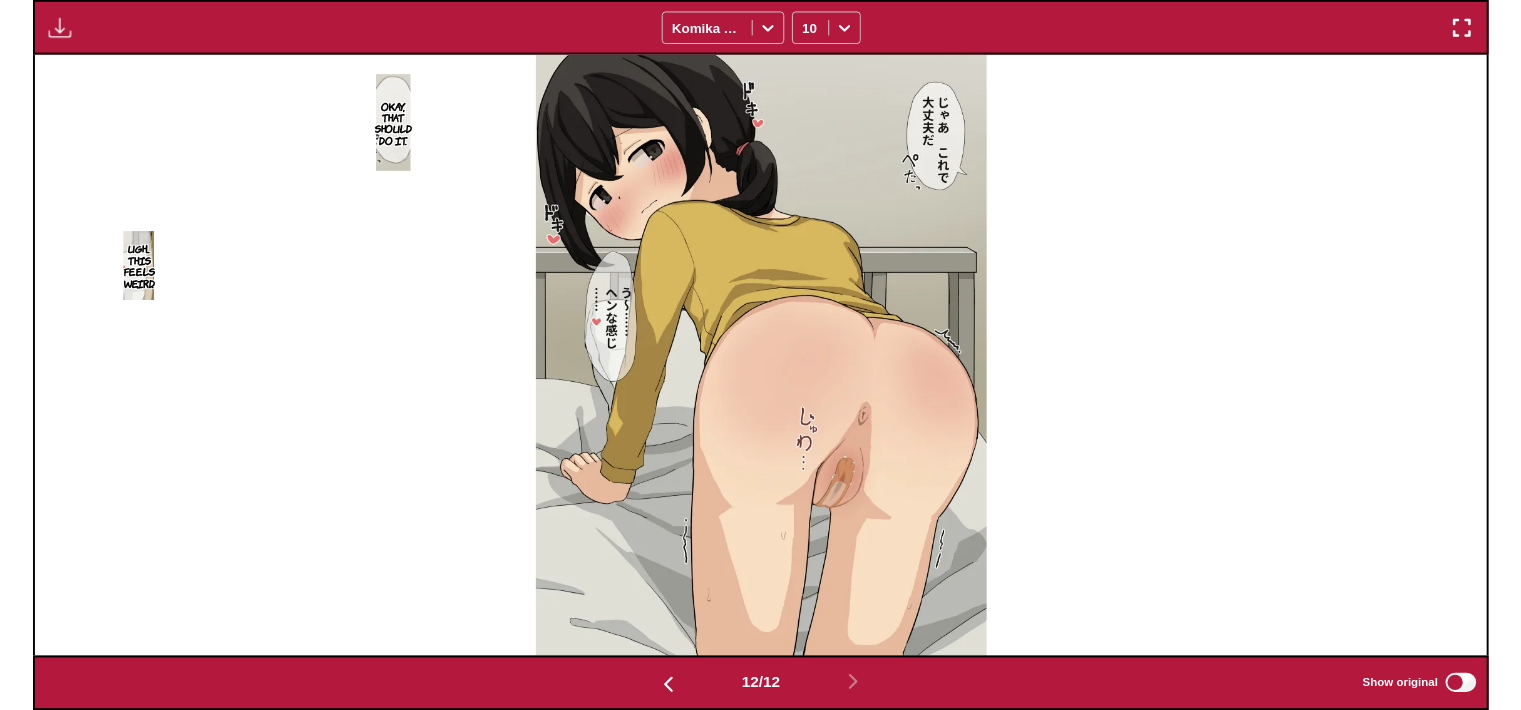 scroll, scrollTop: 522, scrollLeft: 0, axis: vertical 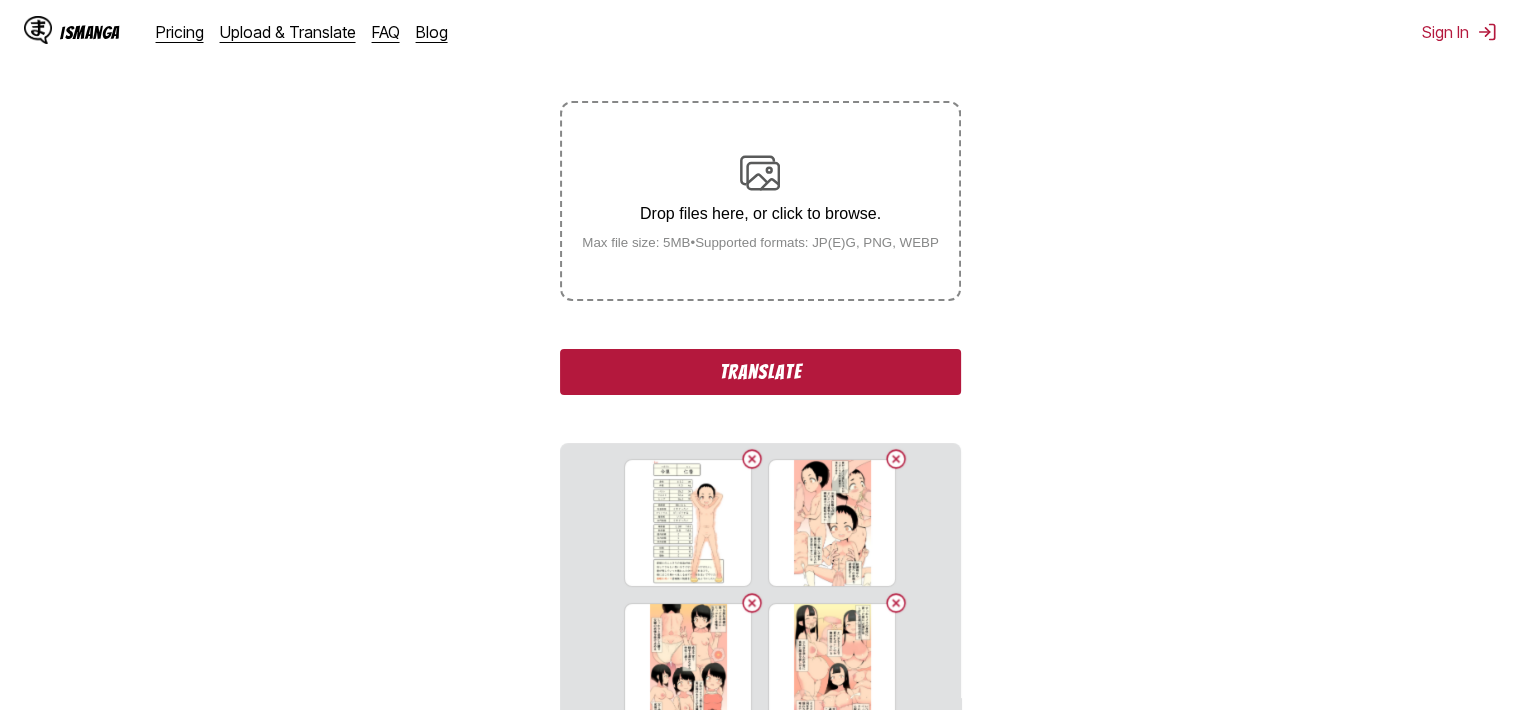 click on "Translate" at bounding box center (760, 372) 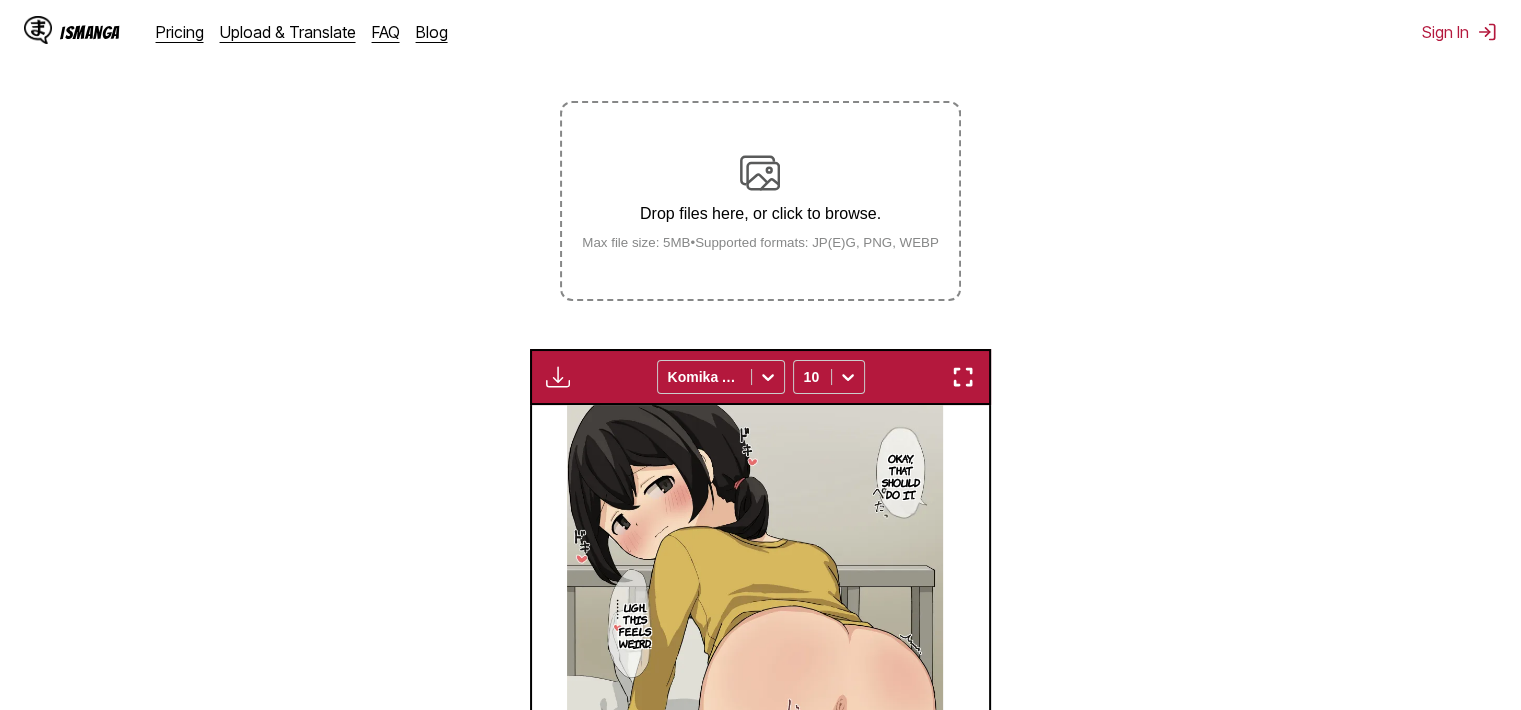 click at bounding box center [963, 377] 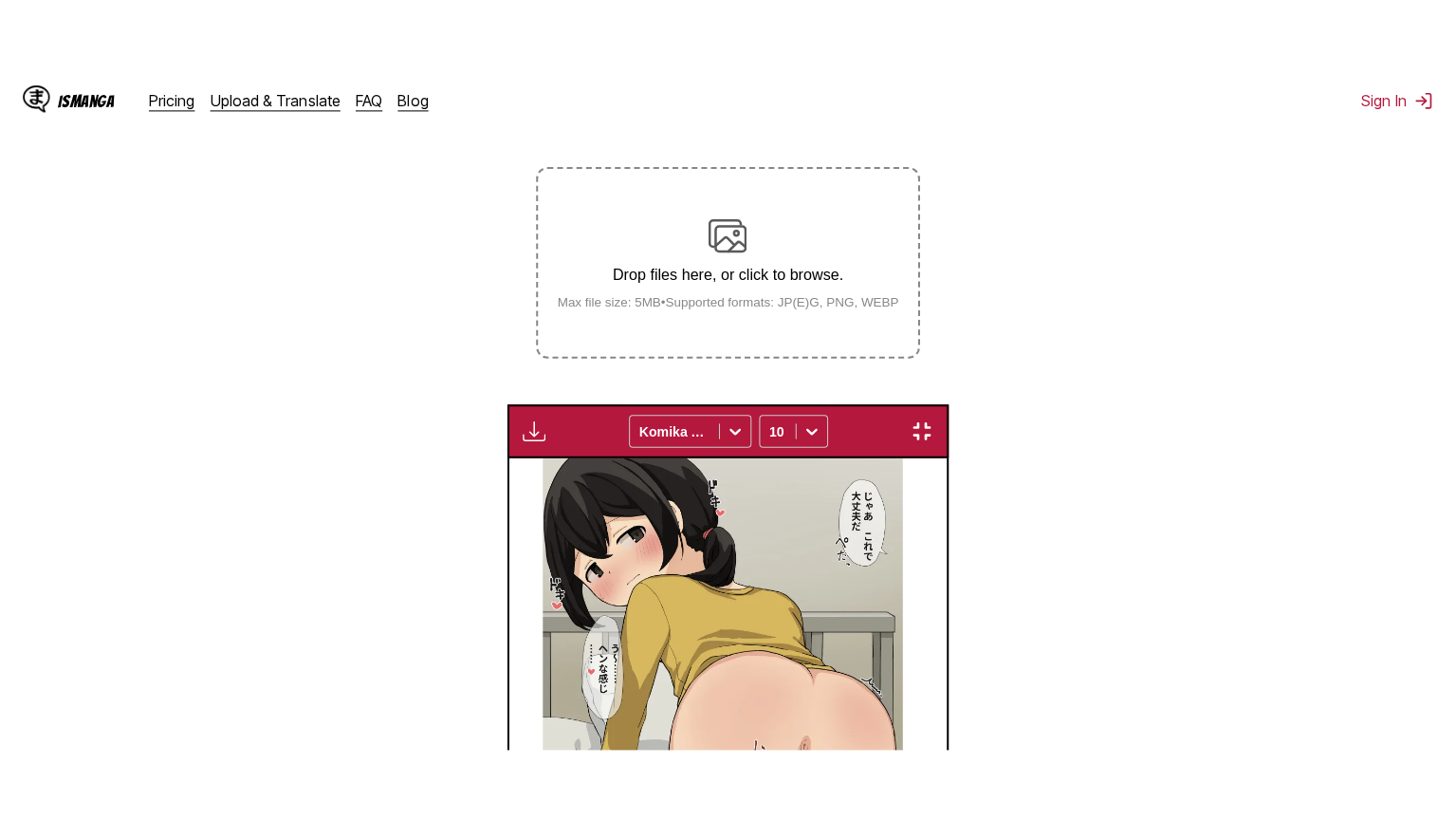 scroll, scrollTop: 220, scrollLeft: 0, axis: vertical 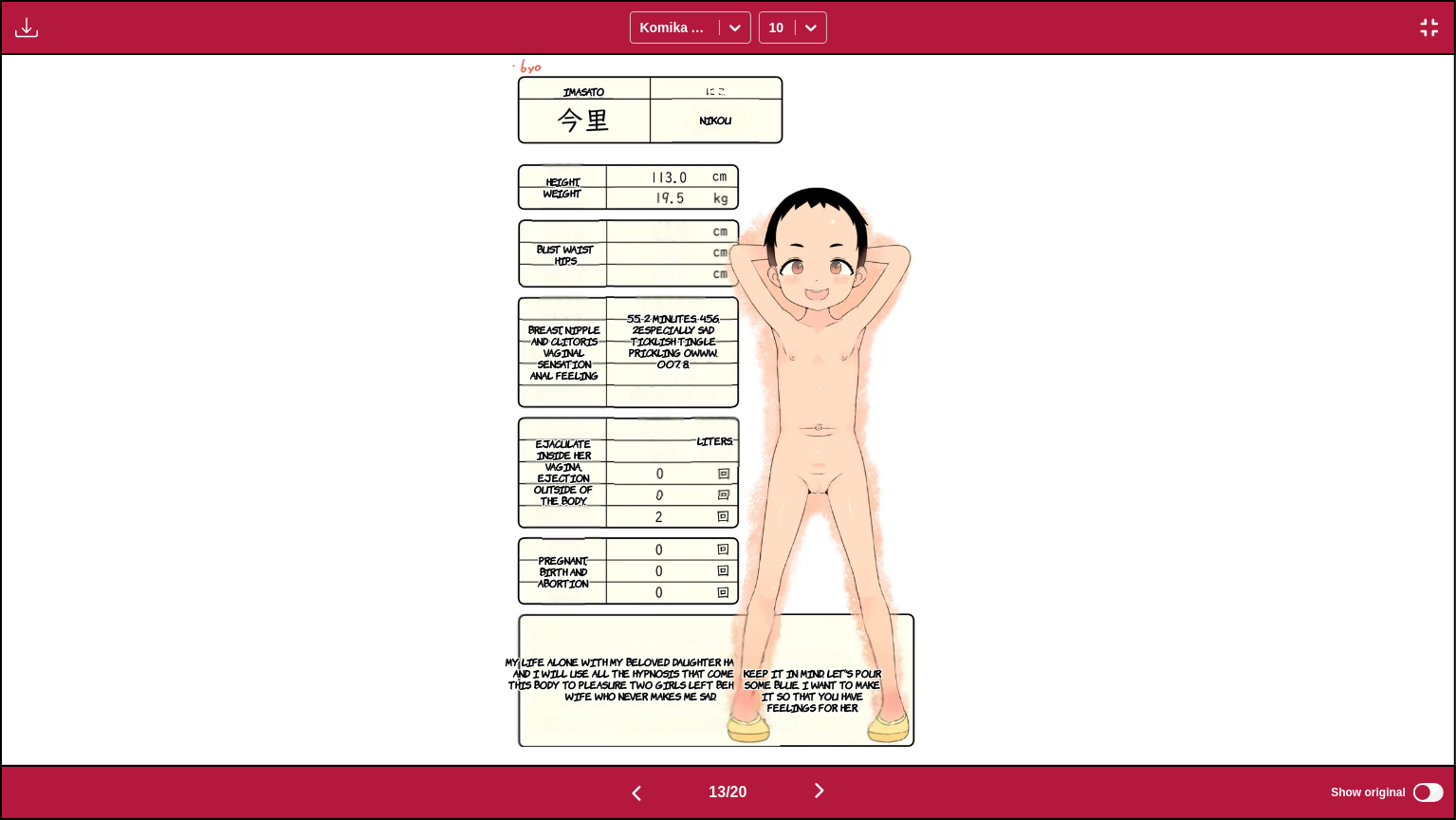 click on "Breast, nipple and clitoris vaginal sensation anal feeling" at bounding box center (564, 352) 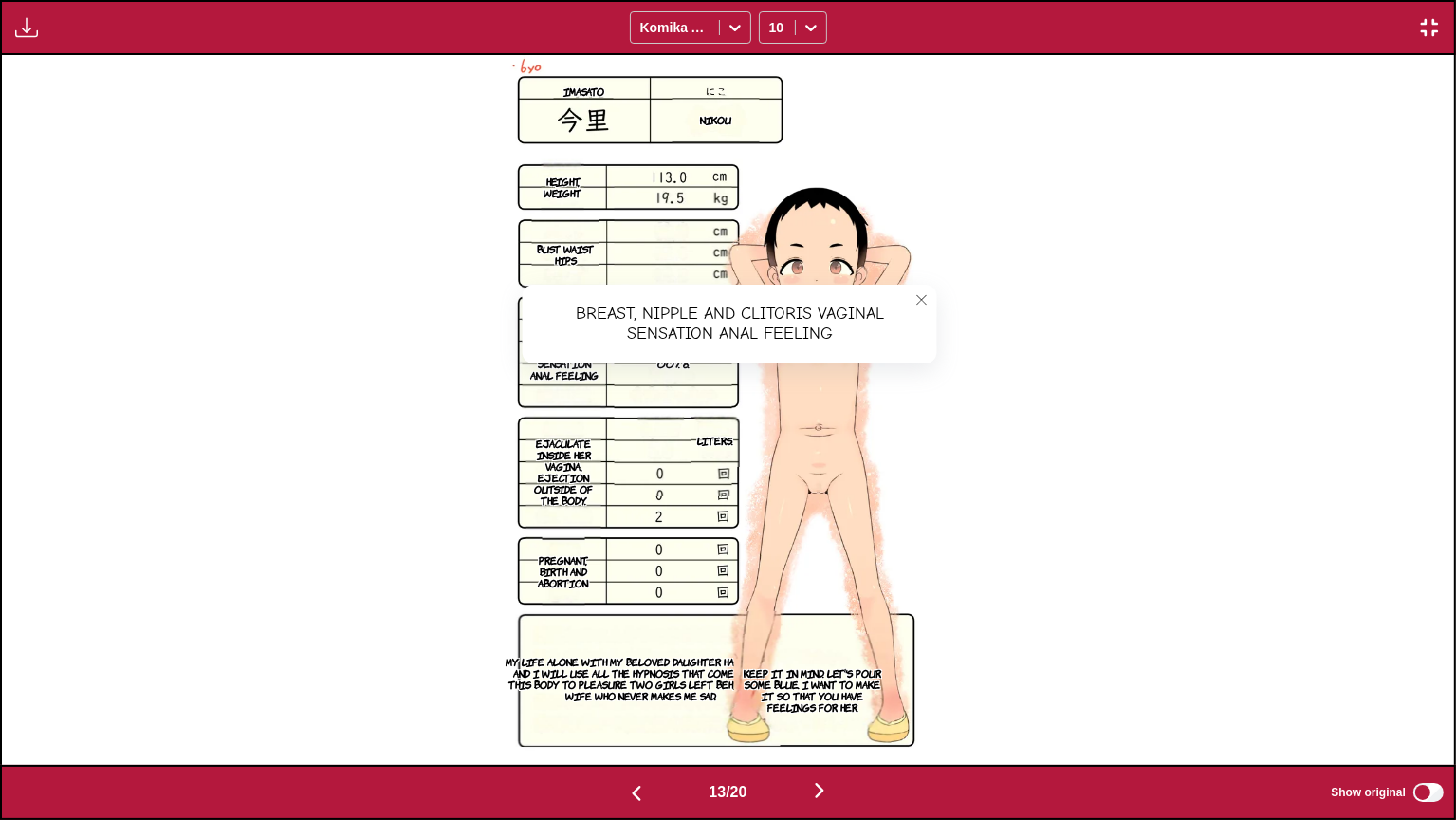 click at bounding box center (922, 300) 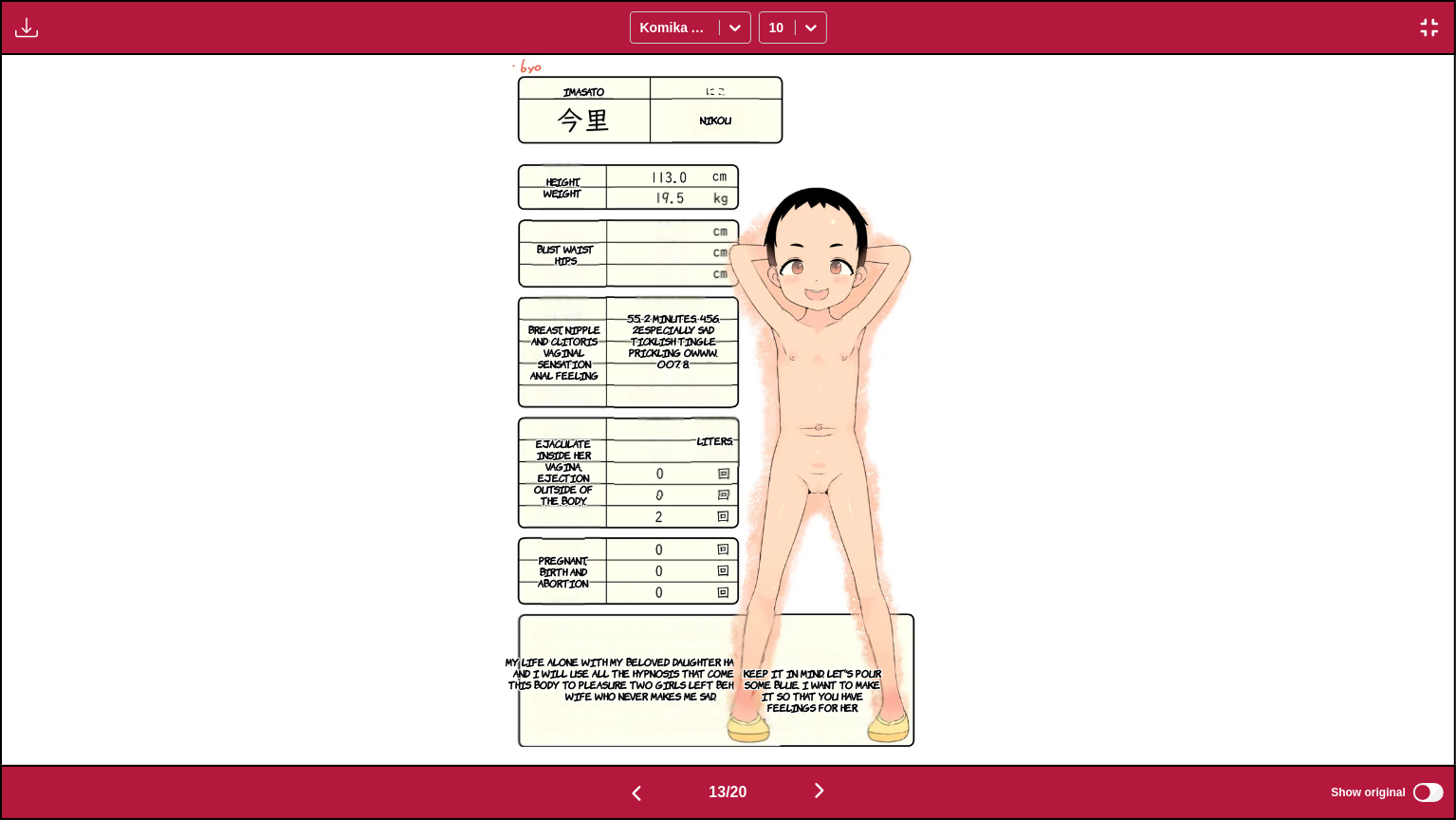 click on "55. 2 Minutes. 456. 2Especially sad ticklish tingle prickling owww. 007. 8." at bounding box center [673, 341] 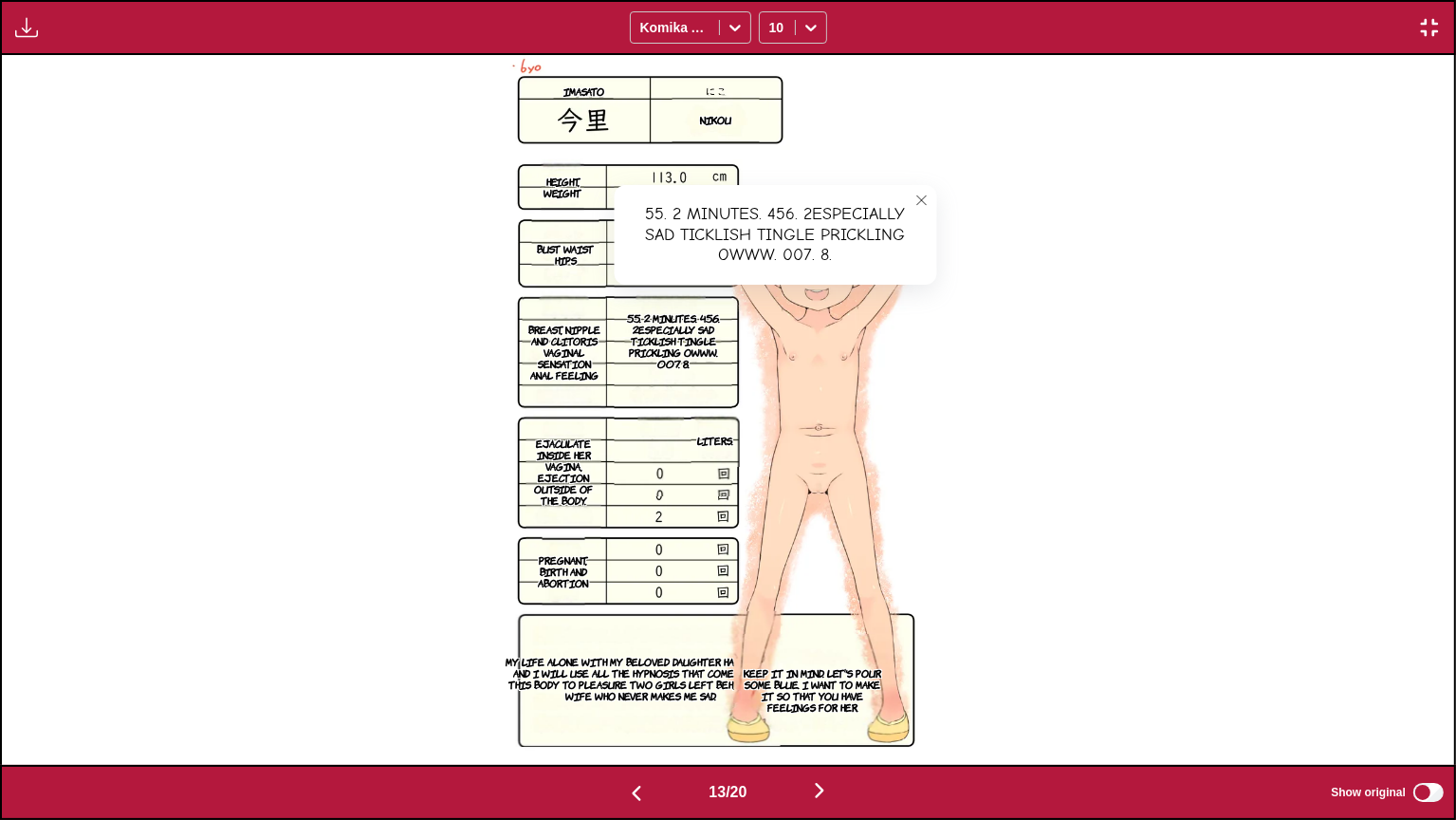 click 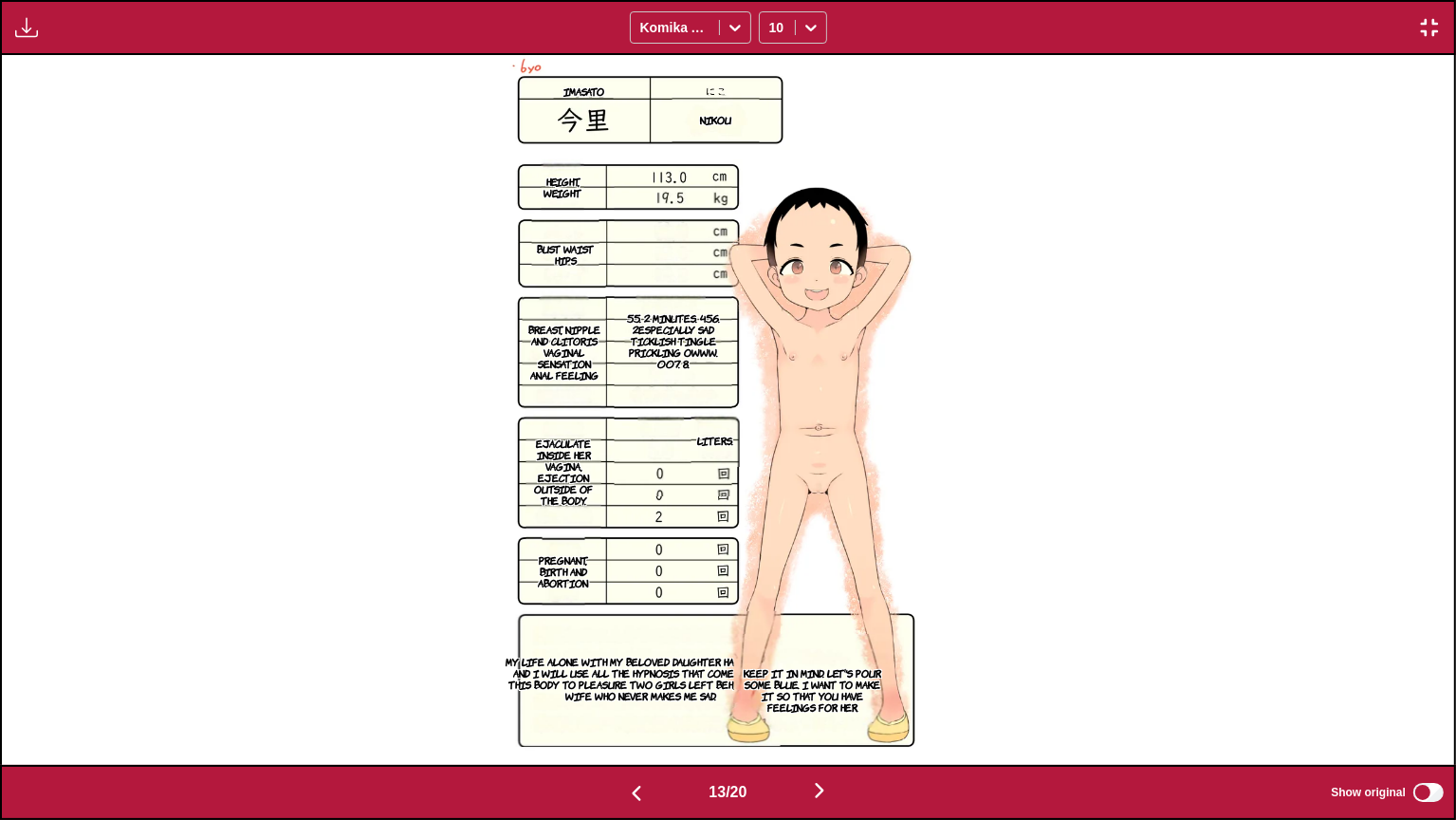 click on "Ejaculate inside her vagina, ejection outside of the body." at bounding box center (563, 472) 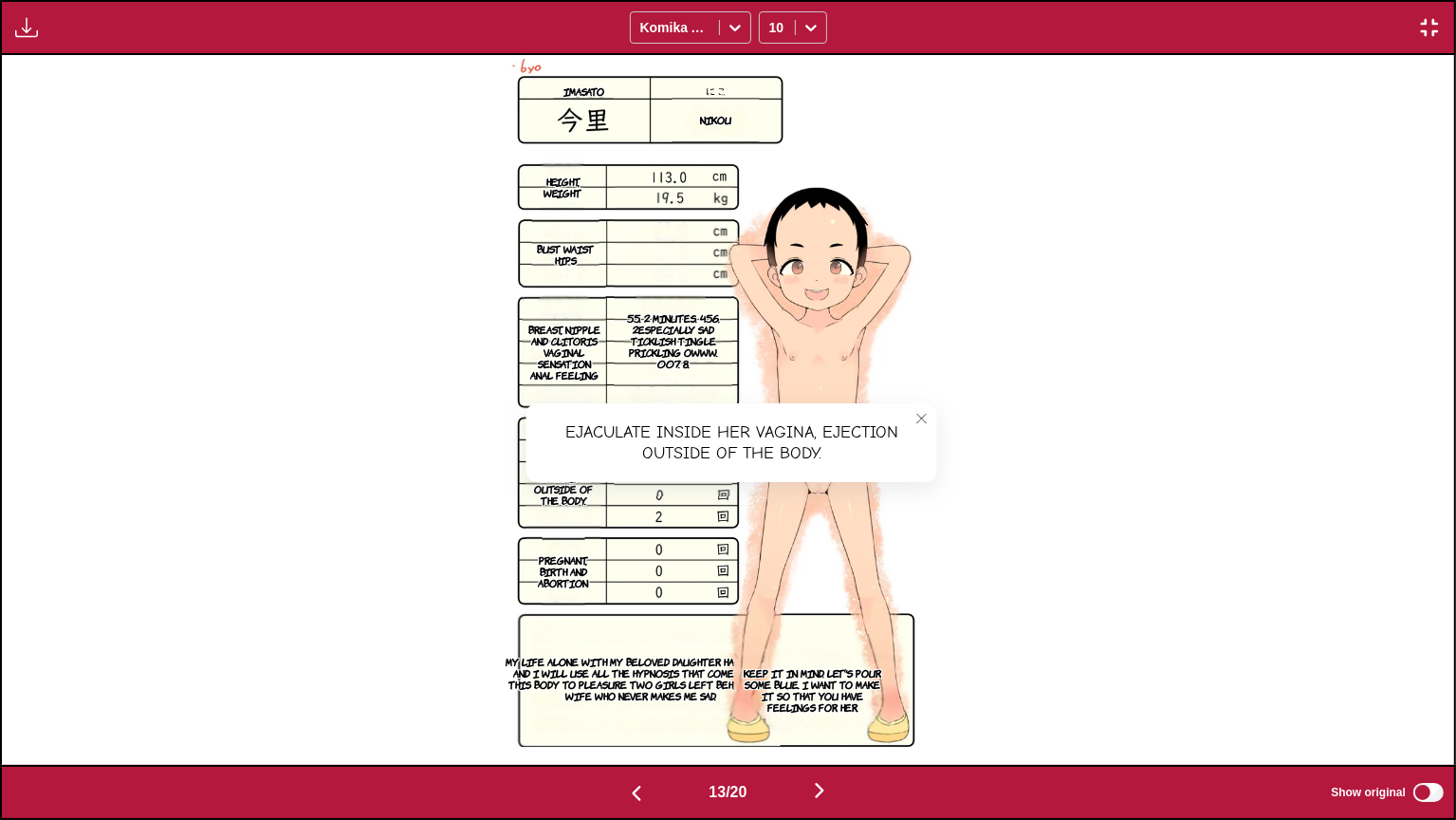 click 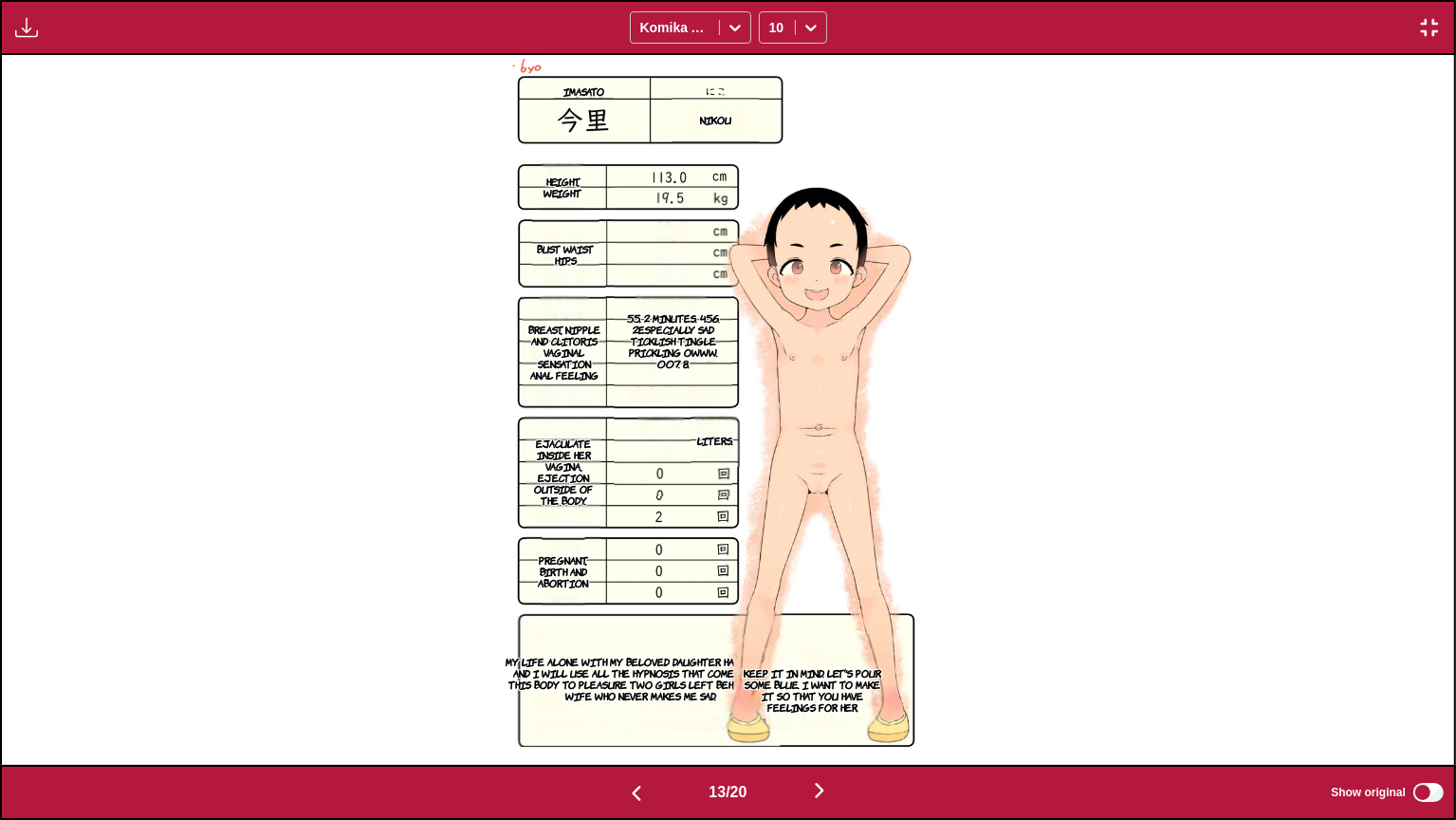 click on "My life alone with my beloved daughter has begun, and I will use all the hypnosis that comes from this body to pleasure two girls left behind by a wife who never makes me sad." at bounding box center [640, 679] 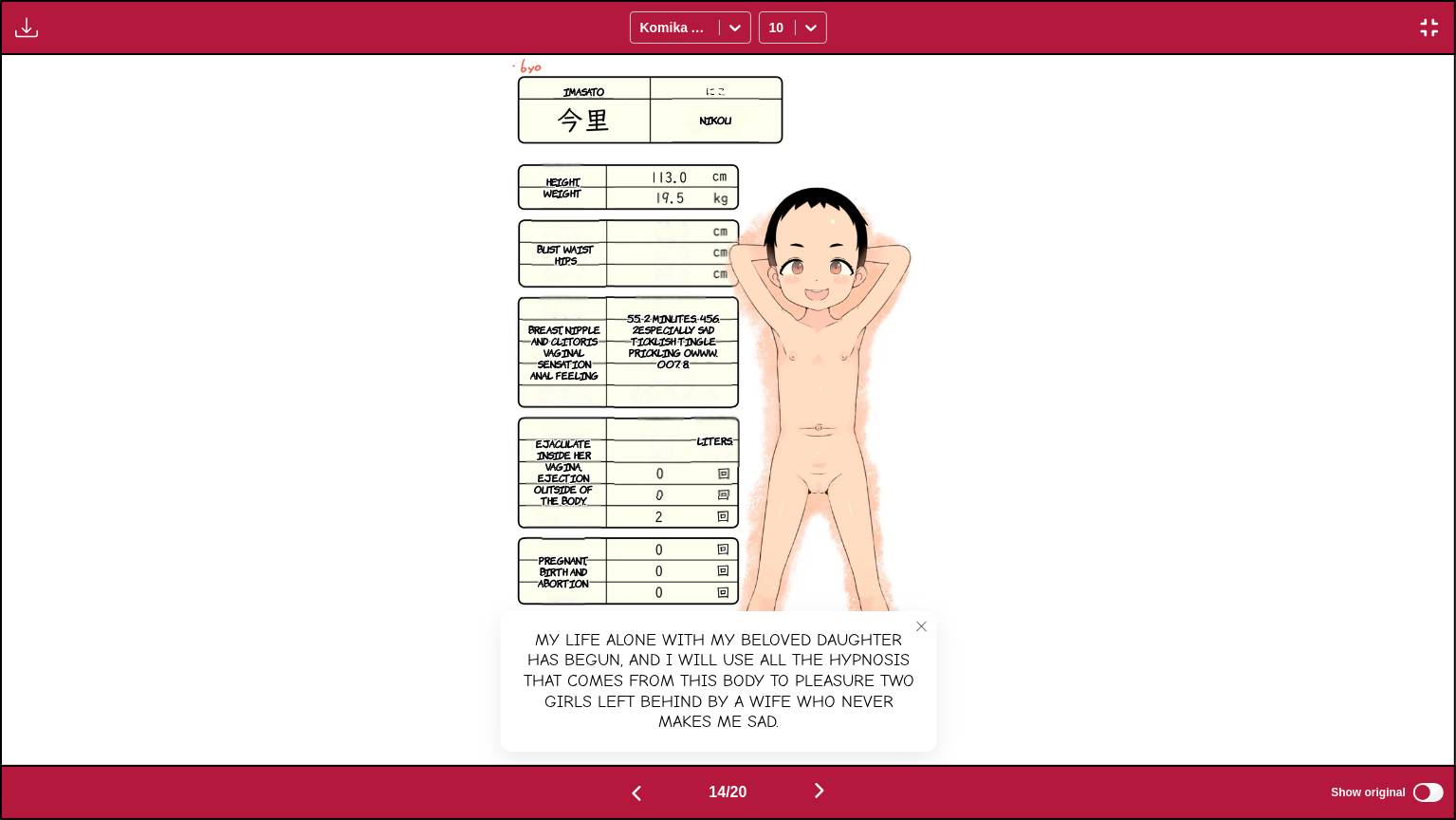 scroll, scrollTop: 0, scrollLeft: 18891, axis: horizontal 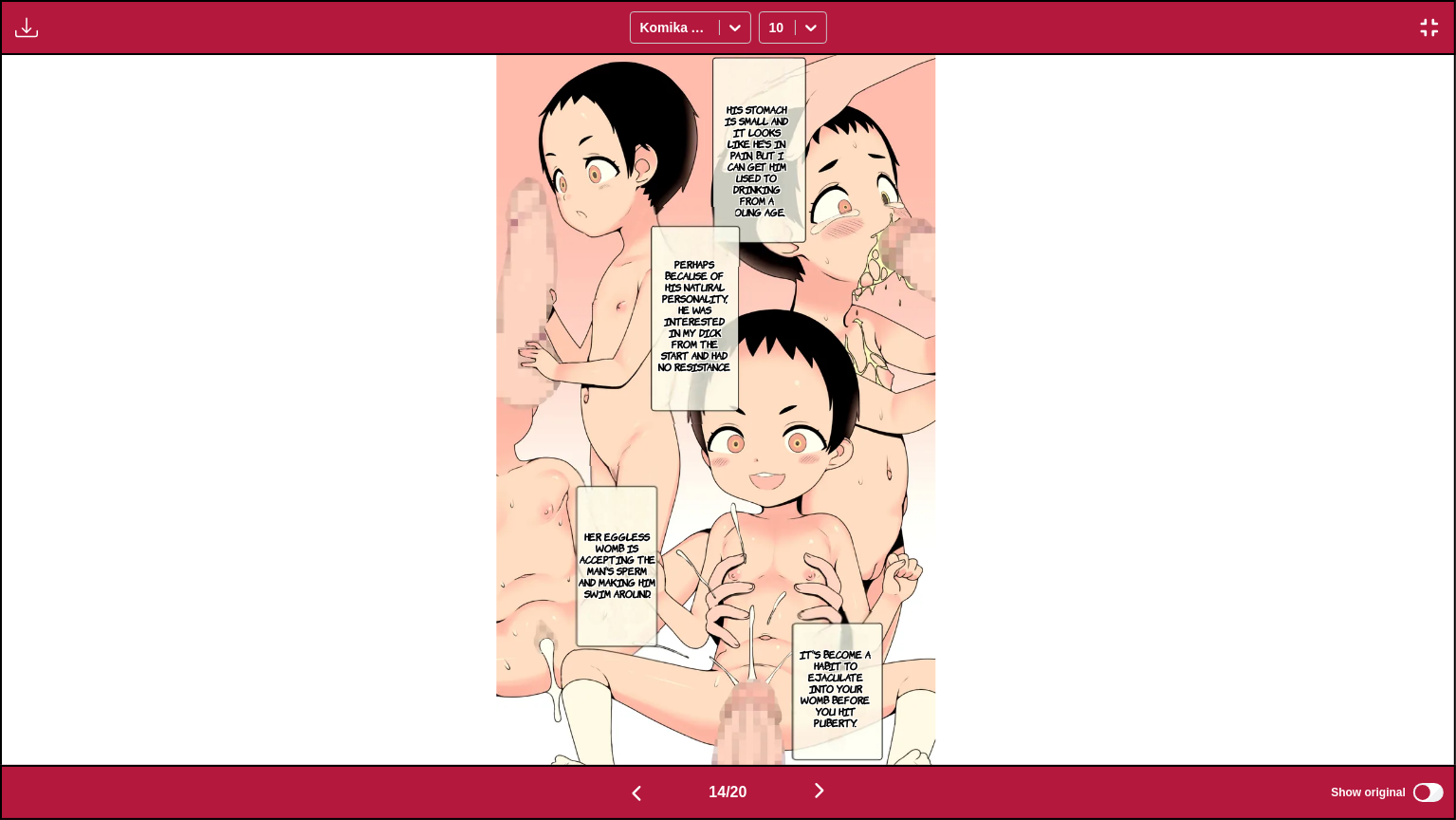 click on "His stomach is small and it looks like he's in pain, but I can get him used to drinking from a young age." at bounding box center (756, 160) 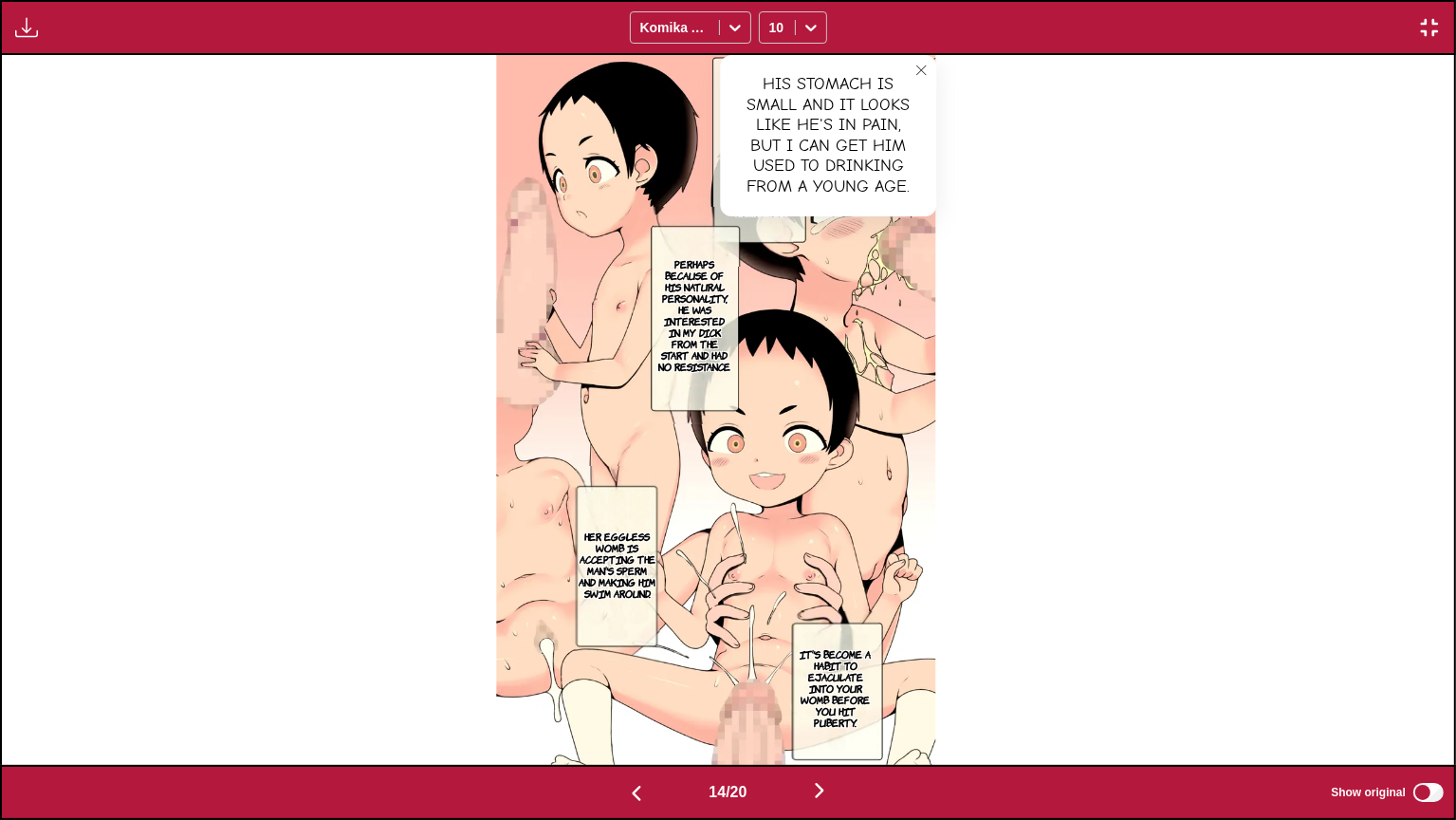 click on "Perhaps because of his natural personality, he was interested in my dick from the start and had no resistance" at bounding box center (694, 315) 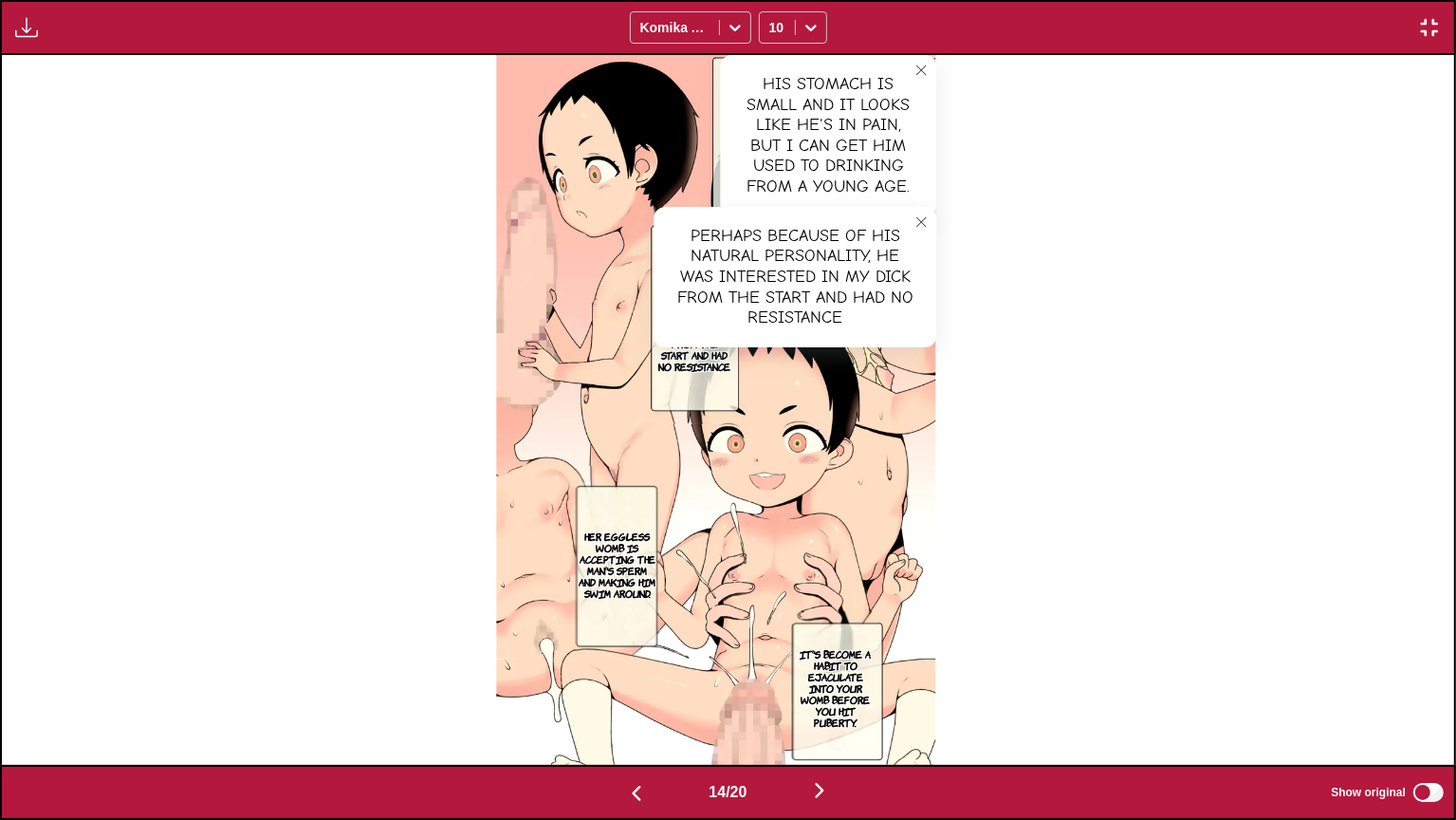 click on "It's become a habit to ejaculate into your womb before you hit puberty." at bounding box center (835, 688) 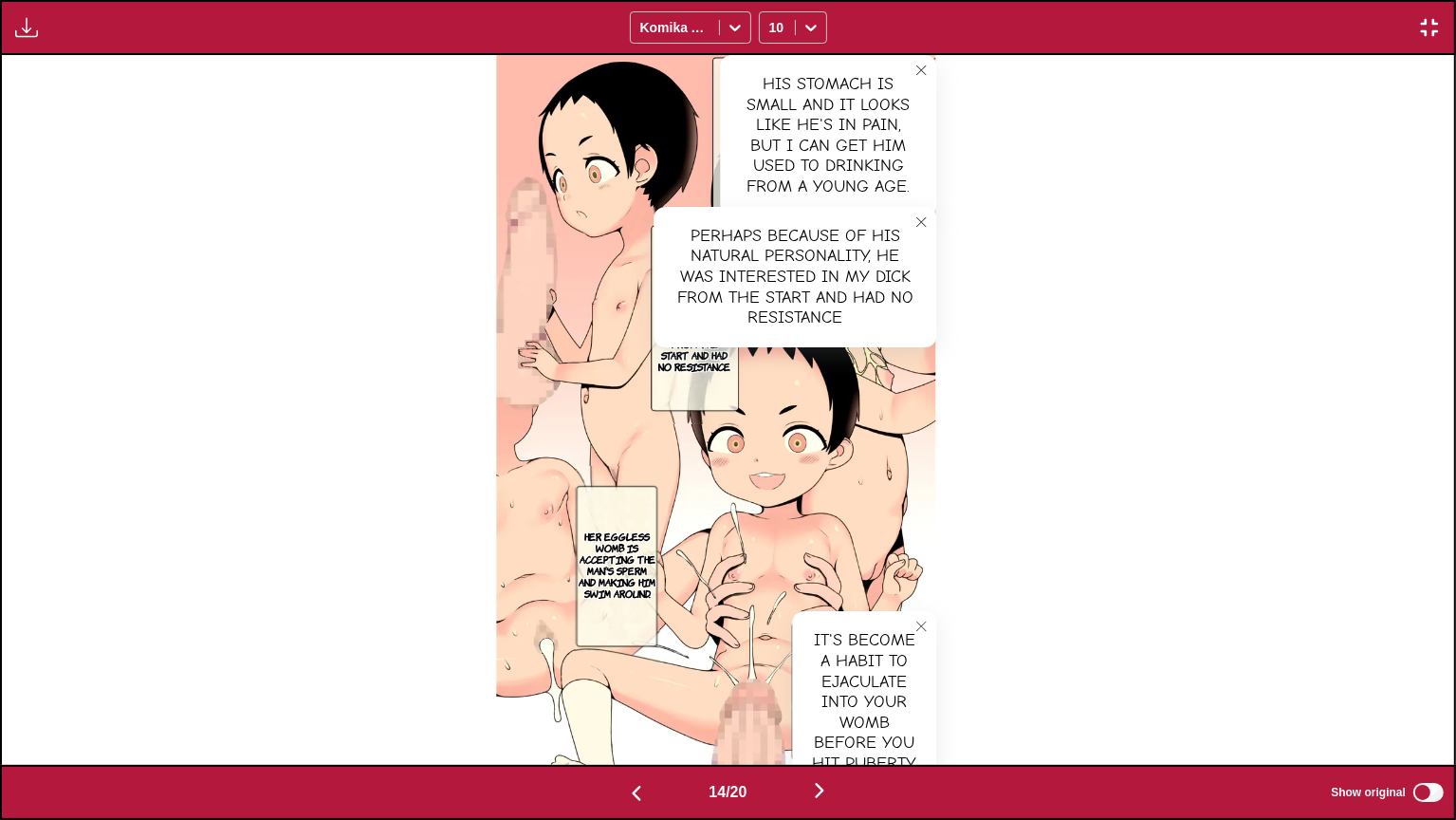 click 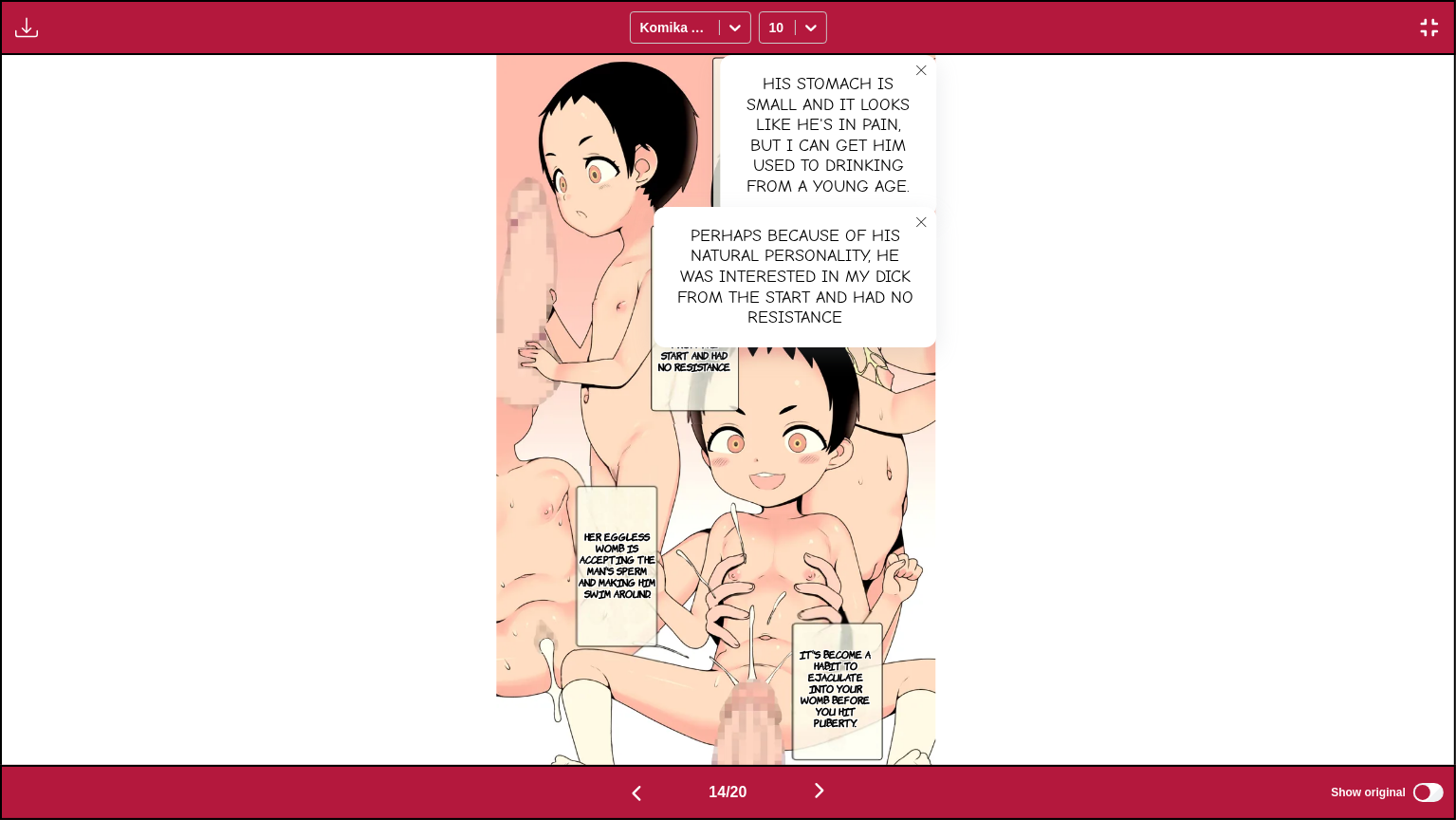 click on "Her eggless womb is accepting the man's sperm and making him swim around." at bounding box center (617, 565) 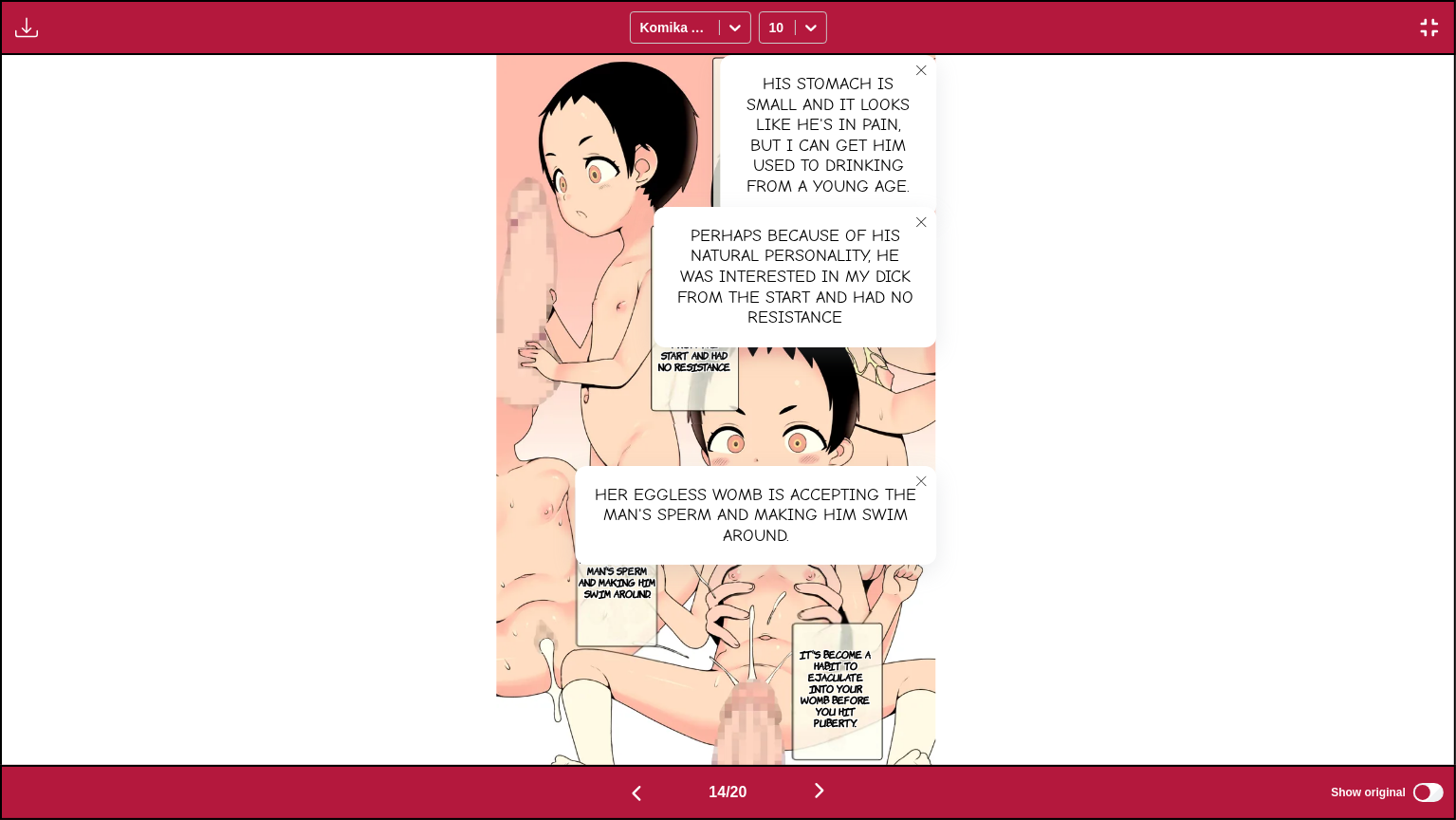 scroll, scrollTop: 0, scrollLeft: 20344, axis: horizontal 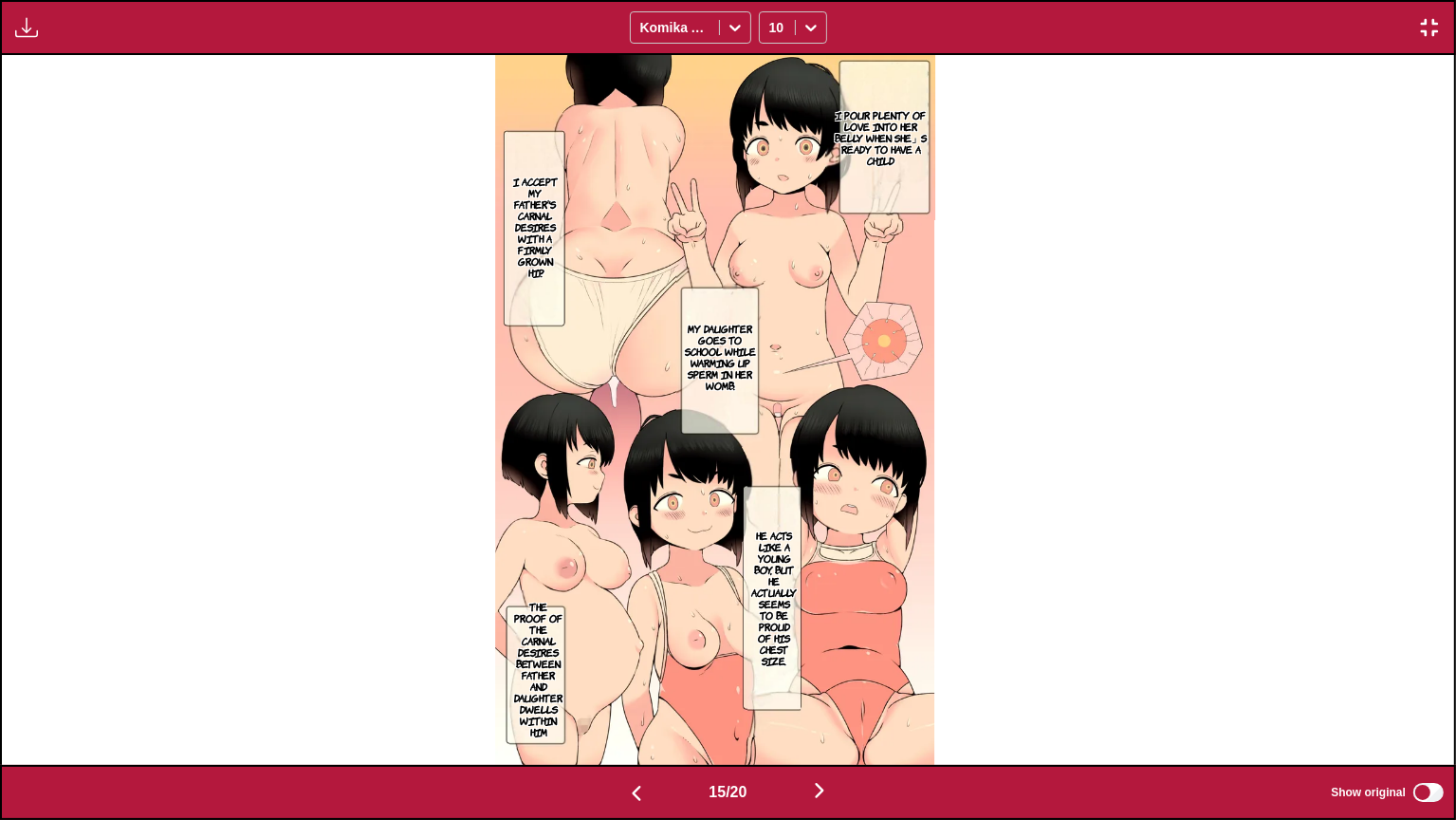 click on "I pour plenty of love into her belly when she」s ready to have a child" at bounding box center [880, 138] 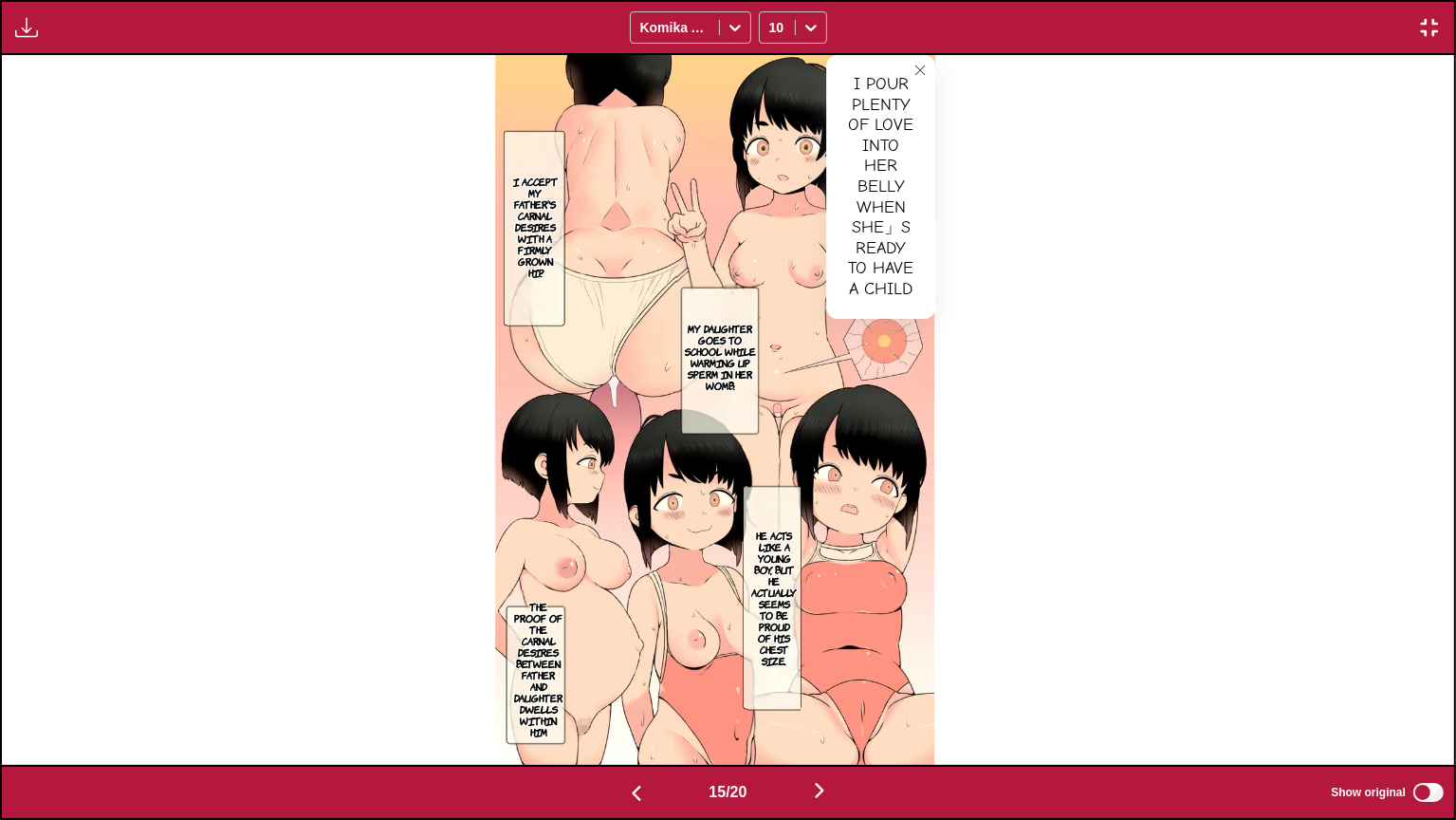 click on "I accept my father's carnal desires with a firmly grown hip." at bounding box center [534, 227] 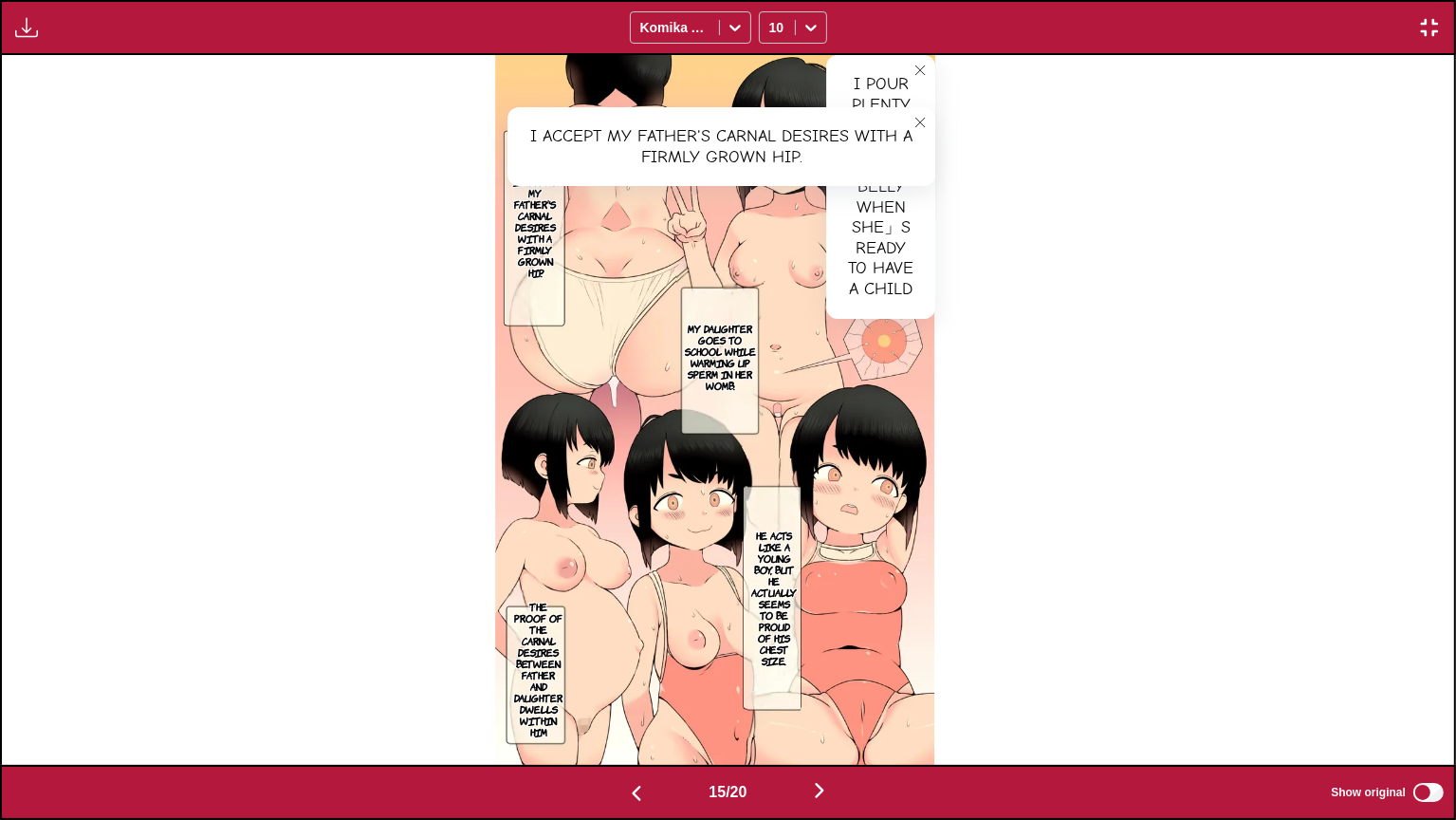 click on "My daughter goes to school while warming up sperm in her womb." at bounding box center (719, 357) 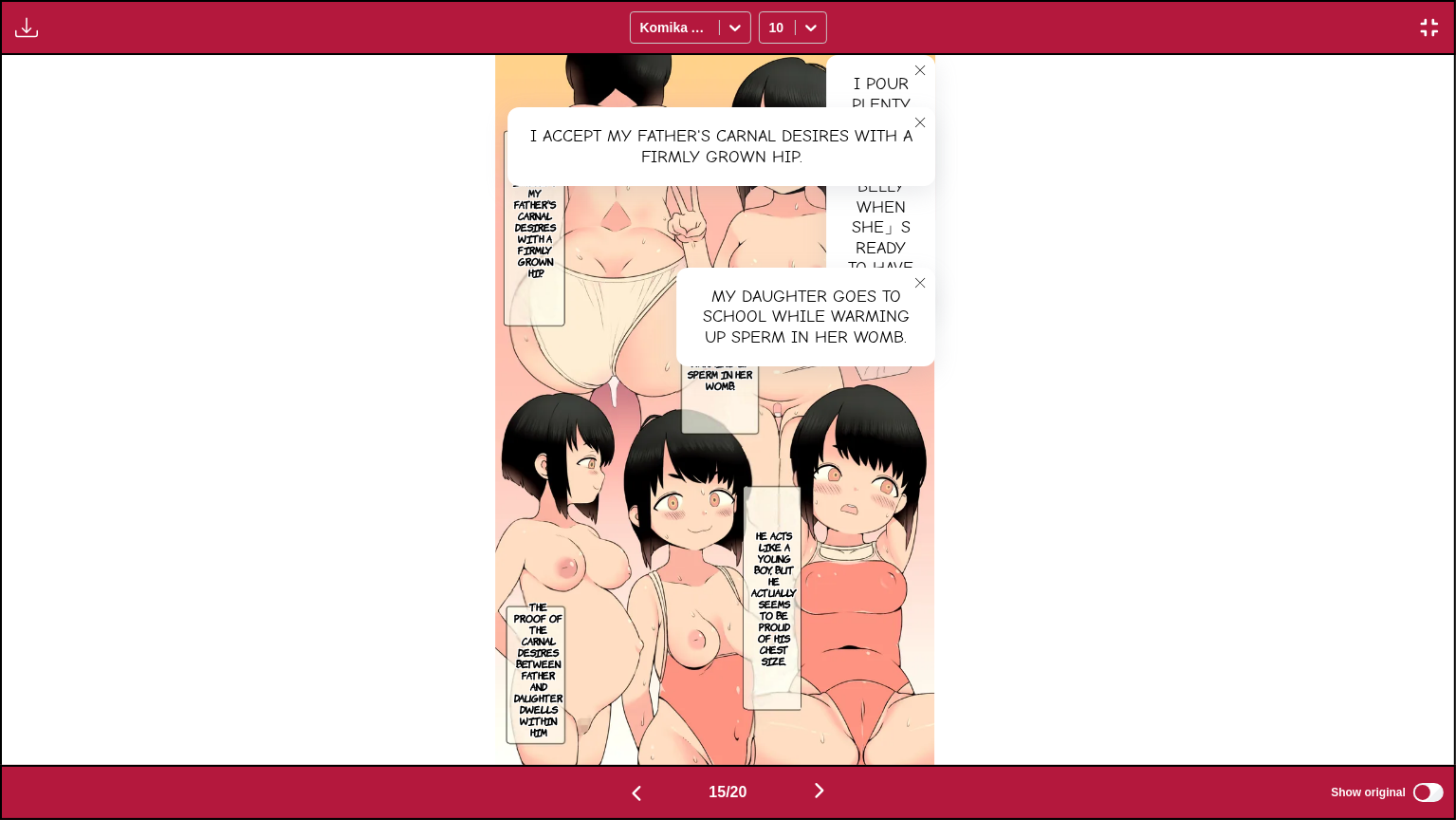 click on "He acts like a young boy, but he actually seems to be proud of his chest size." at bounding box center [774, 598] 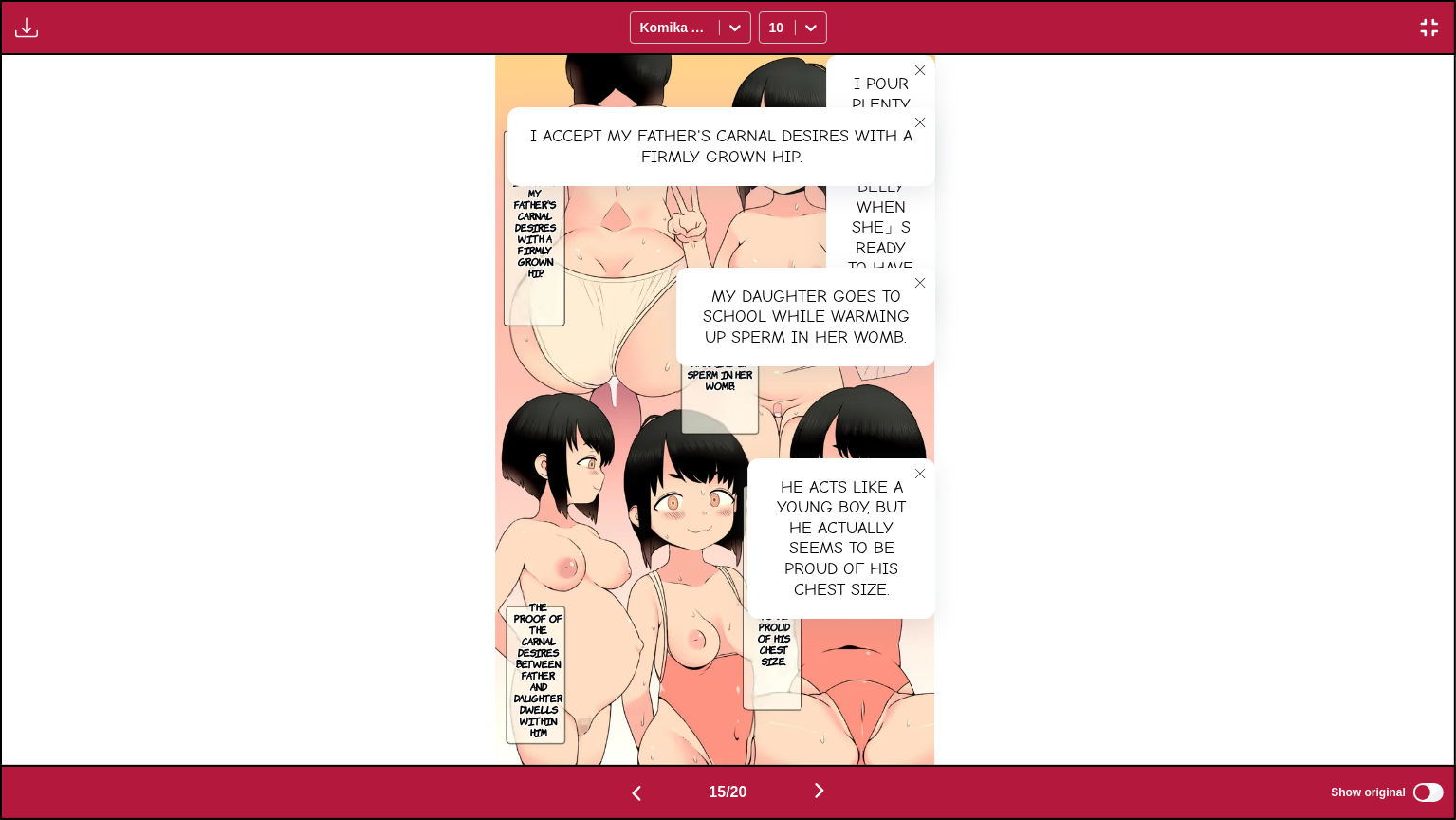 click on "The proof of the carnal desires between father and daughter dwells within him" at bounding box center [538, 669] 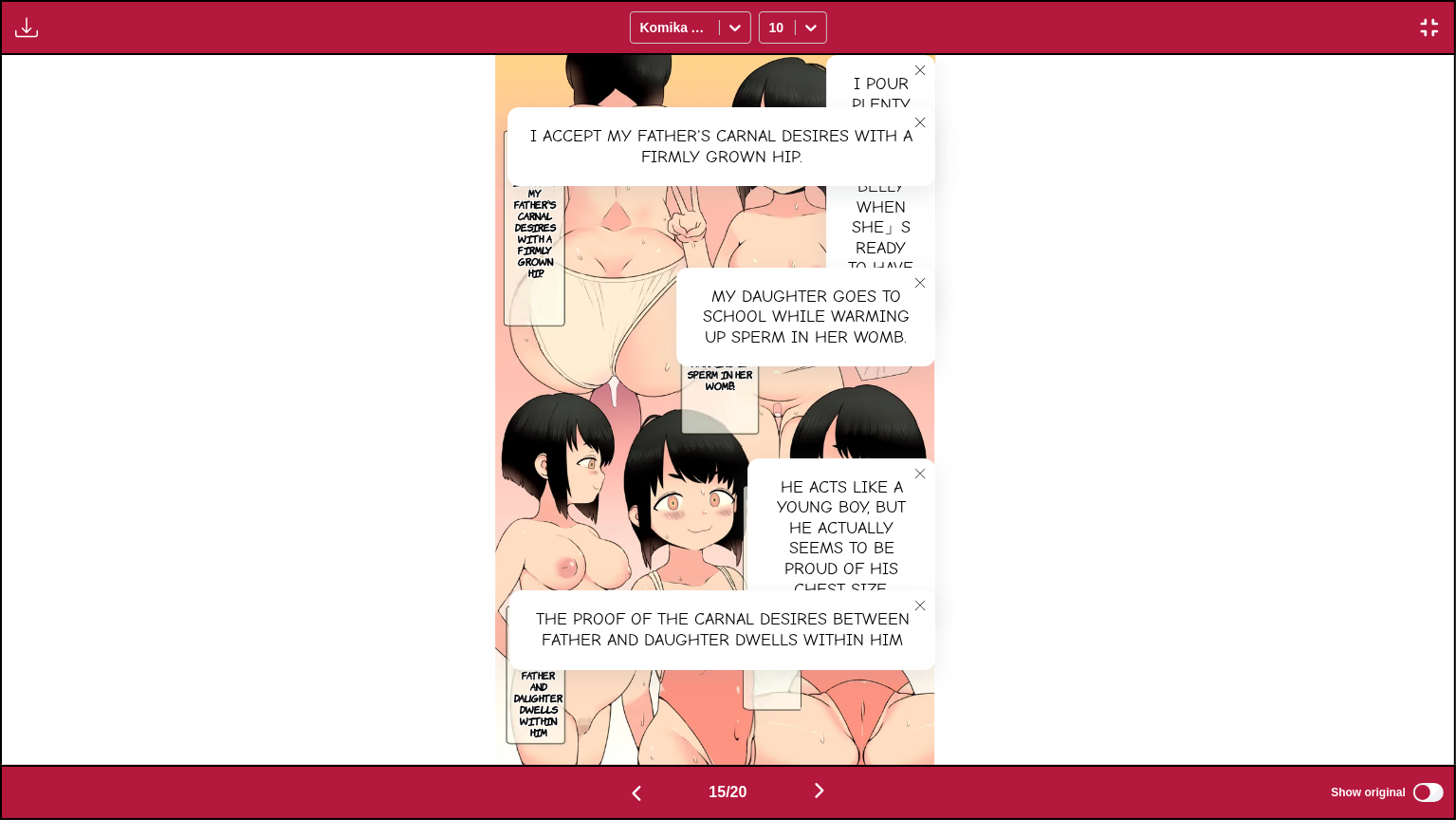 scroll, scrollTop: 0, scrollLeft: 21797, axis: horizontal 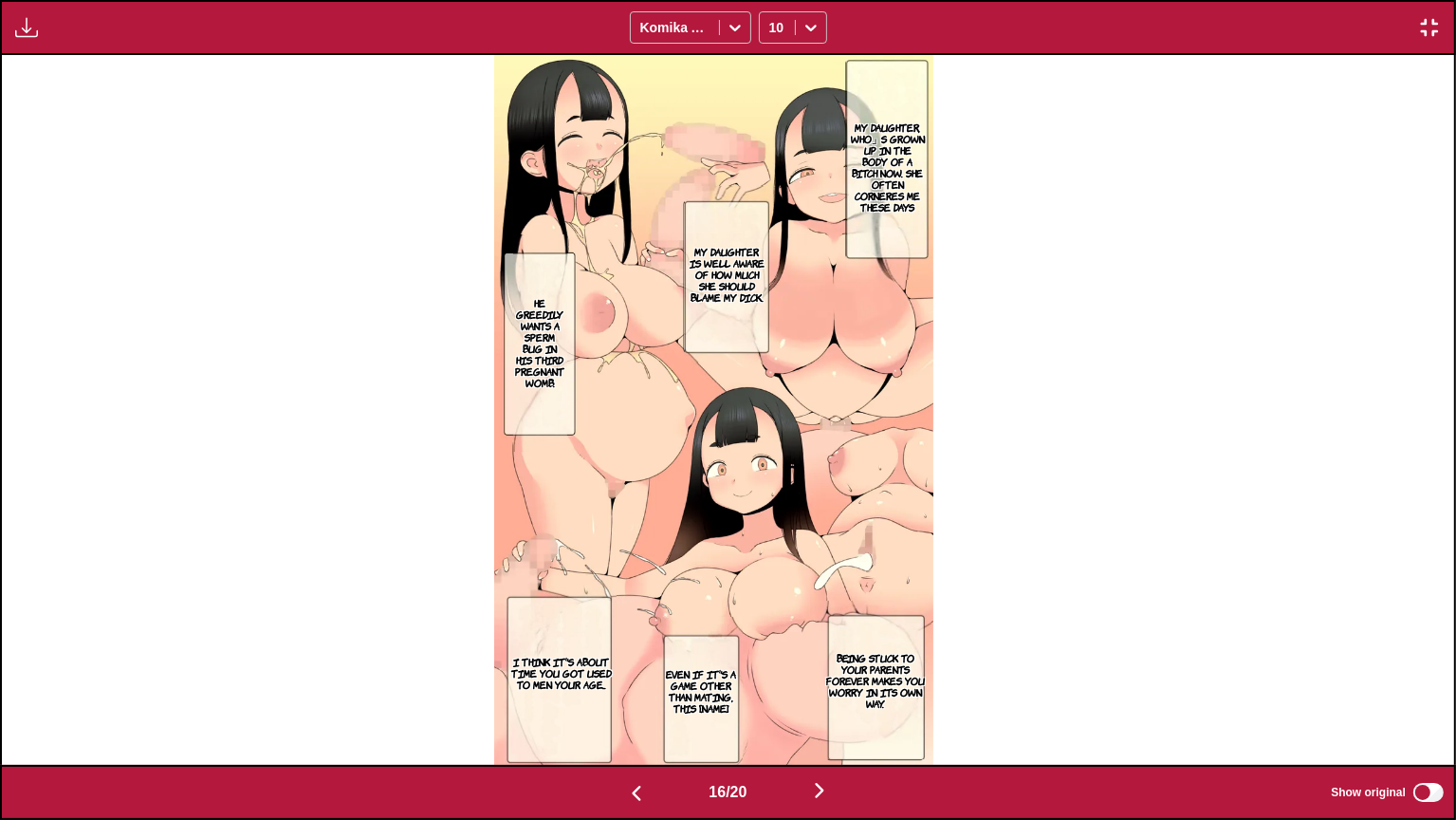 click on "My daughter, who」s grown up in the body of a bitch now. She often corneres me these days" at bounding box center (887, 167) 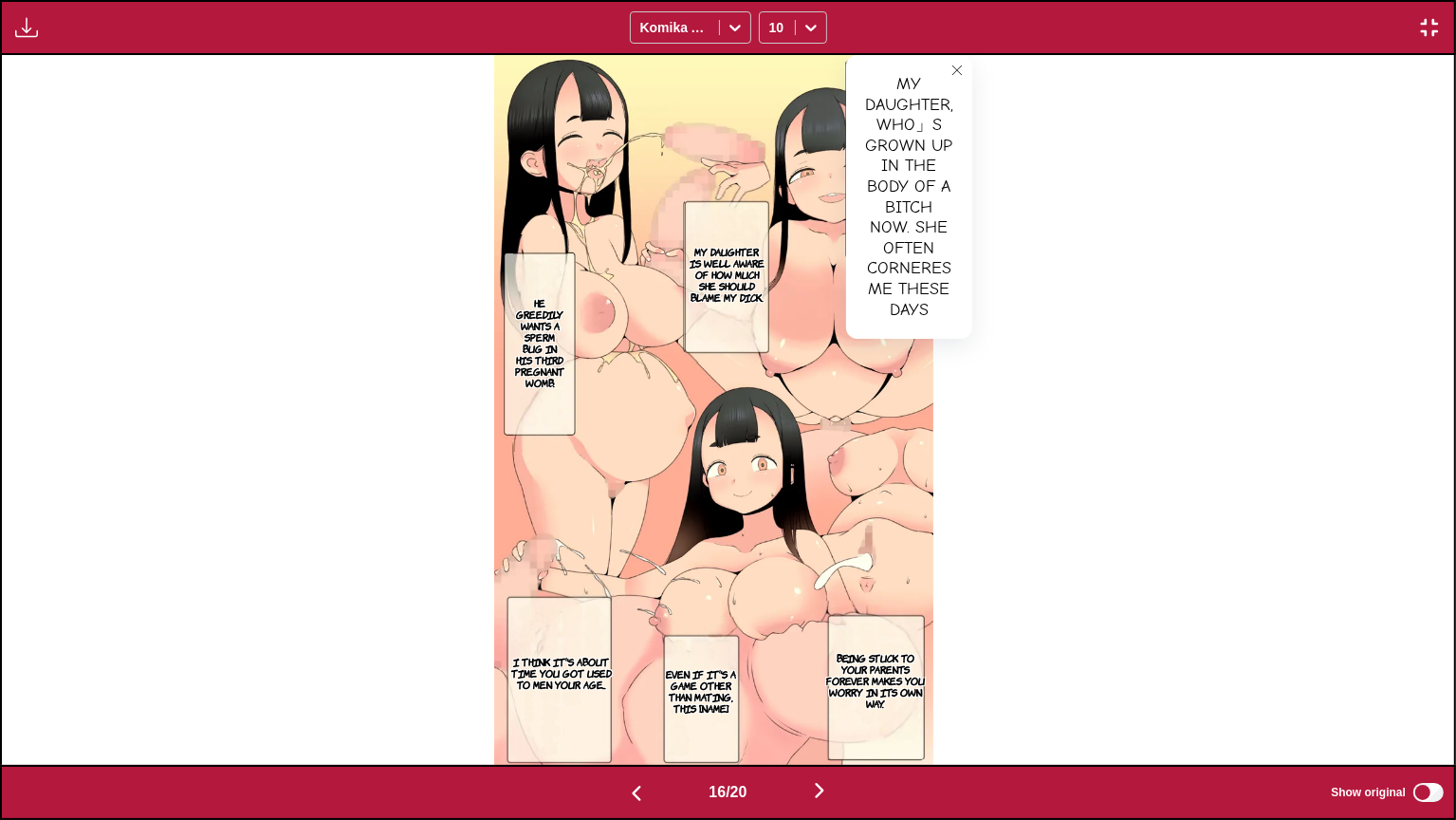 click on "My daughter is well aware of how much she should blame my dick." at bounding box center [727, 274] 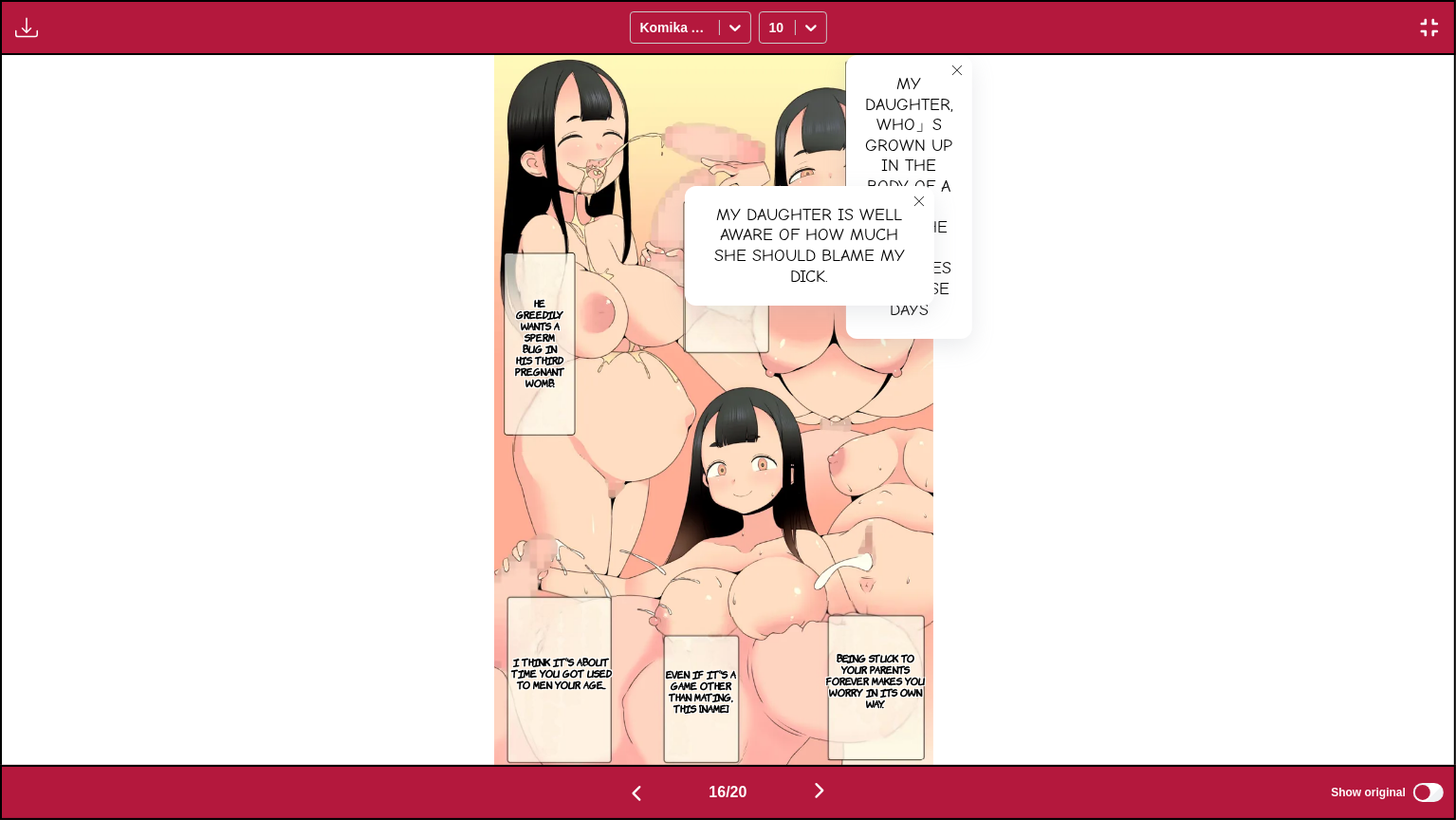 click on "He greedily wants a sperm bug in his third pregnant womb." at bounding box center (540, 343) 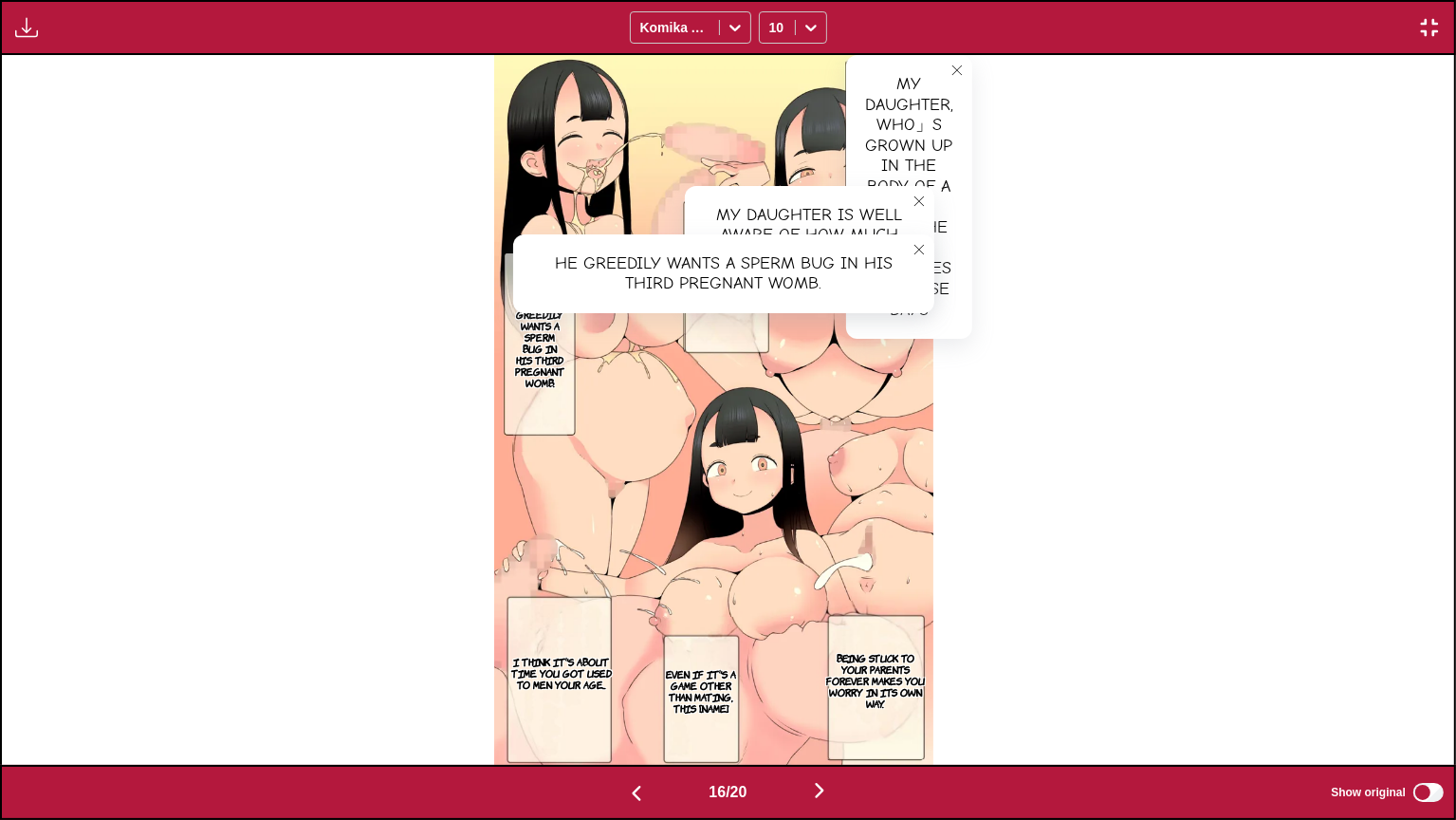 click on "Being stuck to your parents forever makes you worry in its own way." at bounding box center [875, 680] 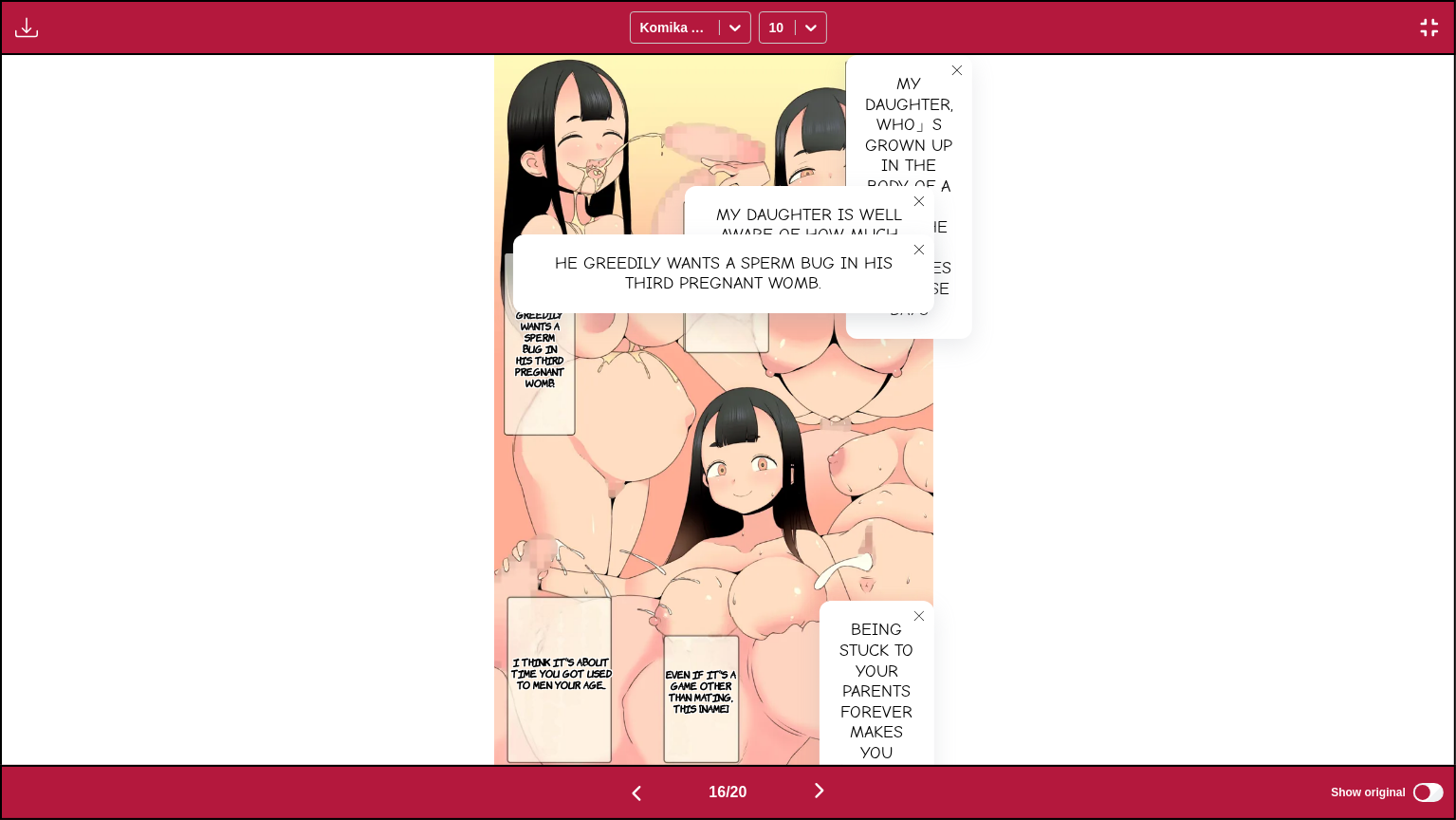 click on "Even if it's a game other than mating, this [NAME]" at bounding box center (701, 691) 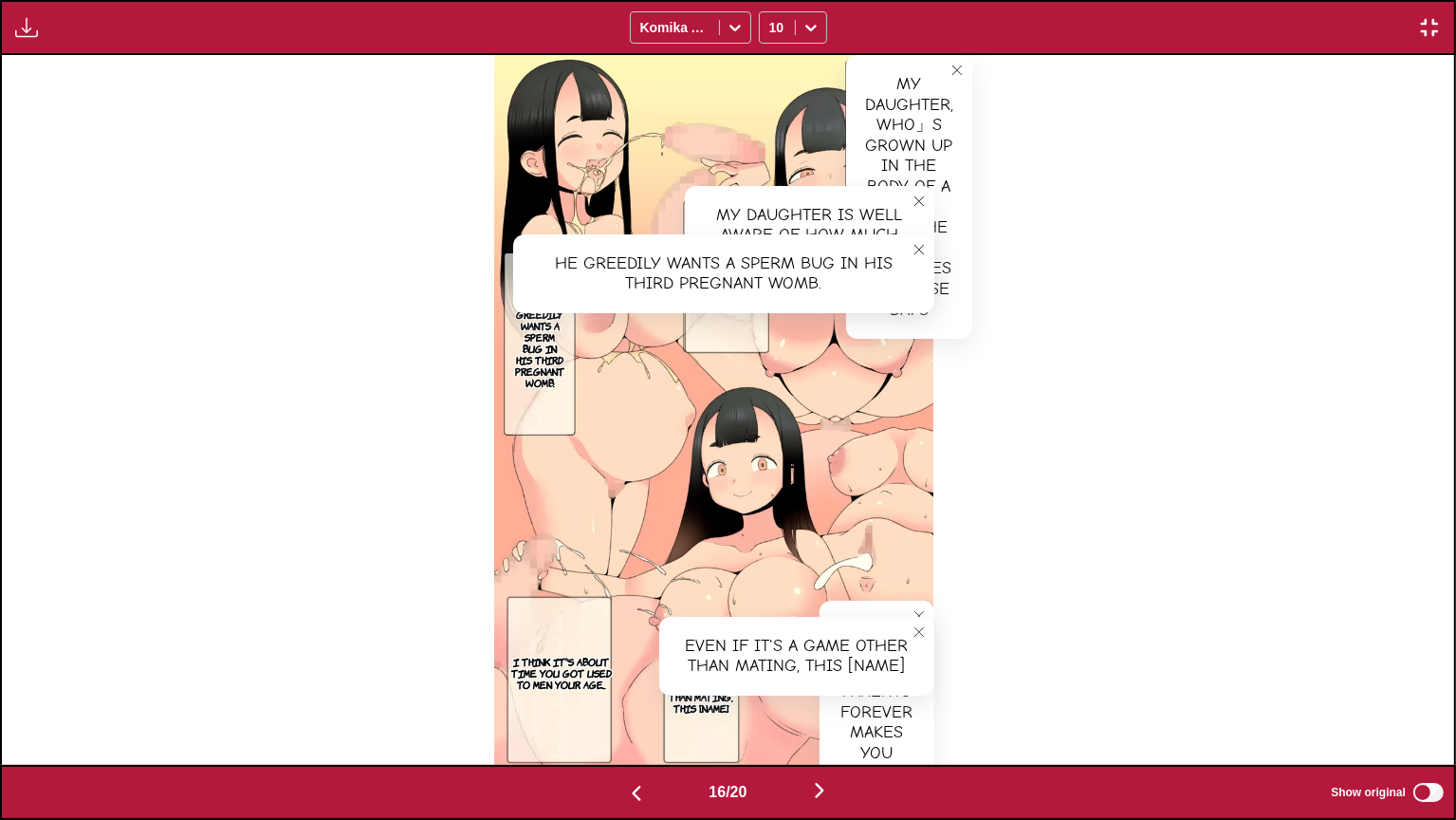 click on "I think it's about time you got used to men your age..." at bounding box center [561, 673] 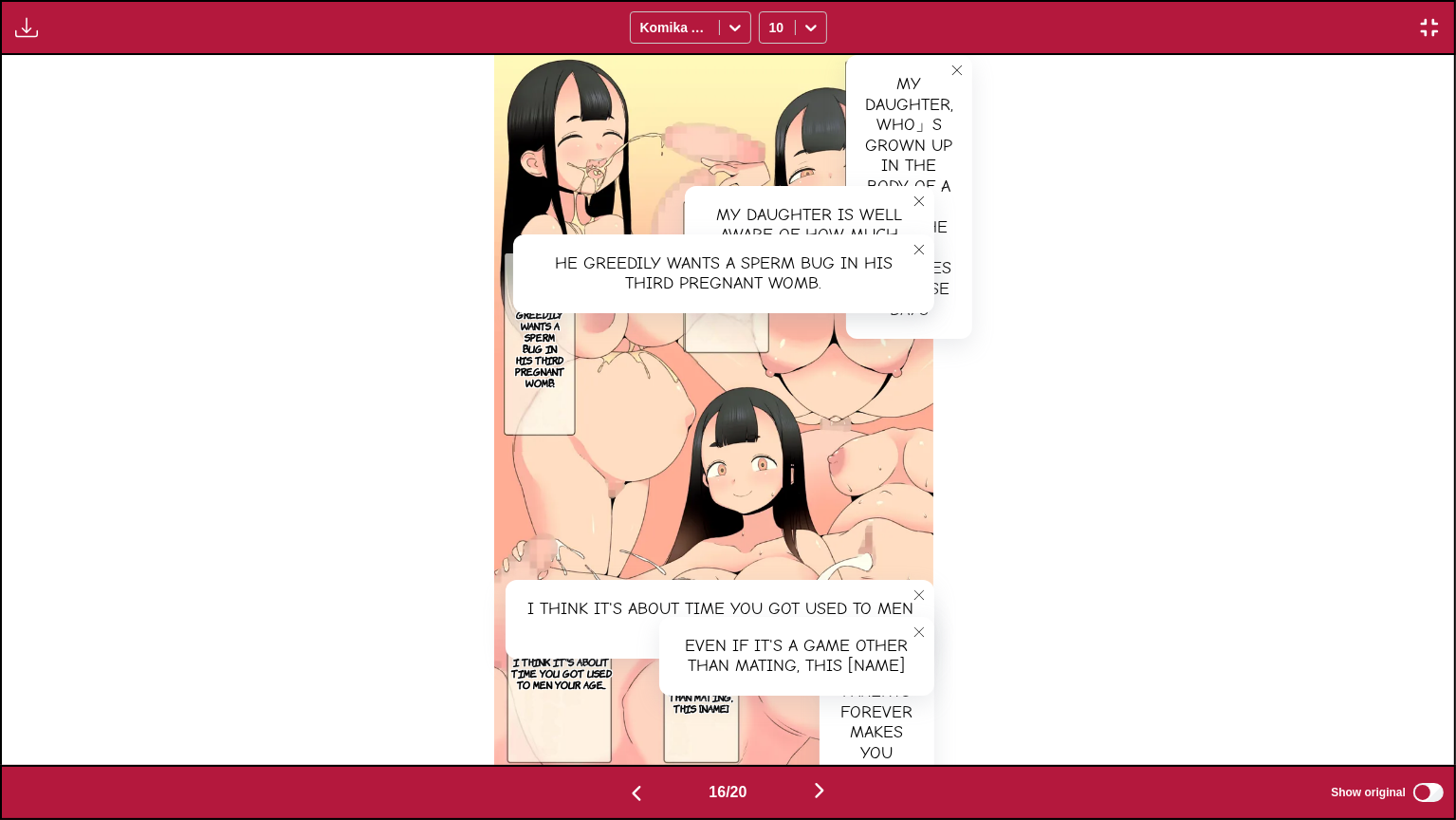 click 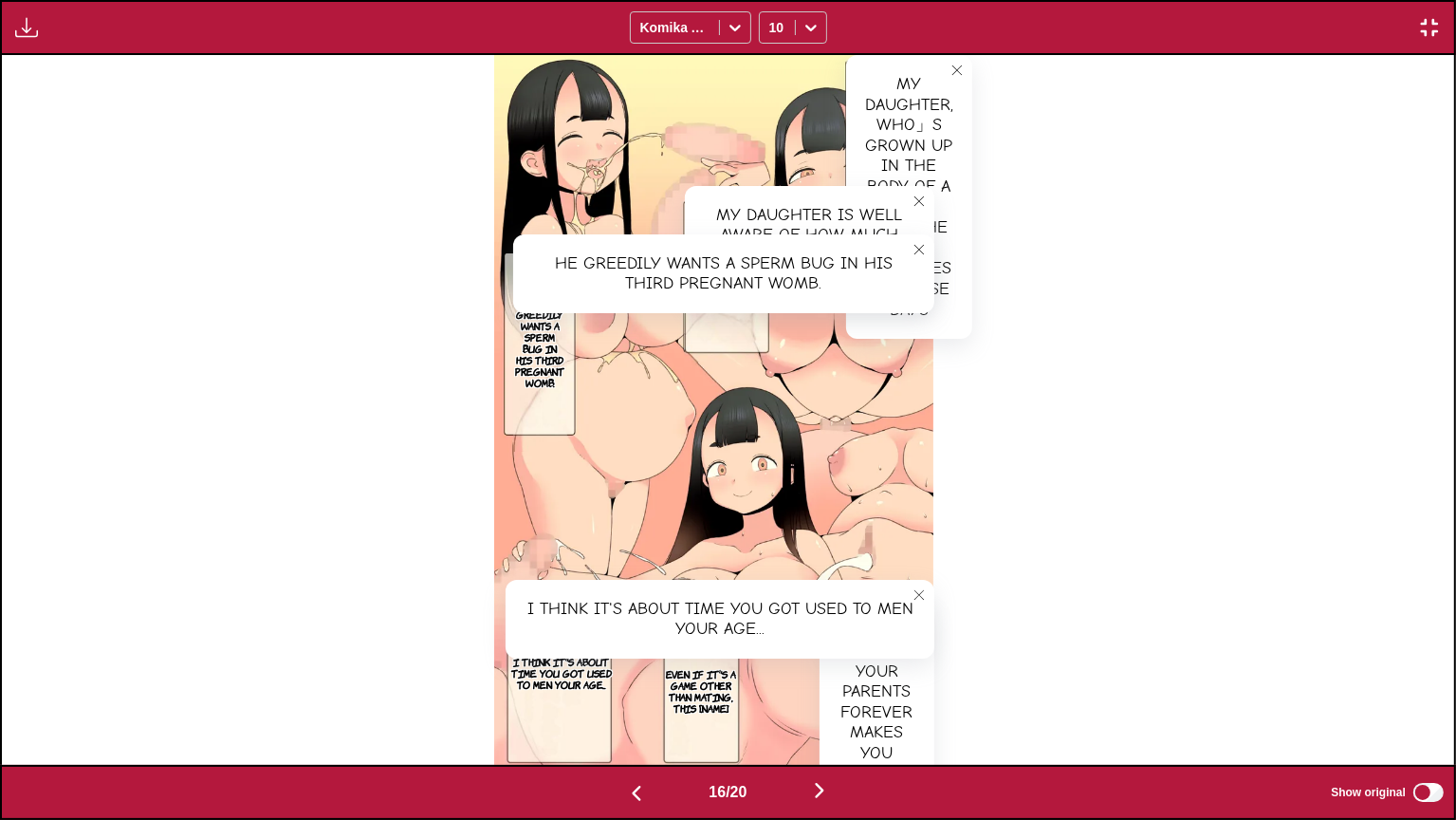 scroll, scrollTop: 0, scrollLeft: 23250, axis: horizontal 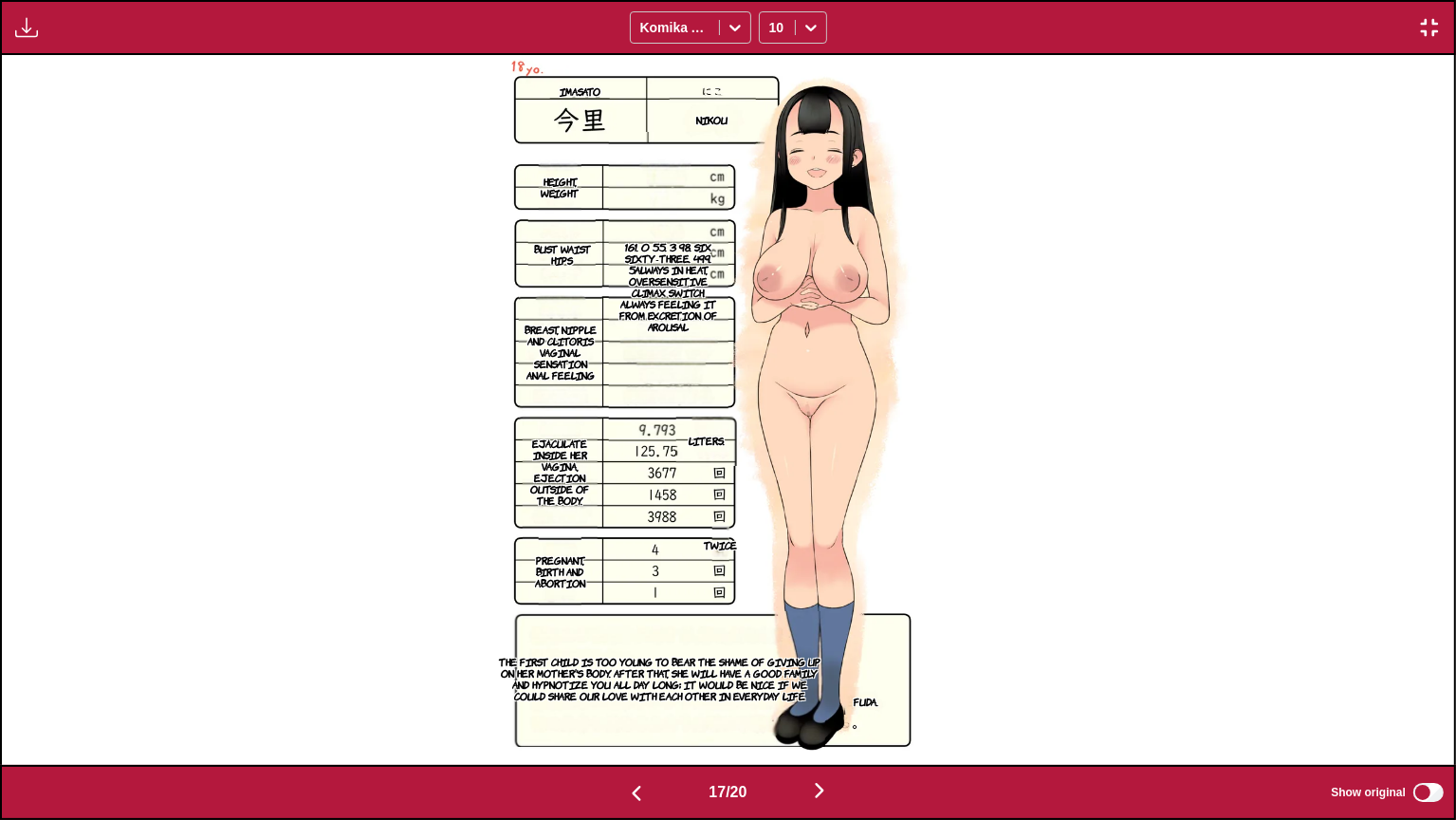 click on "Fuda." at bounding box center [866, 700] 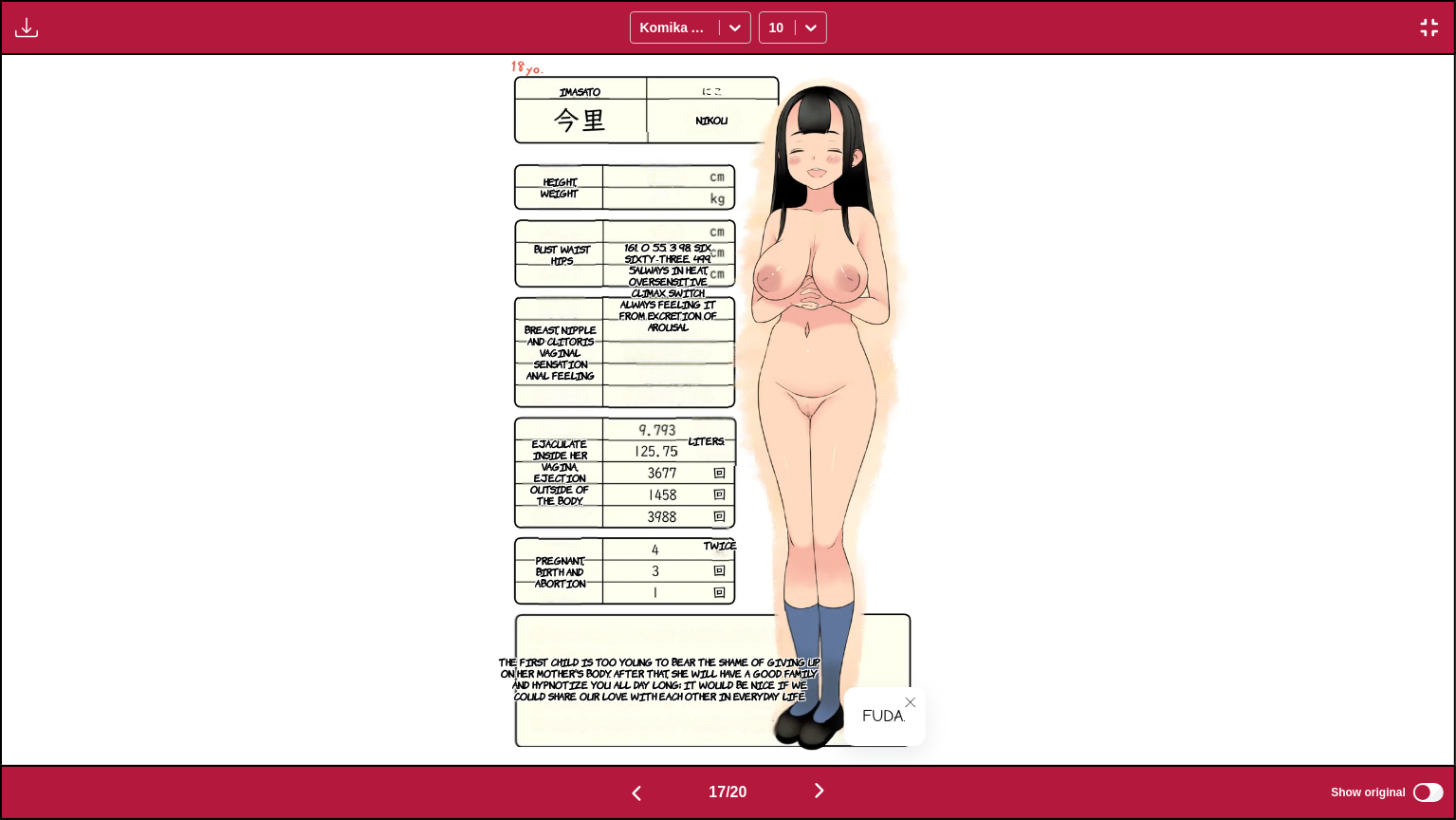 click on "The first child is too young to bear the shame of giving up on her mother's body. After that, she will have a good family and hypnotize you all day long; it would be nice if we could share our love with each other in everyday life" at bounding box center [659, 679] 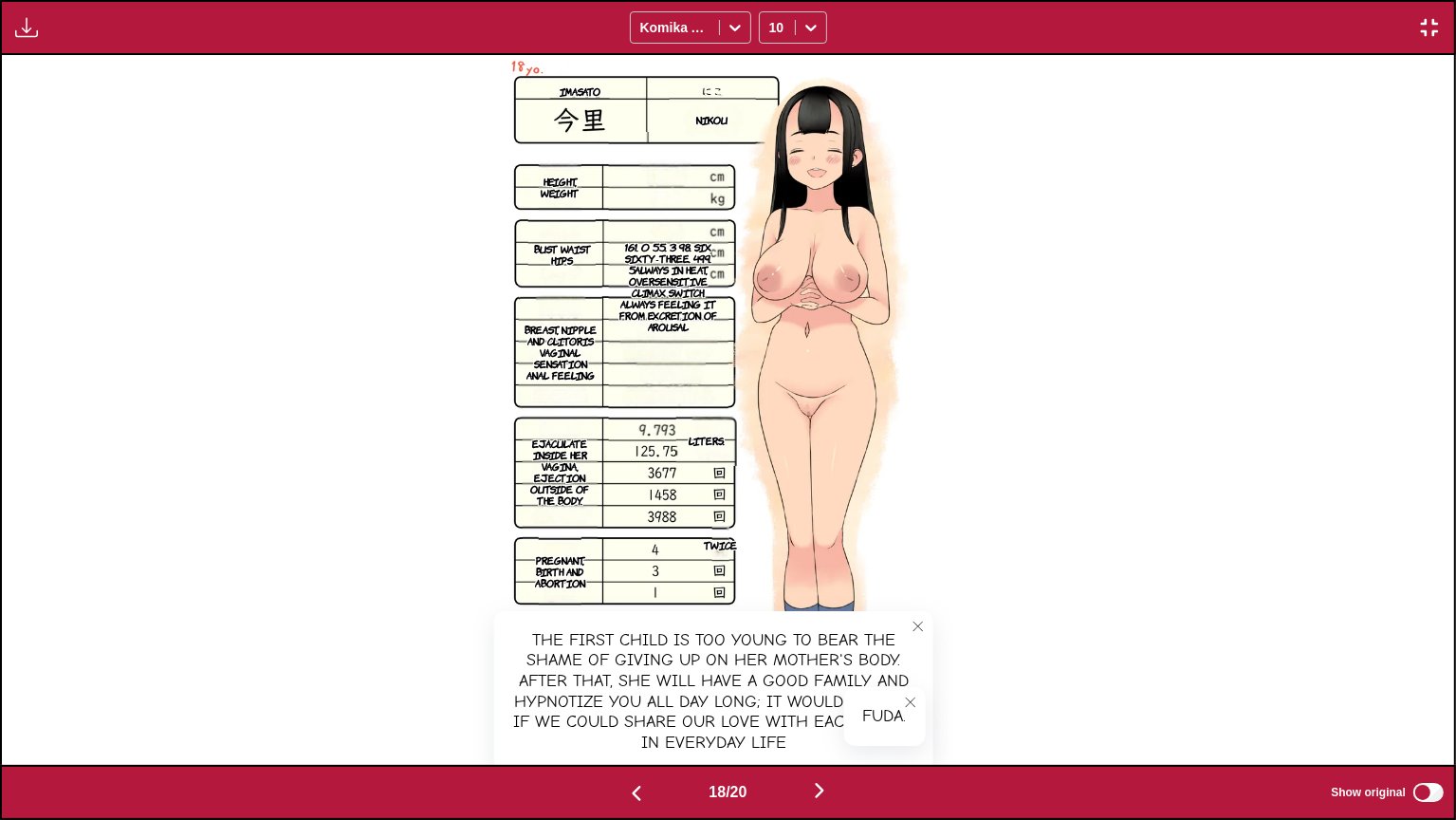 scroll, scrollTop: 0, scrollLeft: 24704, axis: horizontal 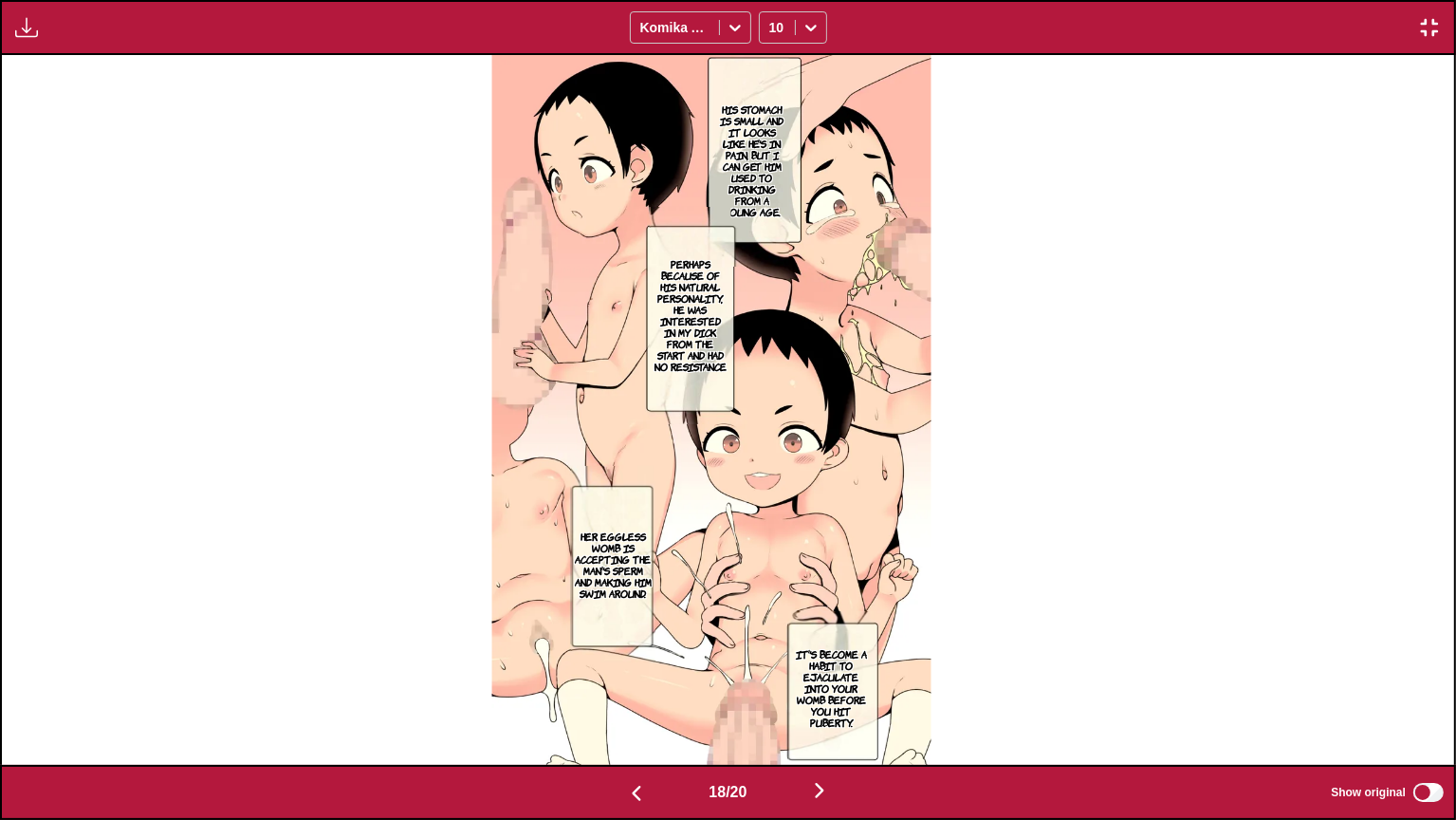 click on "His stomach is small and it looks like he's in pain, but I can get him used to drinking from a young age." at bounding box center (752, 160) 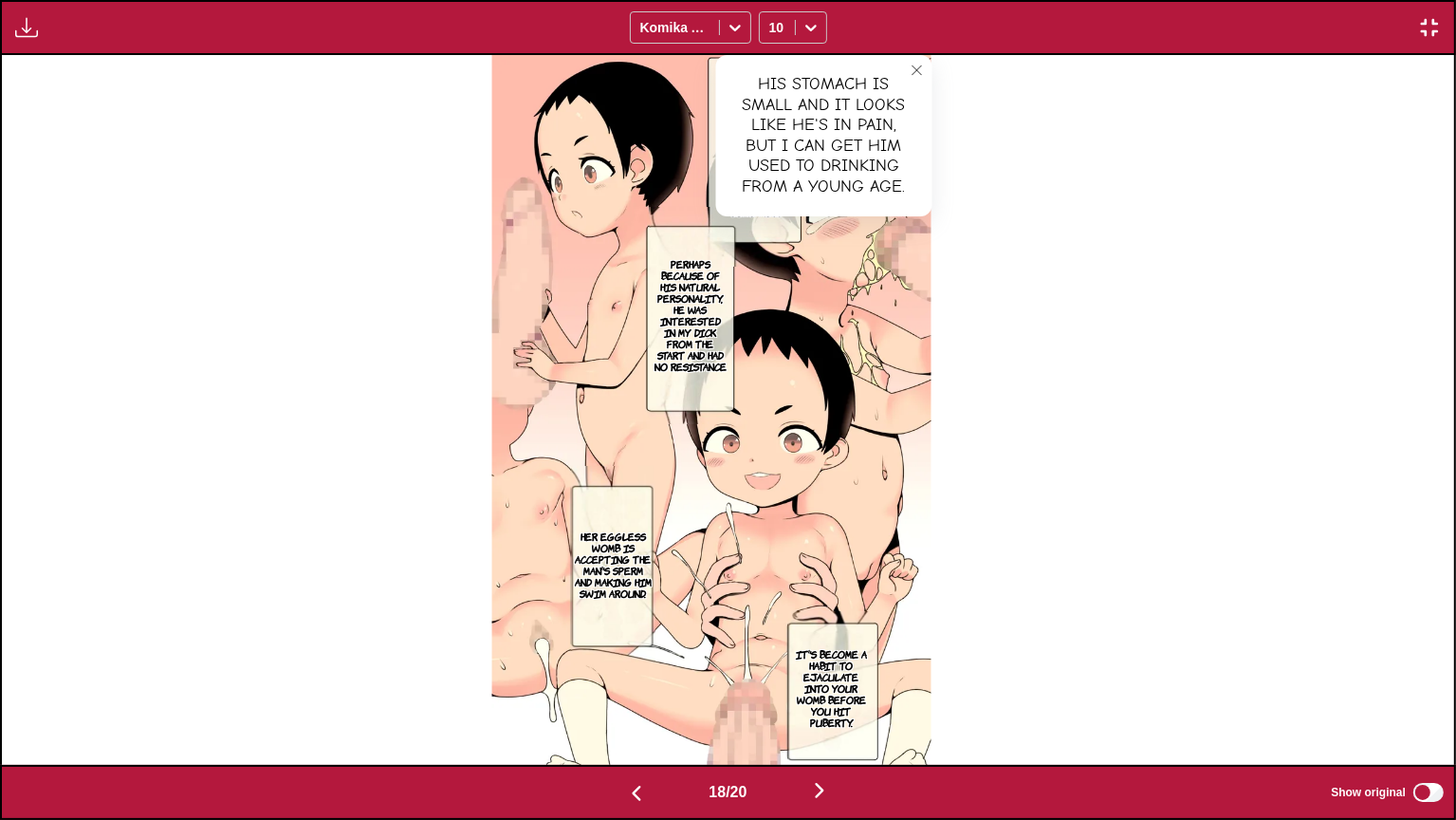 click on "Perhaps because of his natural personality, he was interested in my dick from the start and had no resistance" at bounding box center (691, 315) 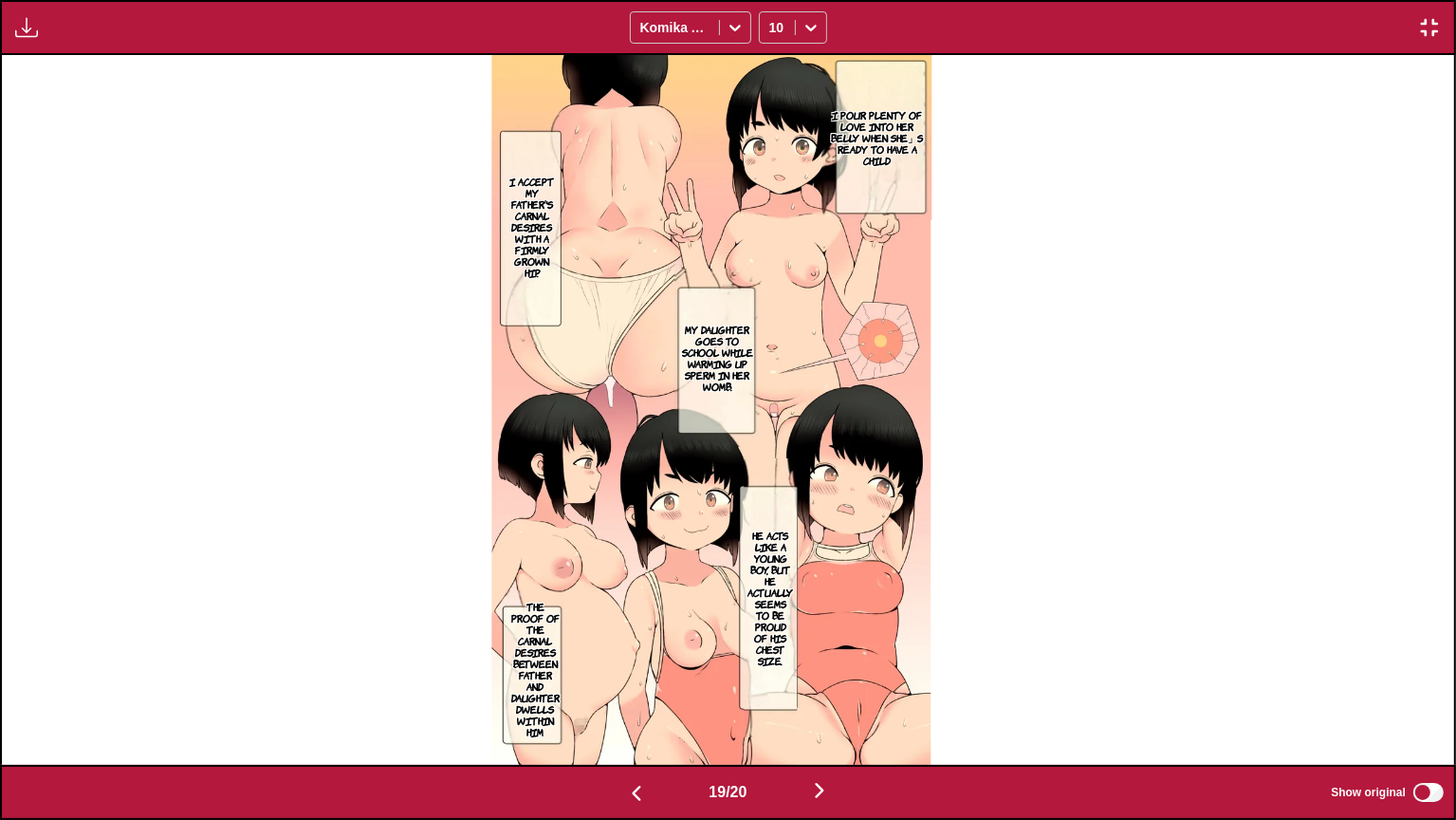 scroll, scrollTop: 0, scrollLeft: 27610, axis: horizontal 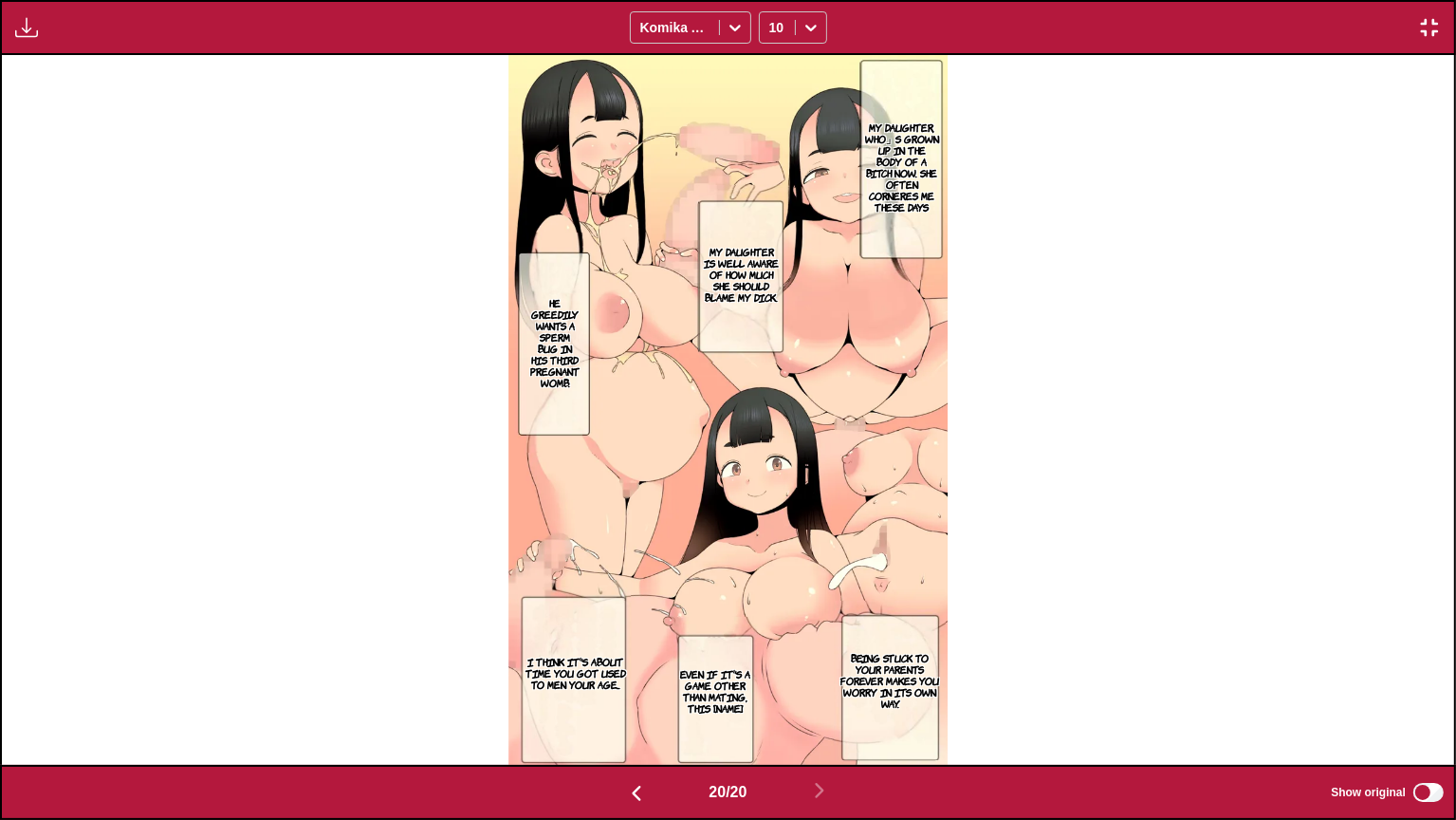 click at bounding box center (1429, 28) 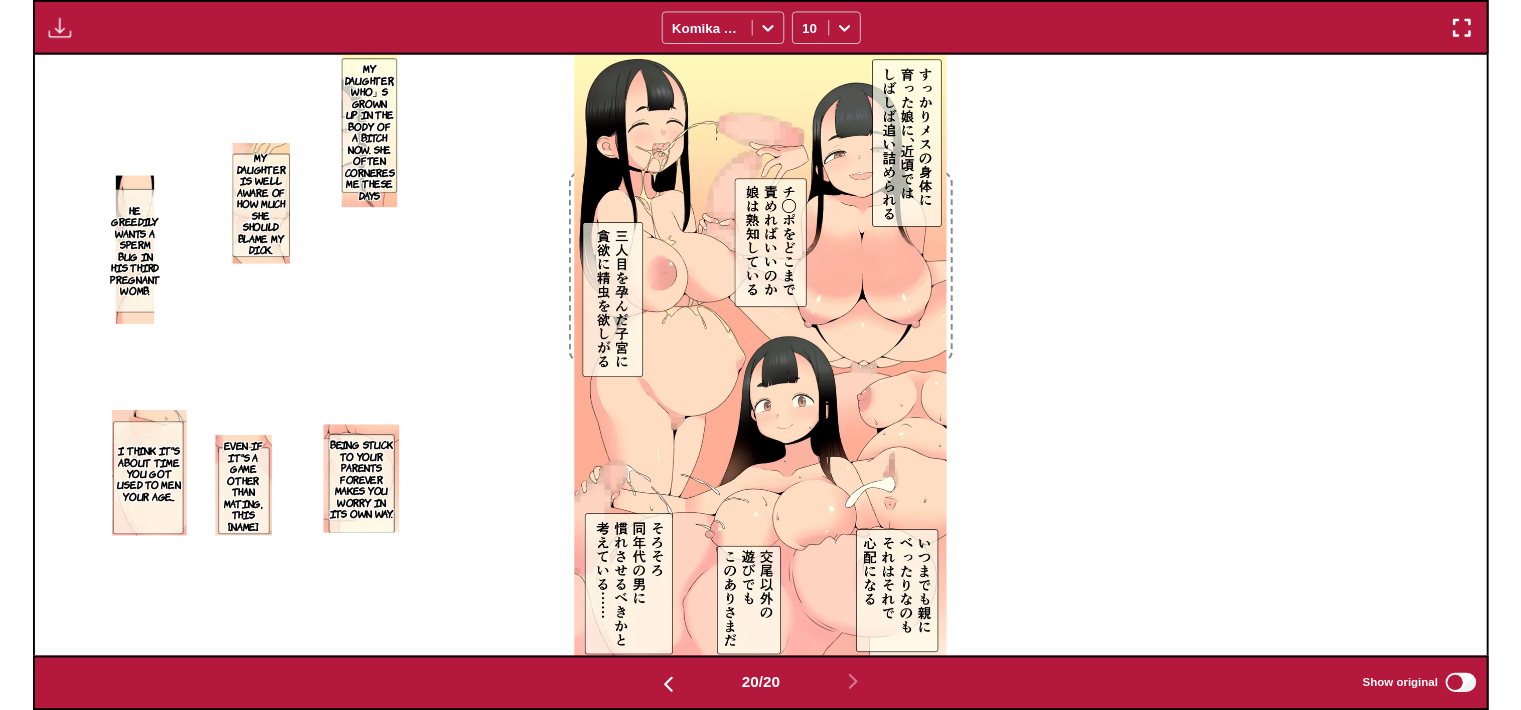 scroll, scrollTop: 522, scrollLeft: 0, axis: vertical 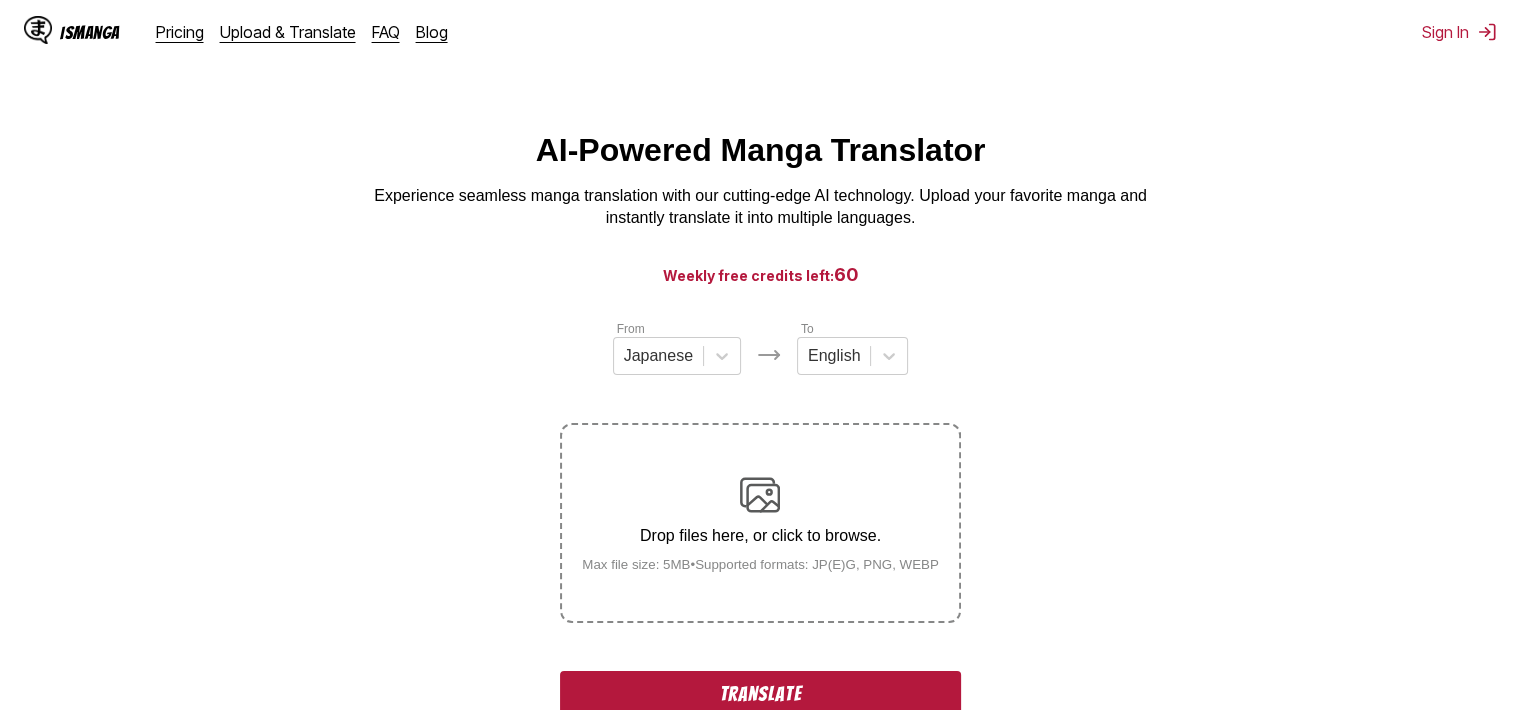 click on "Translate" at bounding box center (760, 694) 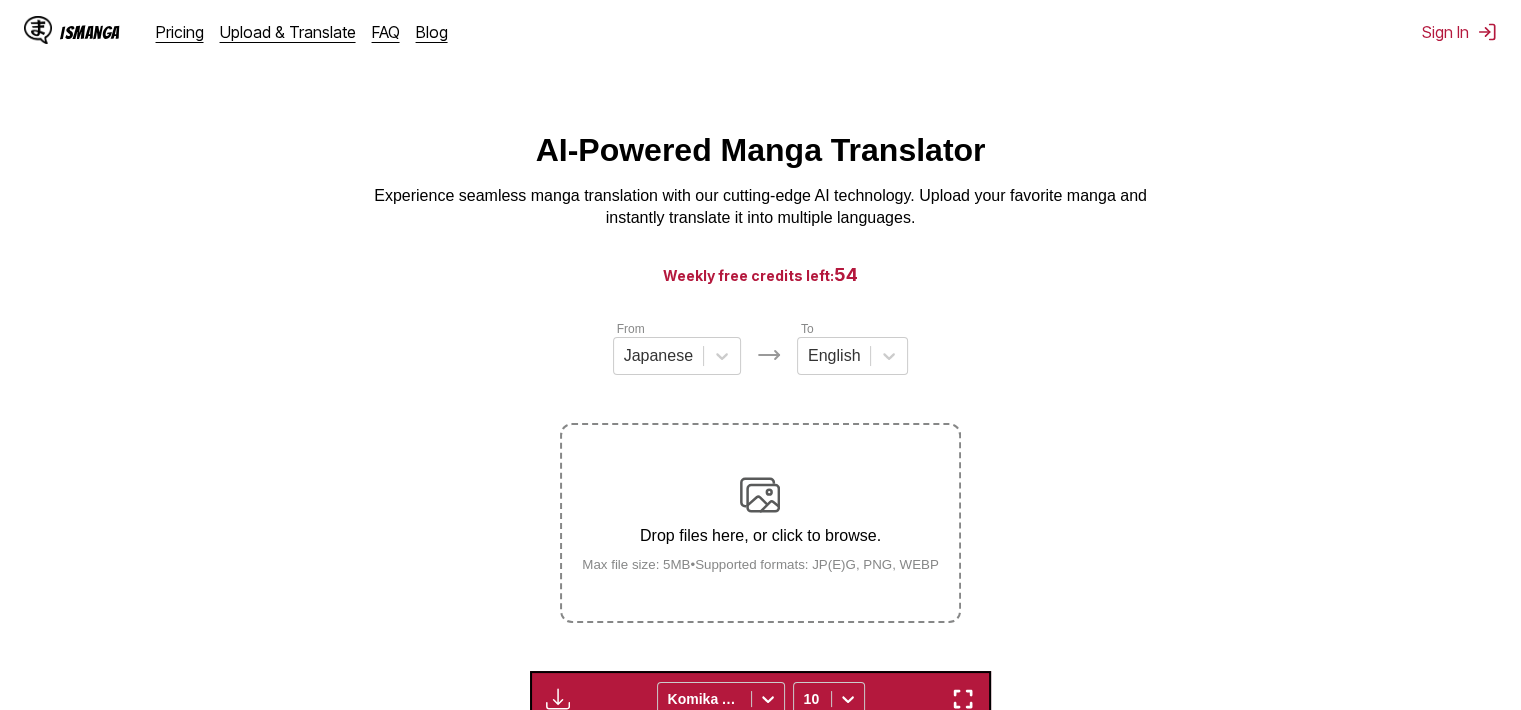 click at bounding box center [963, 699] 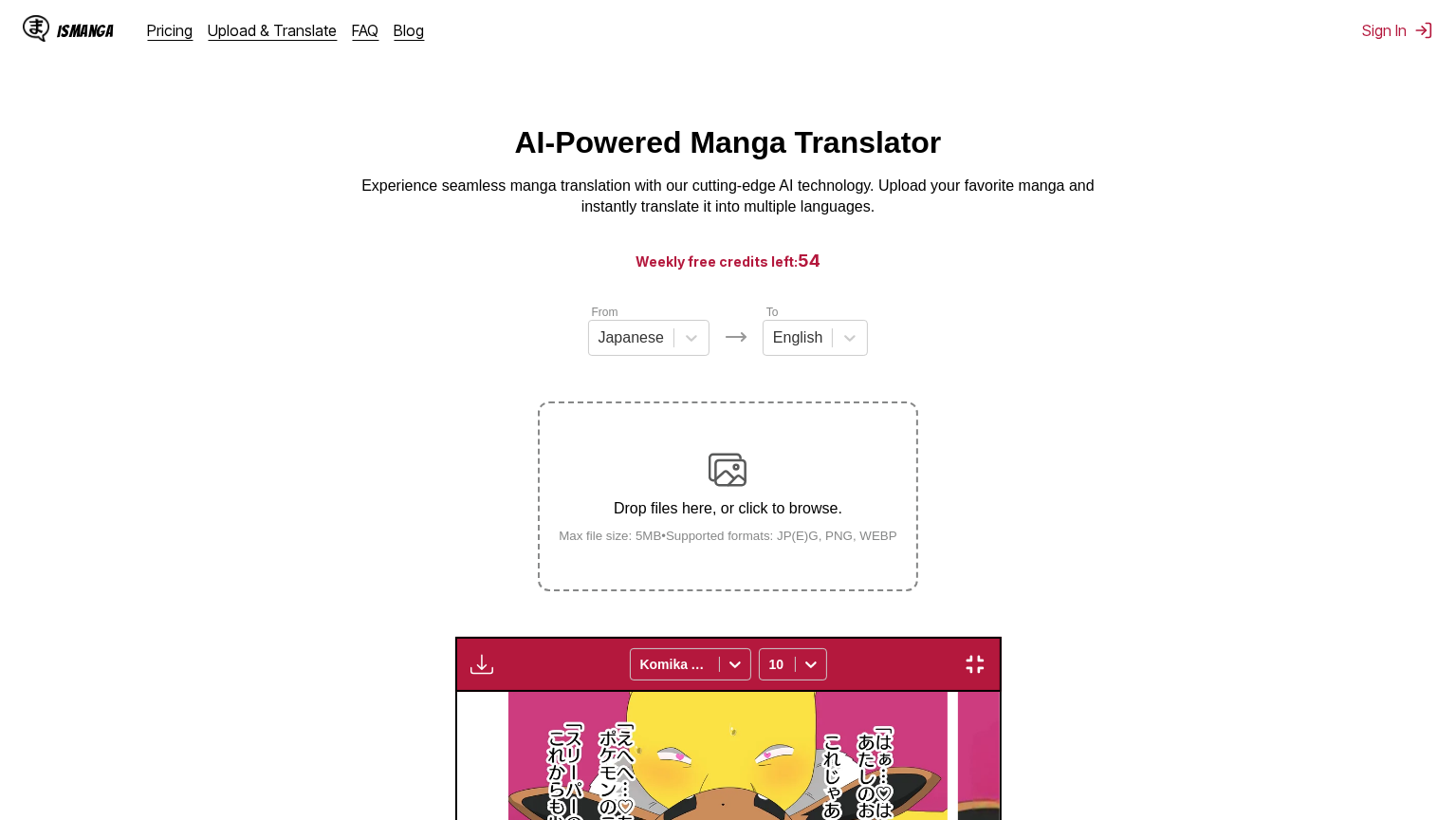 scroll, scrollTop: 0, scrollLeft: 29063, axis: horizontal 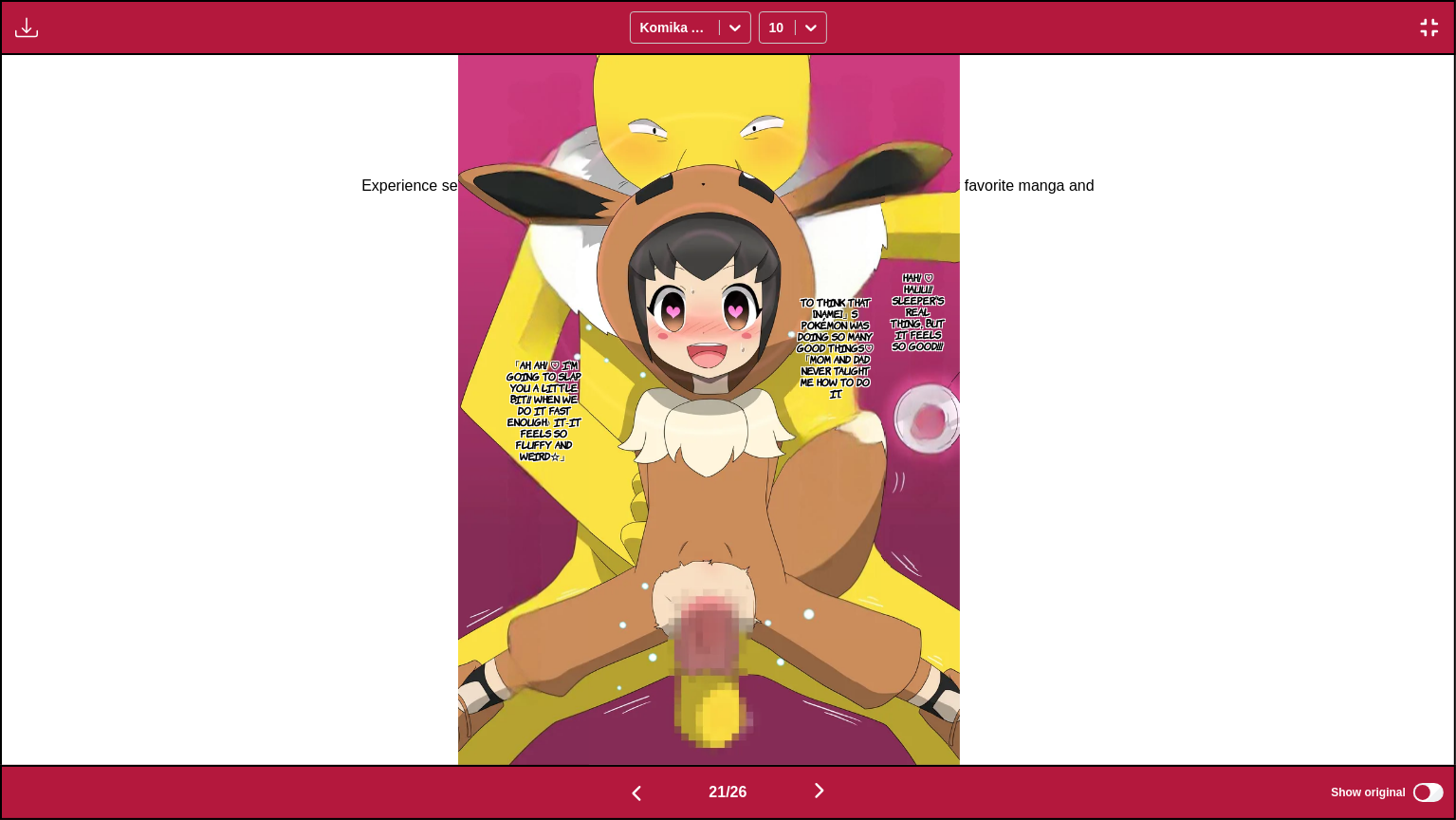 click on "Hah! ♡ Hauu!! Sleeper's real thing, but it feels so good!!!" at bounding box center [917, 311] 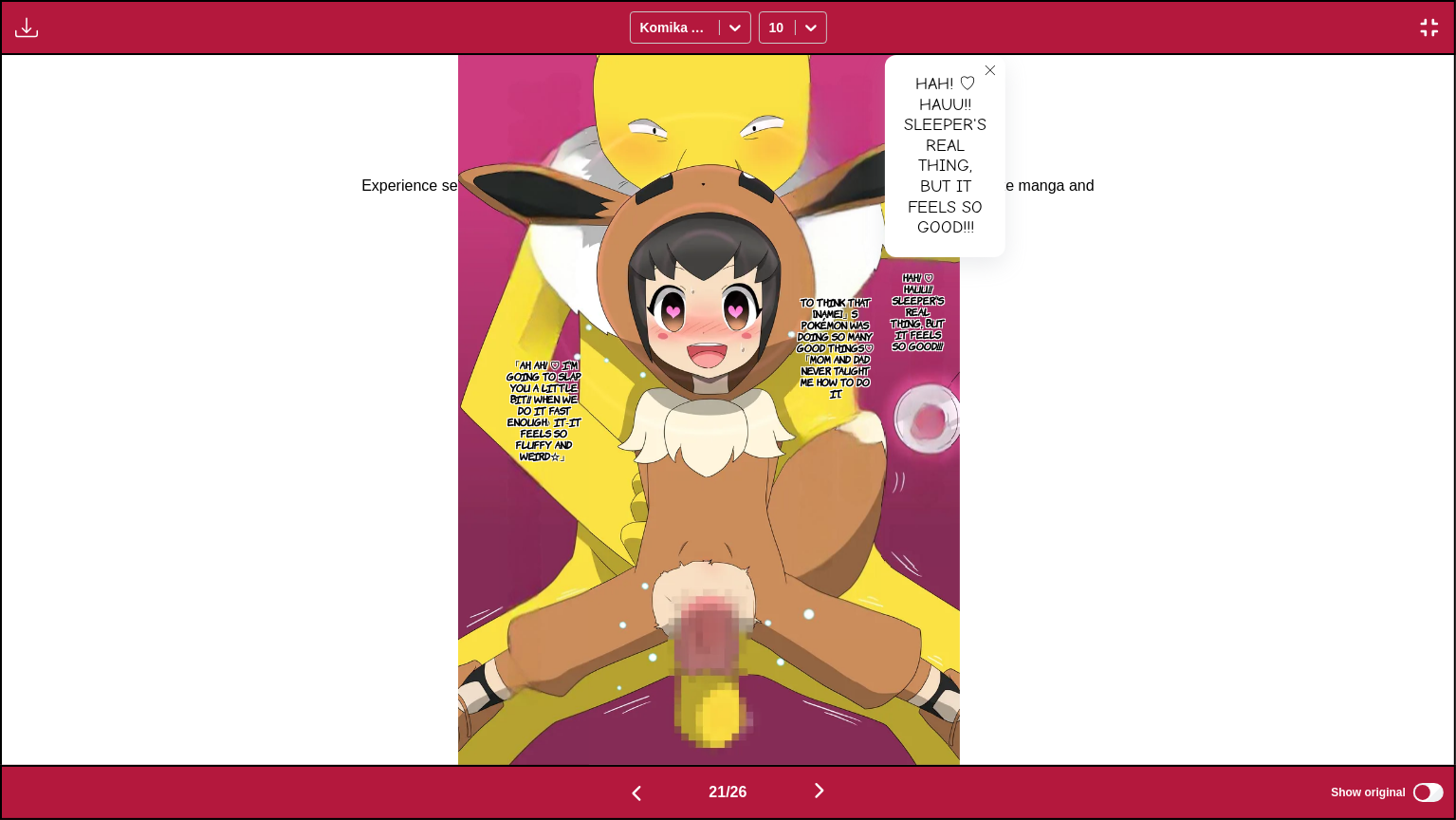 click on "To think that [NAME]」s Pokémon was doing so many good things♡ 「Mom and Dad never taught me how to do it." at bounding box center (836, 347) 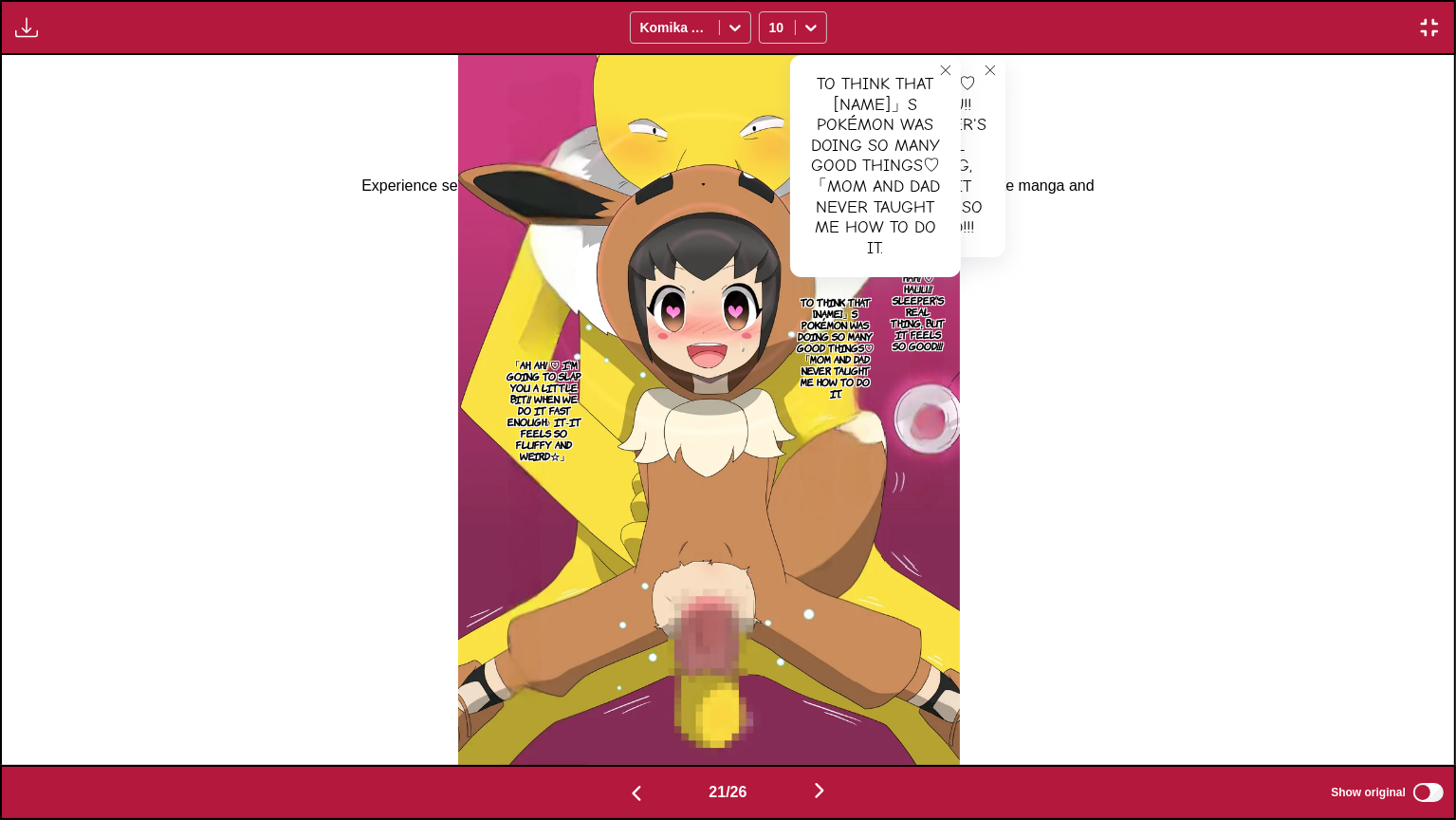click on "「Ah, ah! ♡ I'm going to slap you a little bit!! When we do it fast enough♪ It-It feels so fluffy and weird☆」" at bounding box center [544, 410] 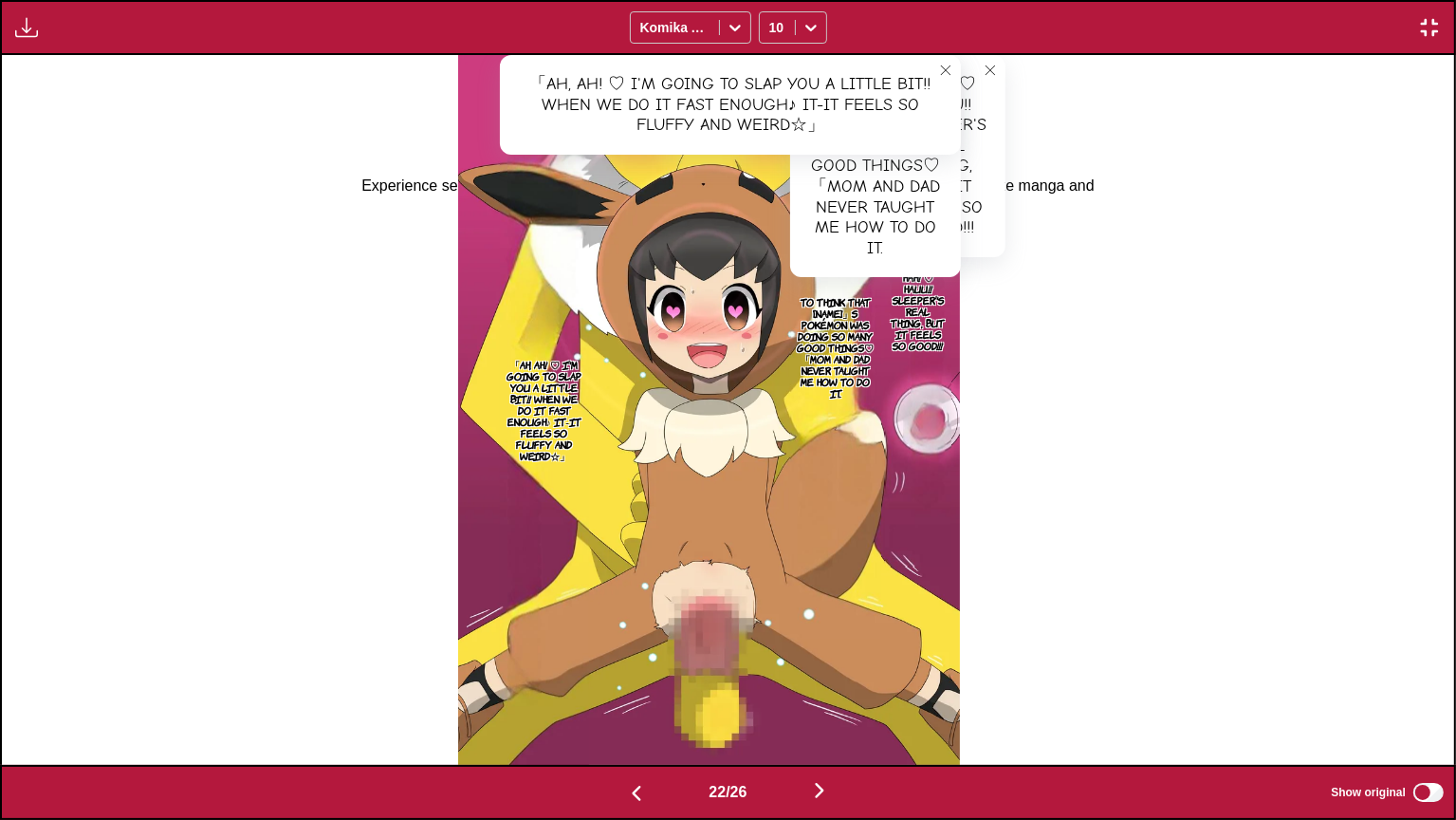 scroll, scrollTop: 0, scrollLeft: 30516, axis: horizontal 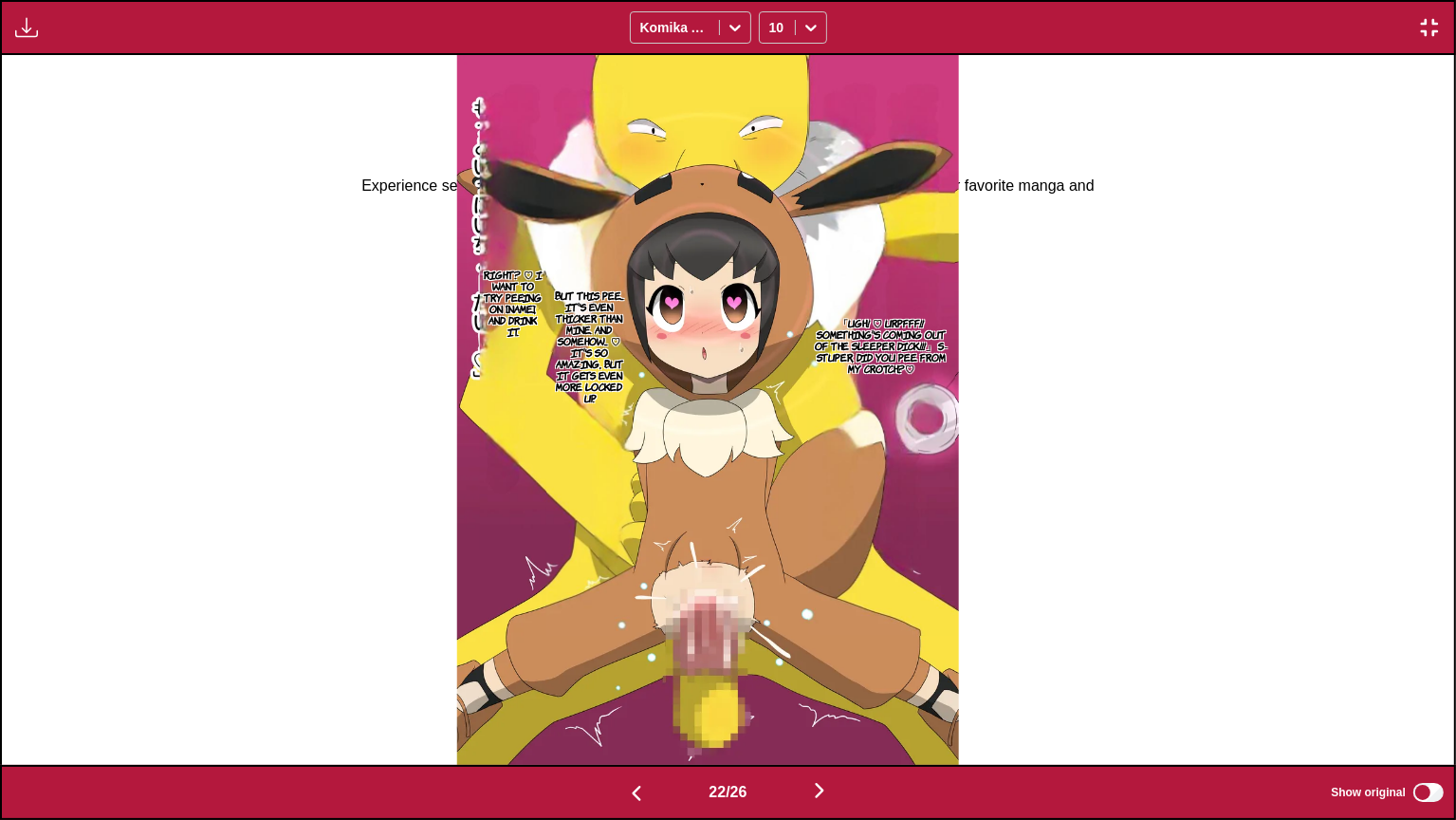 click on "「Ugh! ♡ Urpfff!! Something's coming out of the sleeper dick!!!」 S-Stuper, did you pee from my crotch...?♡" at bounding box center (881, 345) 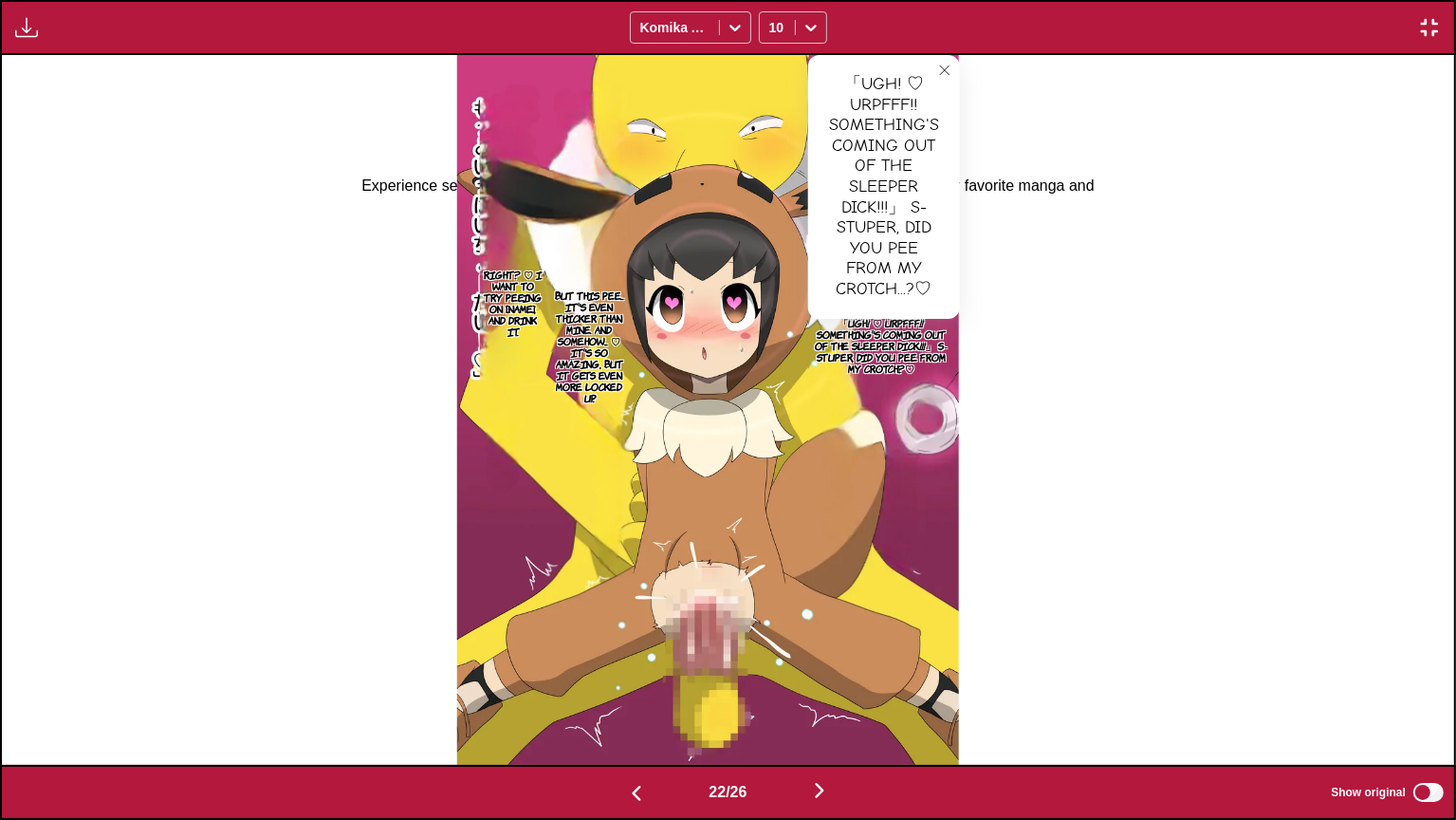 click on "But this pee... it's even thicker than mine. And somehow... ♡ It's so amazing, but it gets even more locked up." at bounding box center [589, 346] 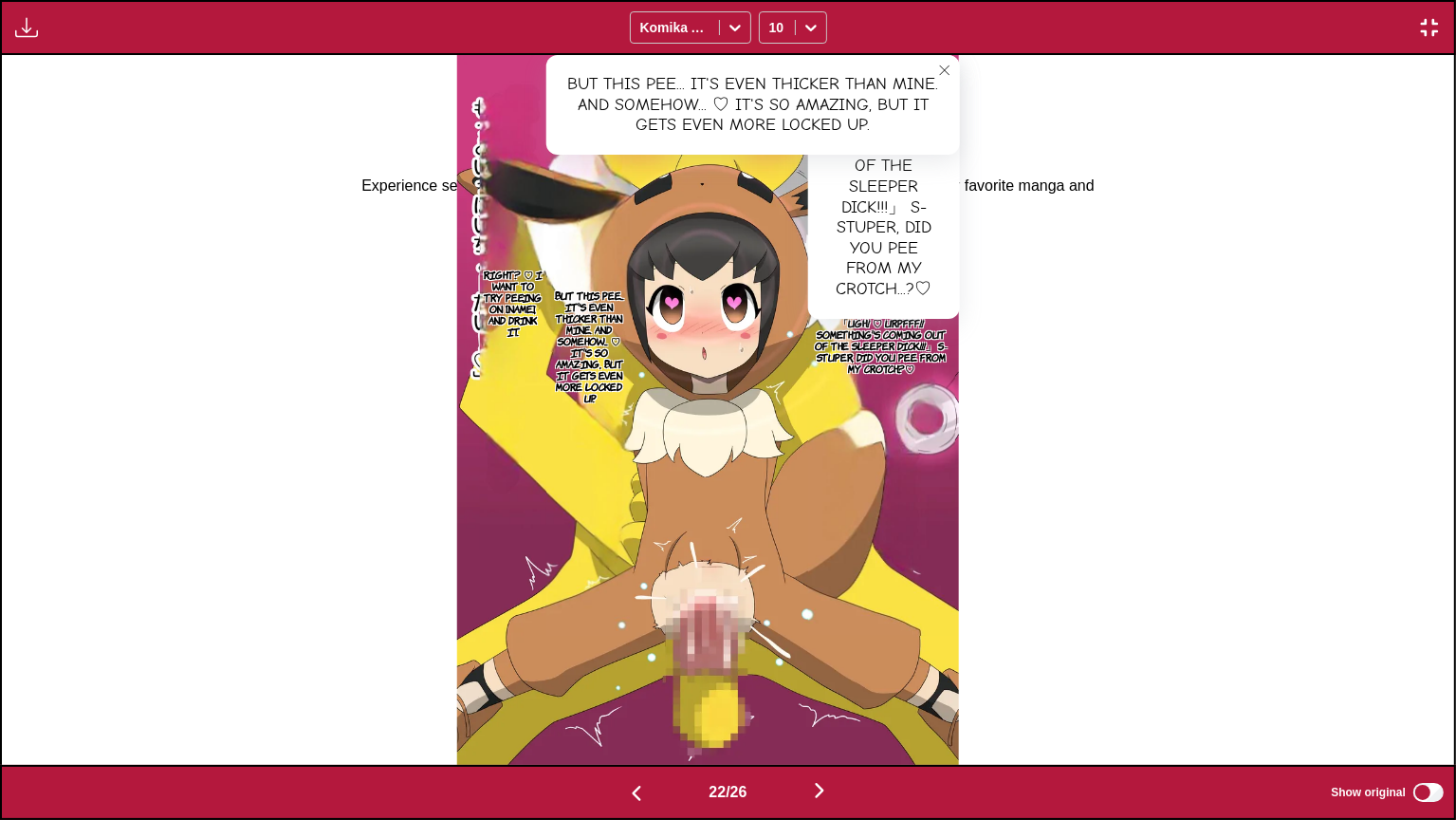 click on "Right? ♡ I want to try peeing on [NAME], and drink it." at bounding box center (513, 303) 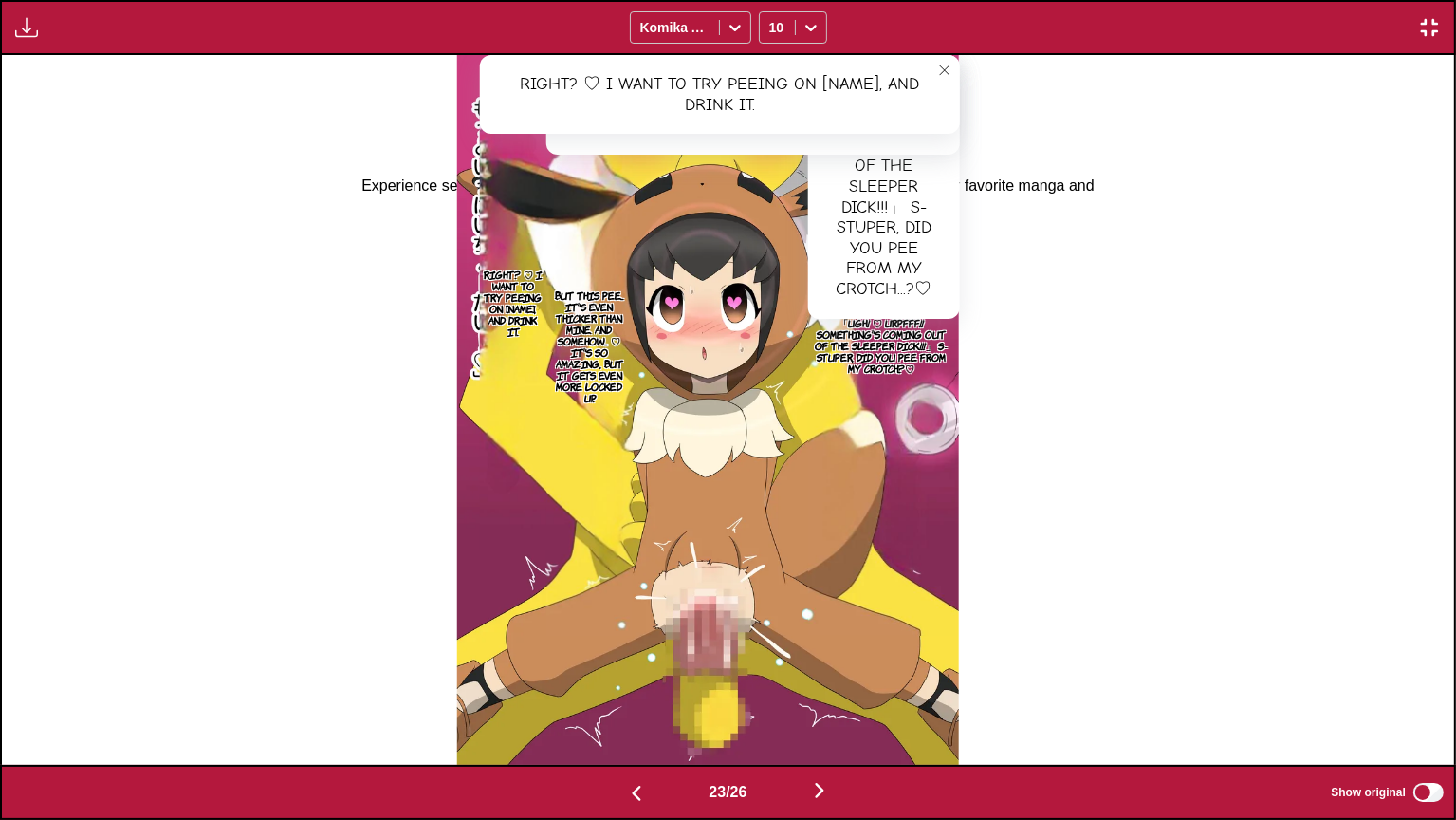scroll, scrollTop: 0, scrollLeft: 31969, axis: horizontal 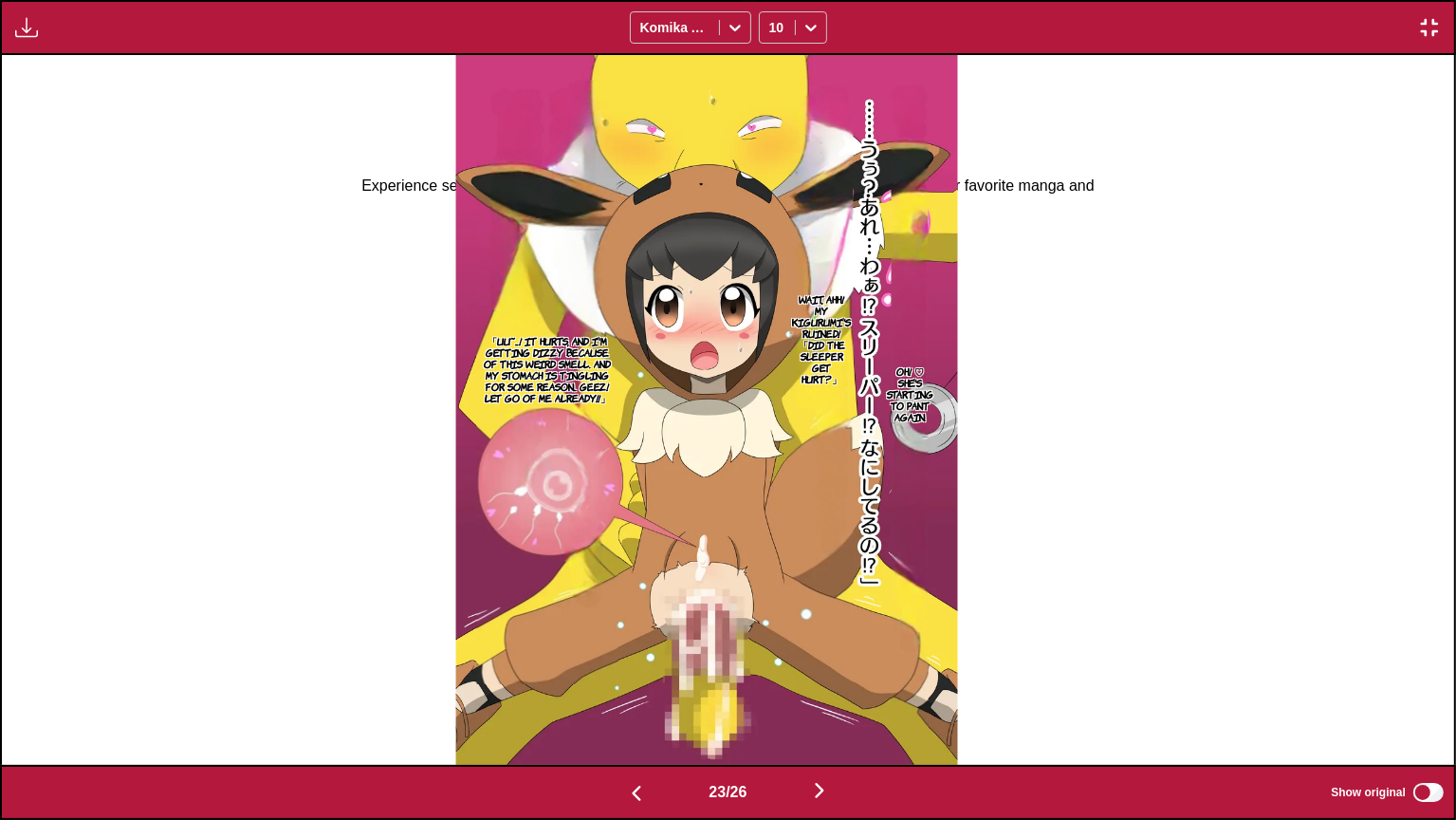 click on "Oh! ♡ She's starting to pant again." at bounding box center [910, 394] 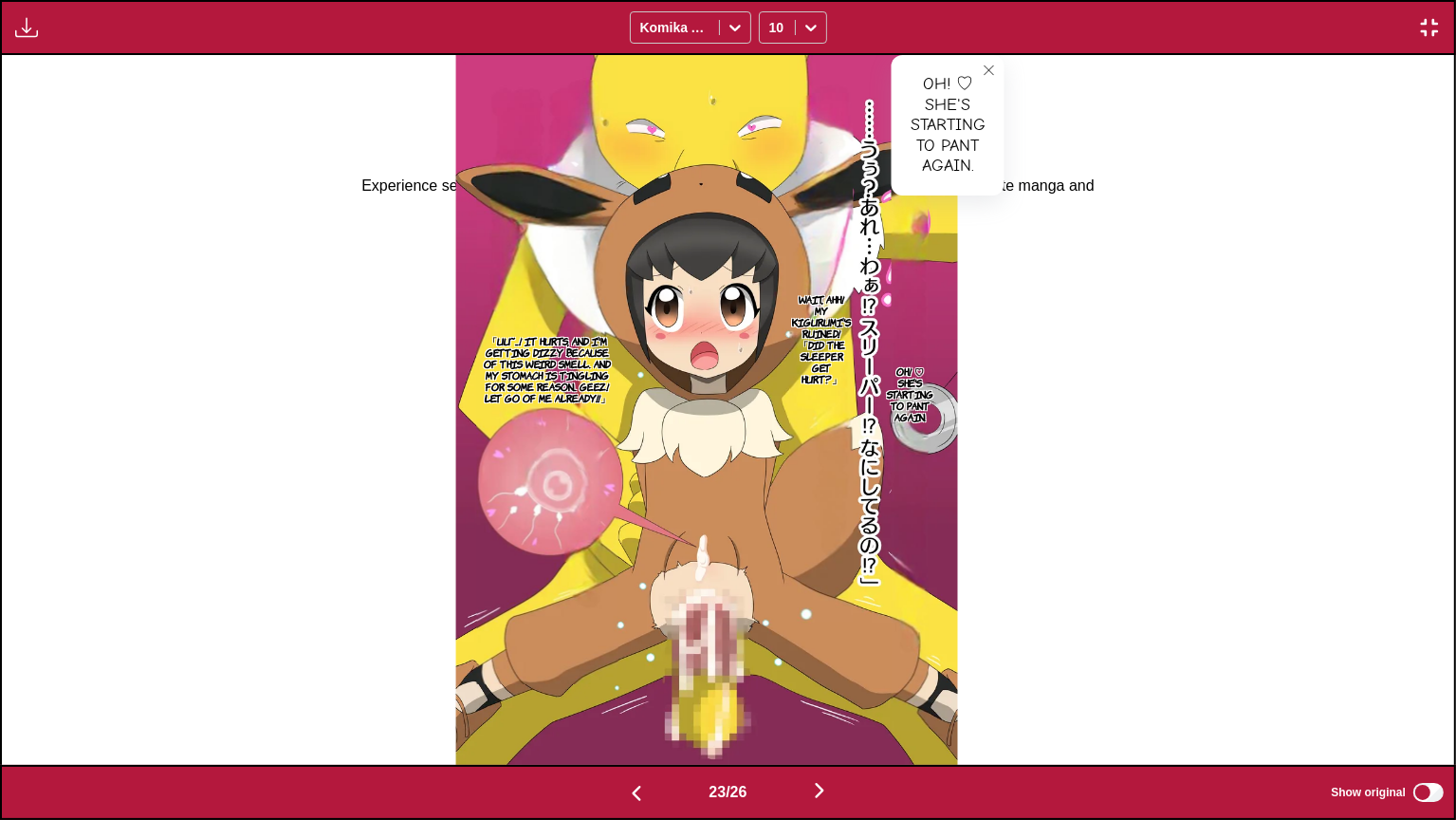 click on "Wait, ahh! My kigurumi's ruined! 「Did the sleeper get hurt?」" at bounding box center [822, 339] 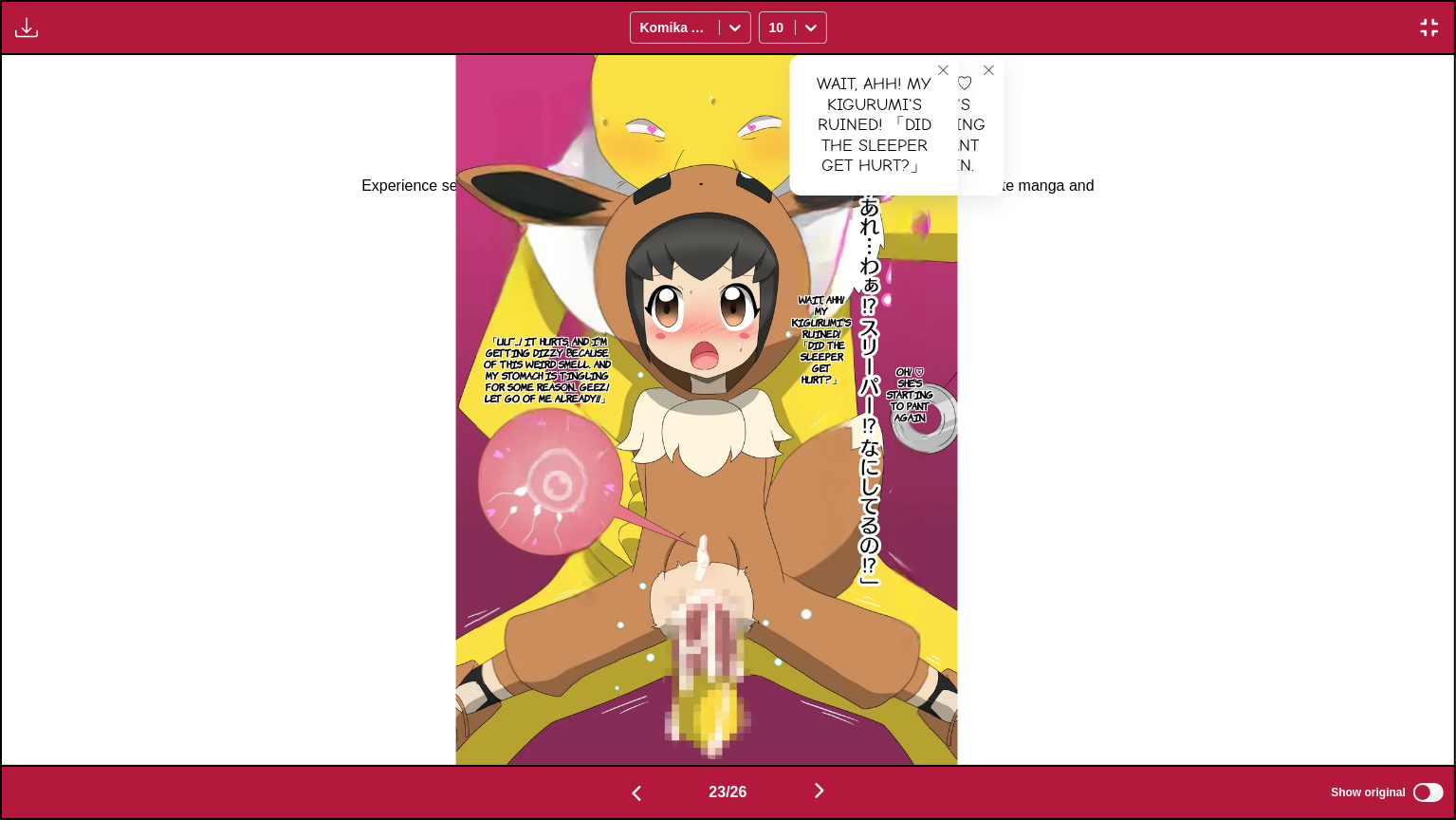 click on "「Uu~...! It hurts, and I'm getting dizzy because of this weird smell. And my stomach is tingling for some reason... Geez! Let go of me already!!」" at bounding box center [547, 369] 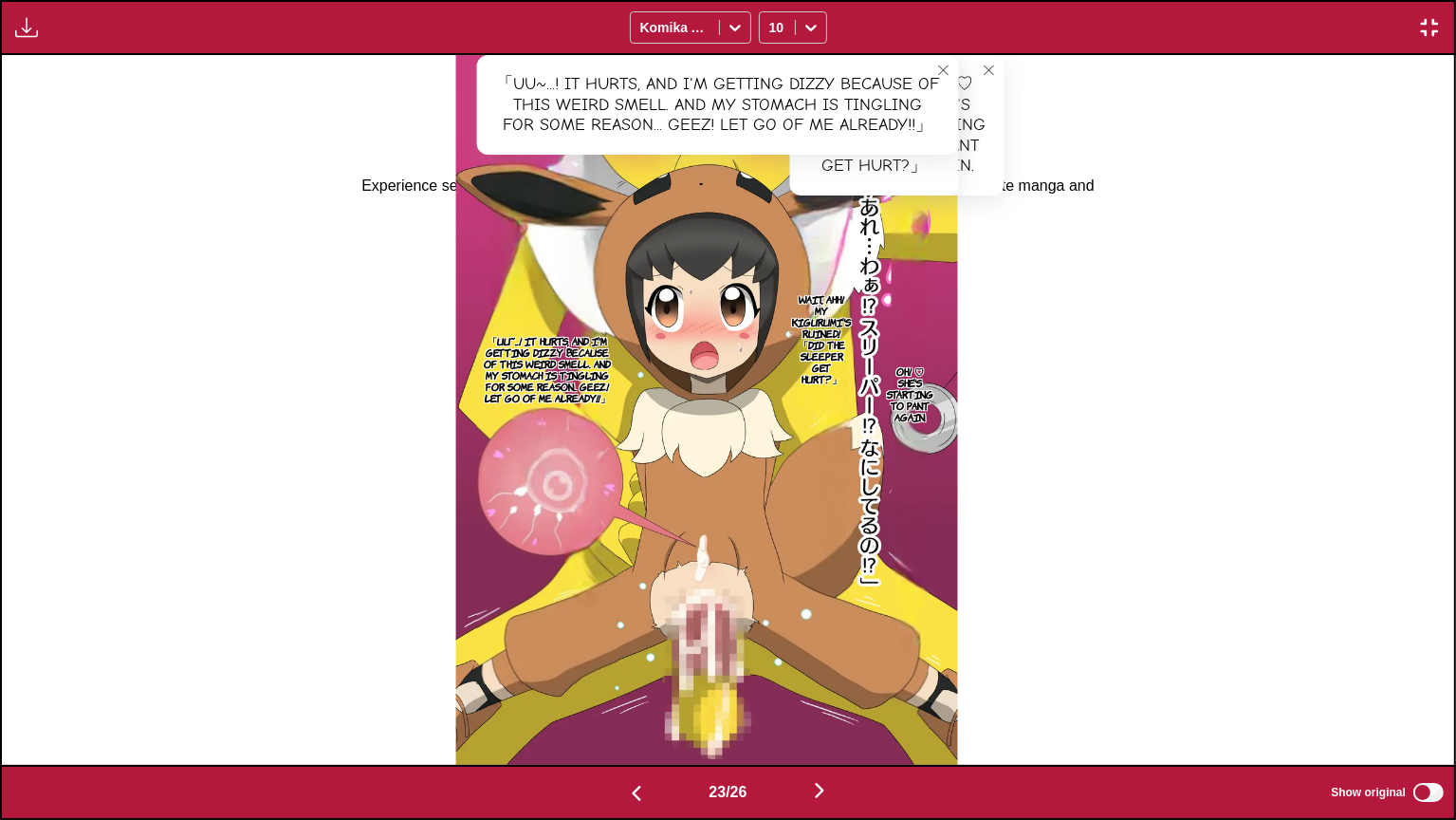 click on "Show original" at bounding box center [1389, 792] 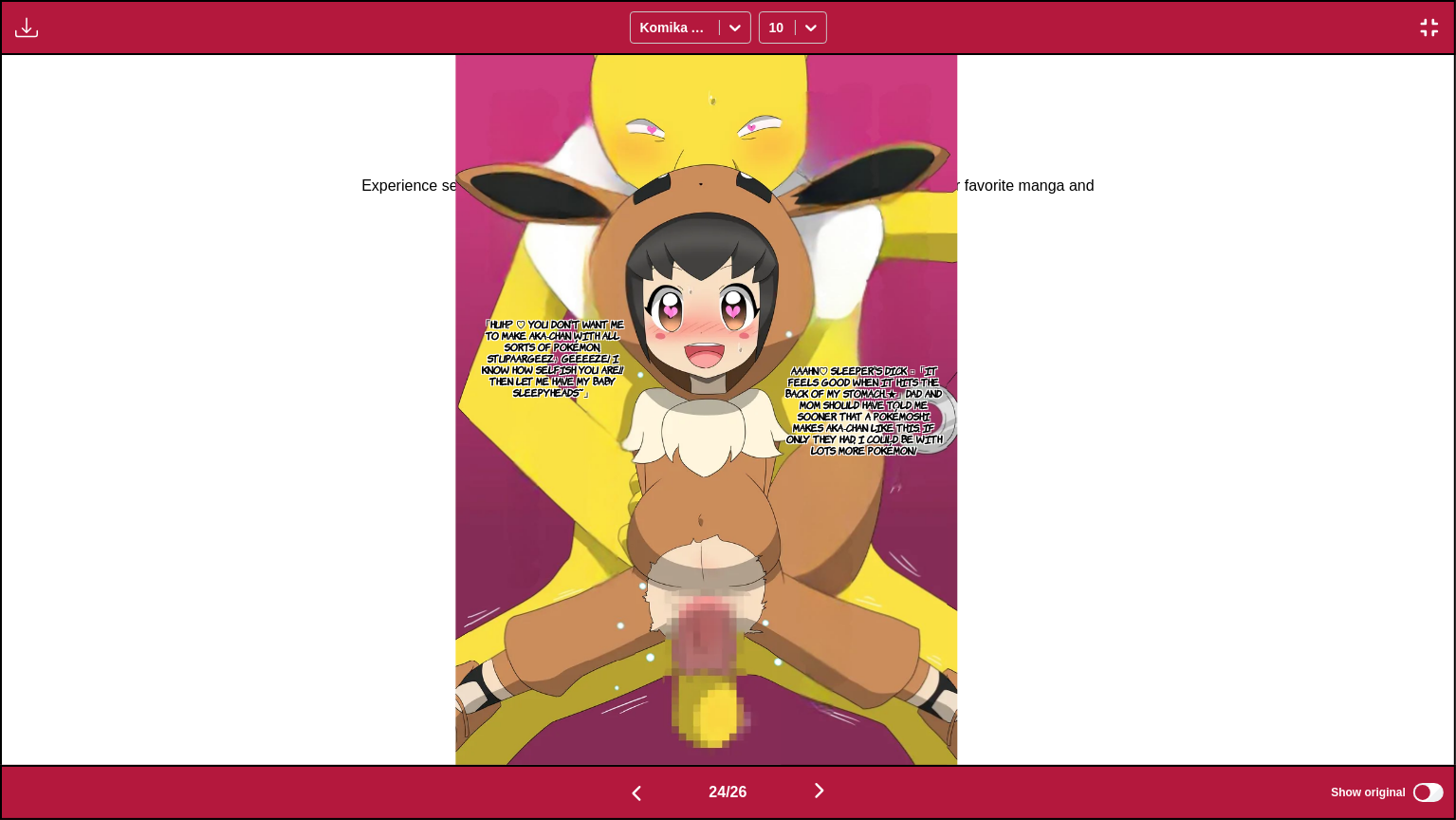 click on "Aaahn♡ Sleeper's dick ○「It feels good when it hits the back of my stomach...★」Dad and Mom should have told me sooner that a Pokémoshi makes Aka-chan like this. If only they had, I could be with lots more Pokémon!" at bounding box center [863, 410] 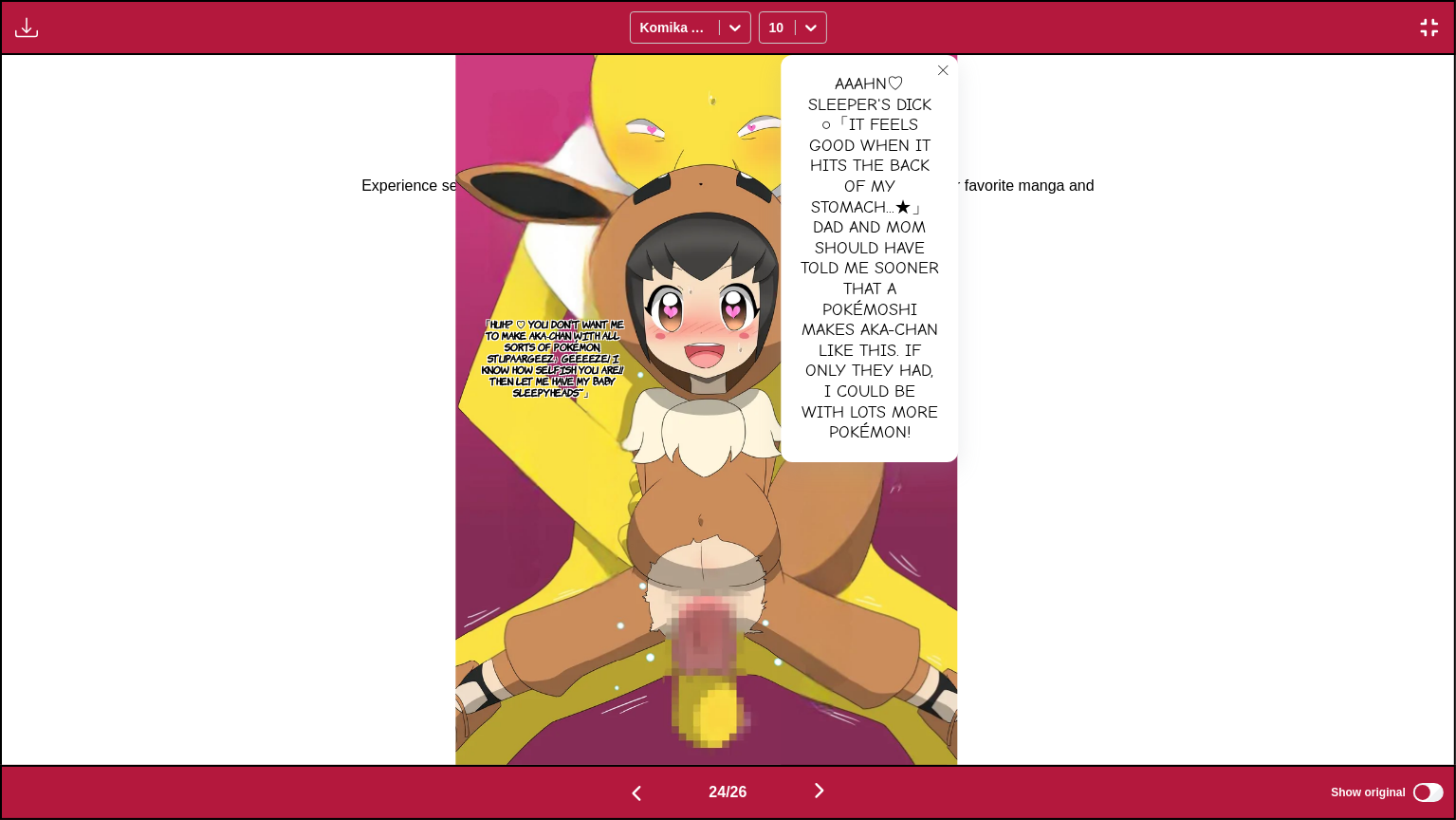 click on "「Huh? ♡ You don't want me to make Aka-chan with all sorts of Pokémon, Stupaargeez♪ Geeeeze! I know how selfish you are!! Then let ME have my baby sleepyheads~」" at bounding box center (552, 358) 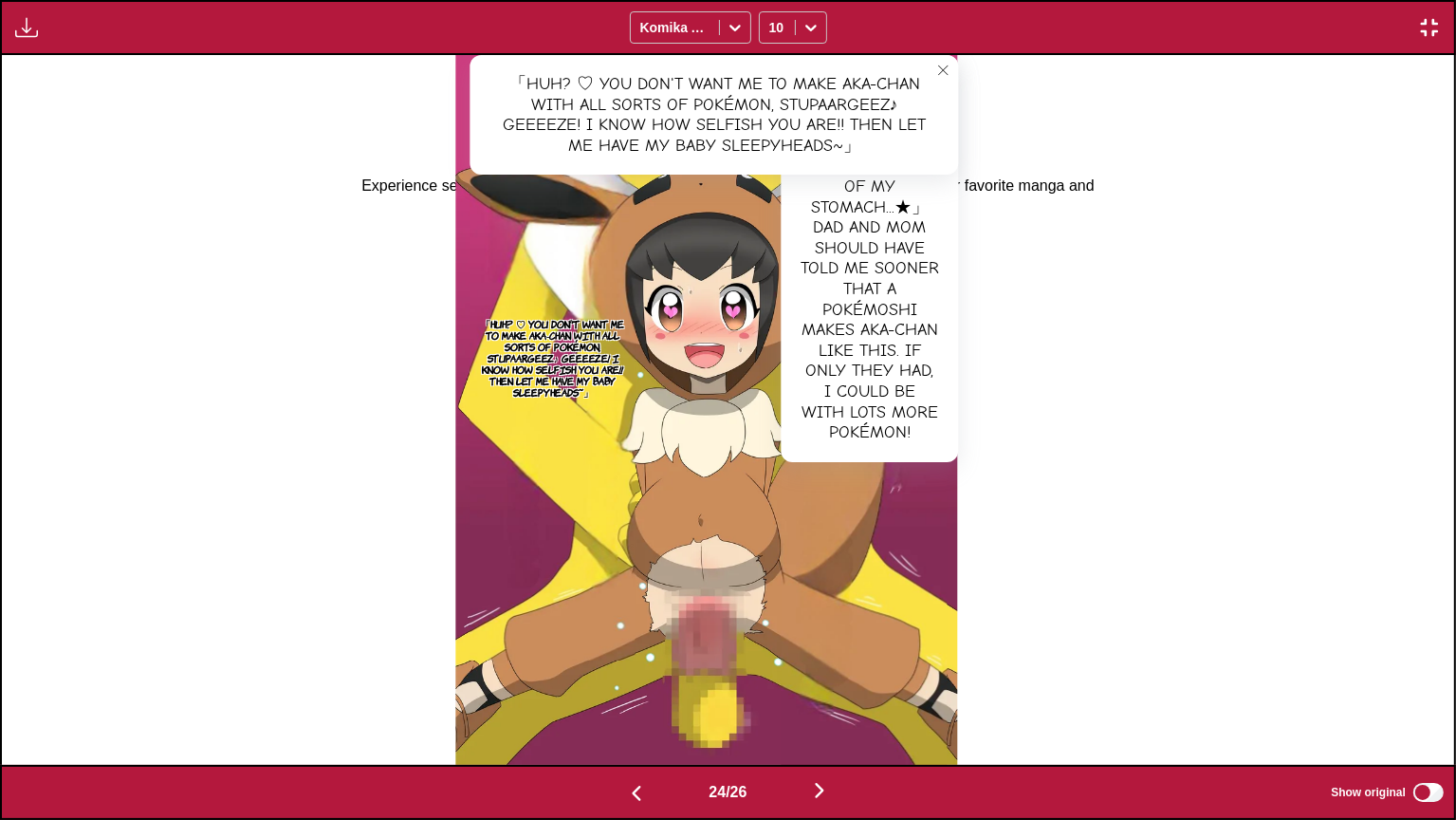 scroll, scrollTop: 0, scrollLeft: 34876, axis: horizontal 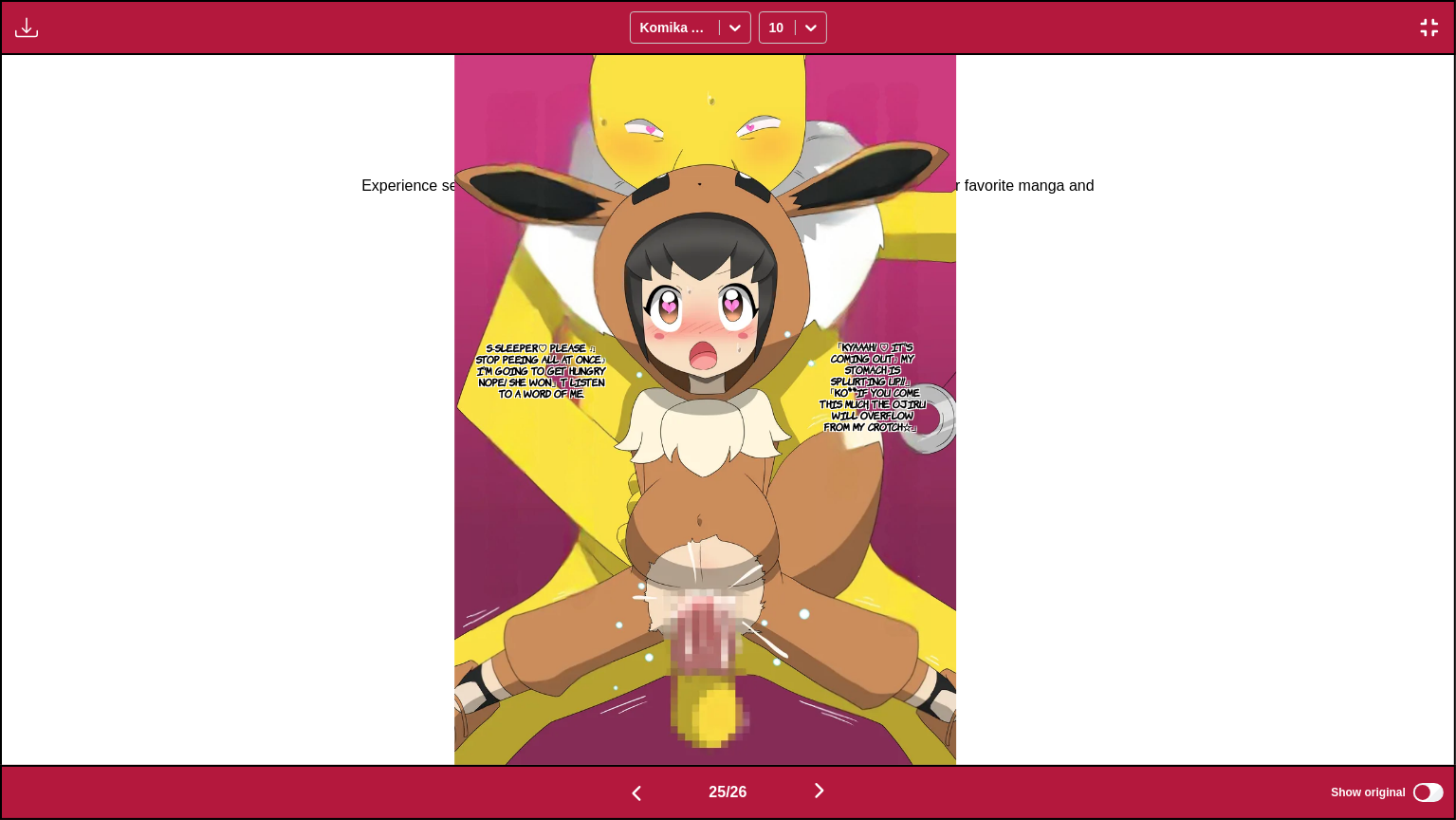 click on "「Kyaaah! ♡ It's coming out♪ My stomach is splurting up!!」「Ko**If you come this much, the ojiru will overflow from my crotch☆」" at bounding box center (873, 386) 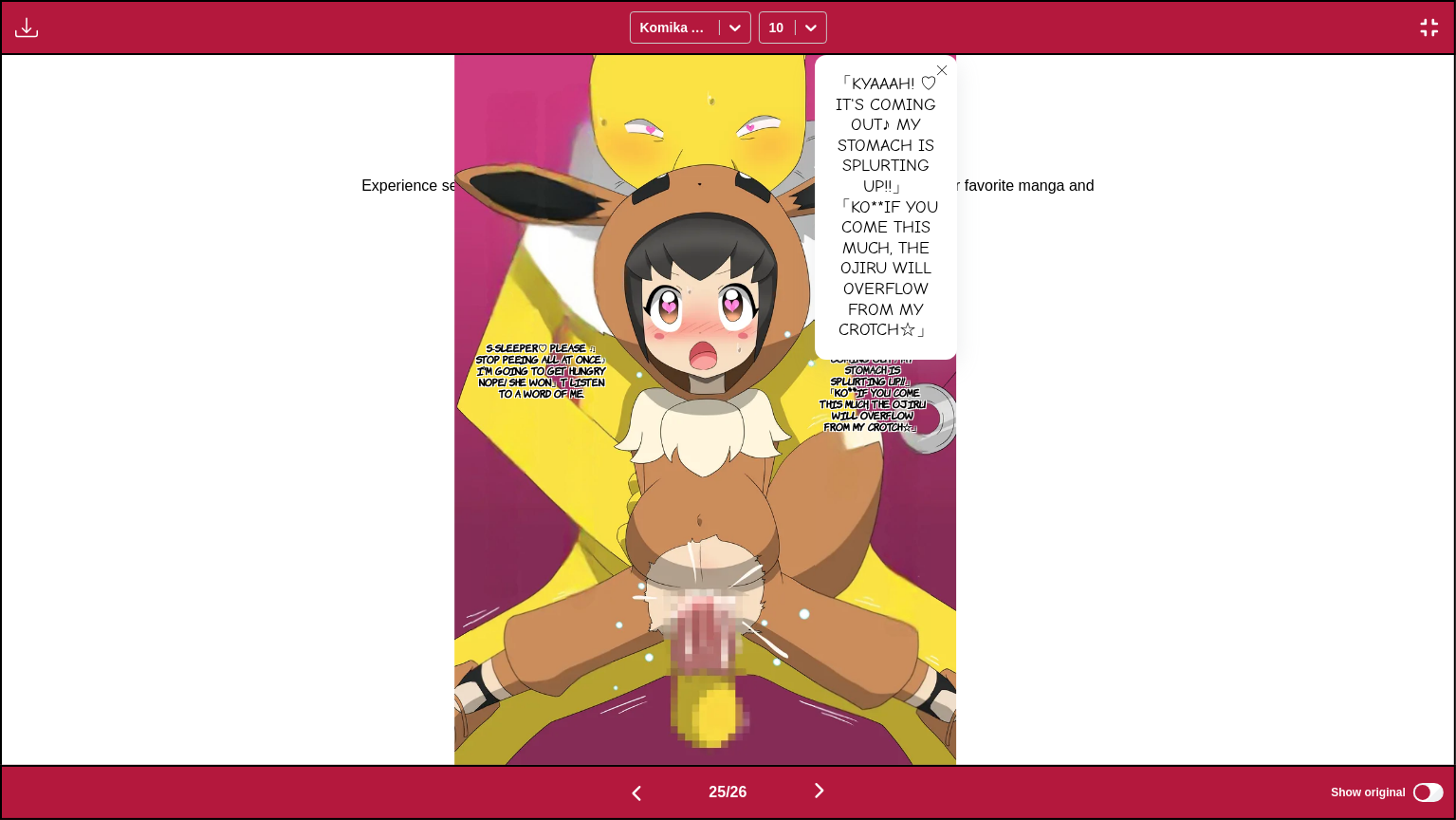 click on "S-Sleeper♡ Please ♫ Stop peeing all at once♪ I'm going to get hungry Nope! She won」t listen to a word of me." at bounding box center [542, 370] 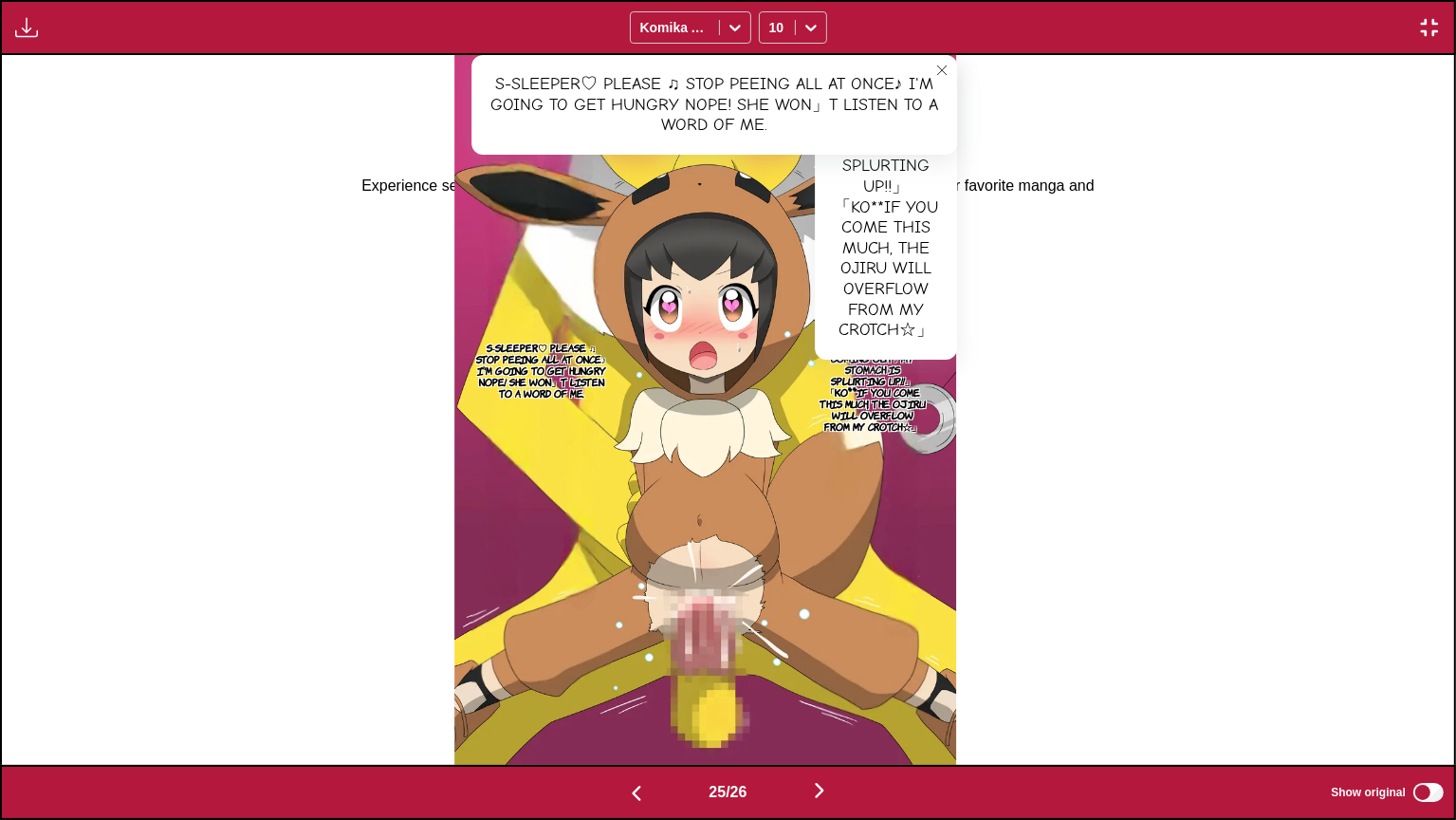 scroll, scrollTop: 0, scrollLeft: 36329, axis: horizontal 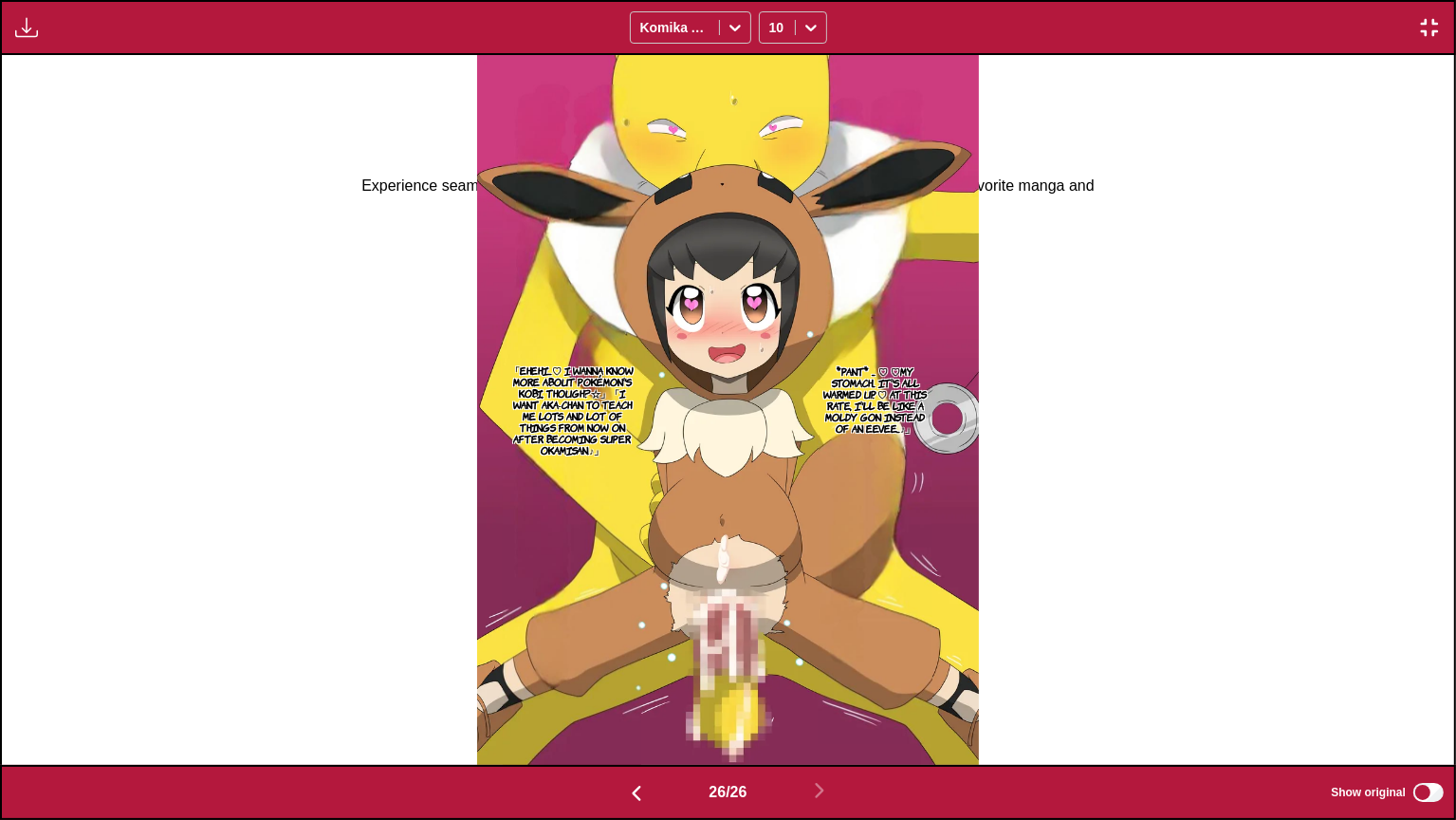 click on "*pant* ... ♡ ♡My stomach... It's all warmed up. ♡ At this rate, I'll be like a moldy gon instead of an Eevee...♪」" at bounding box center [875, 400] 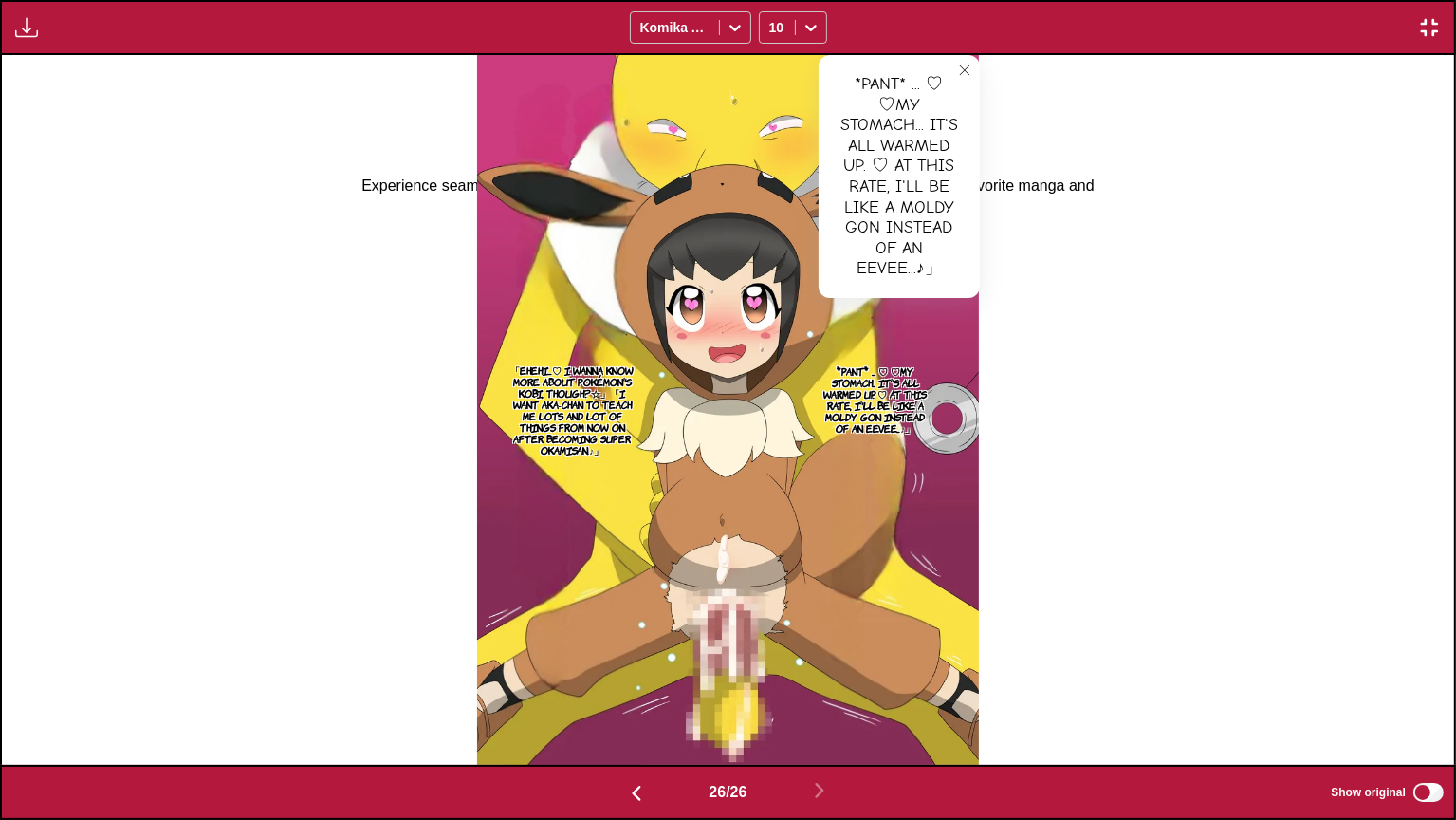 click on "「Ehehi...♡ I wanna know more about Pokémon's Kobi, though?☆」「I want Aka-chan to teach me lots and lot of things from now on after becoming Super Okamisan.♪」" at bounding box center [572, 410] 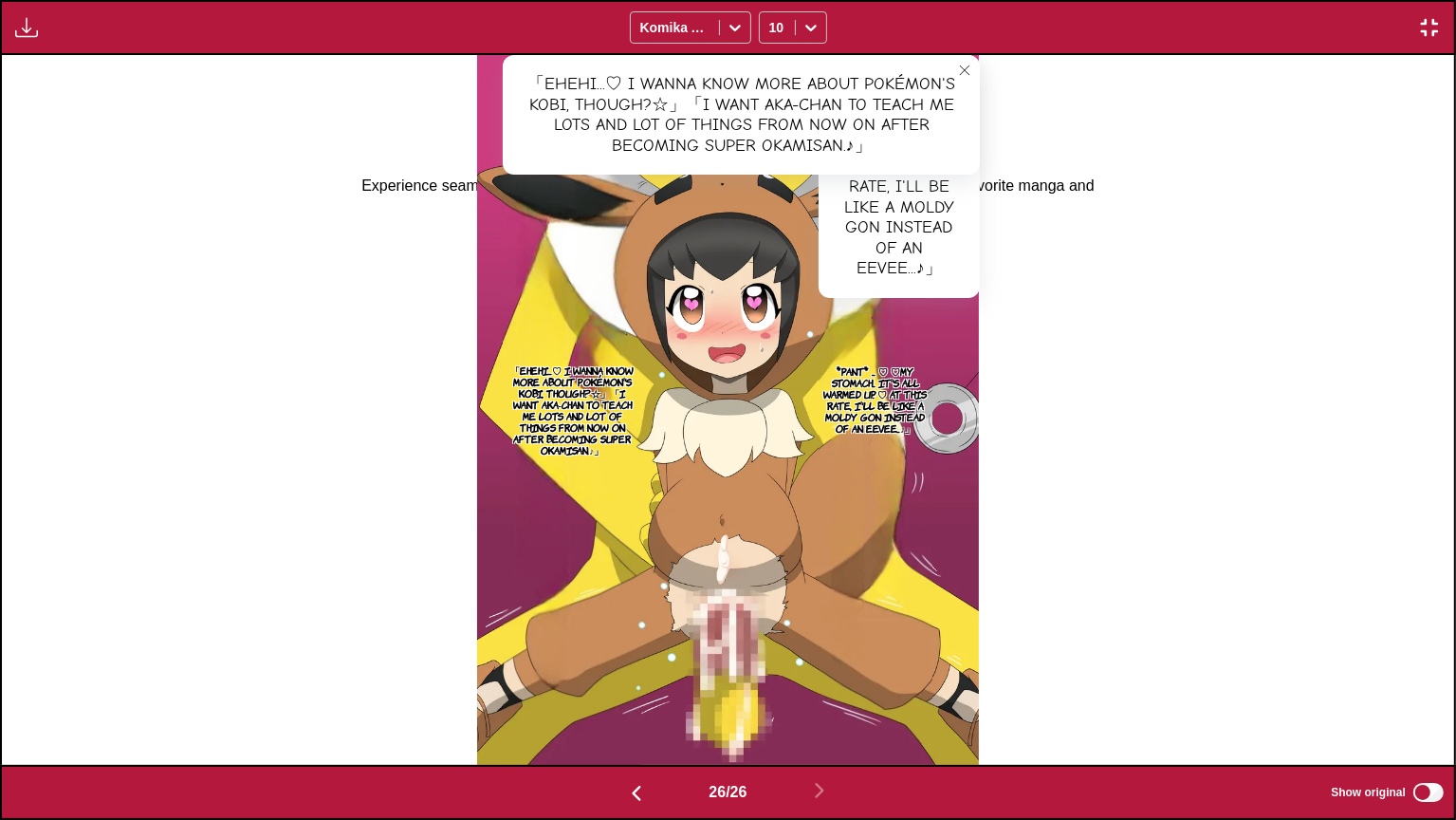 click at bounding box center (1429, 28) 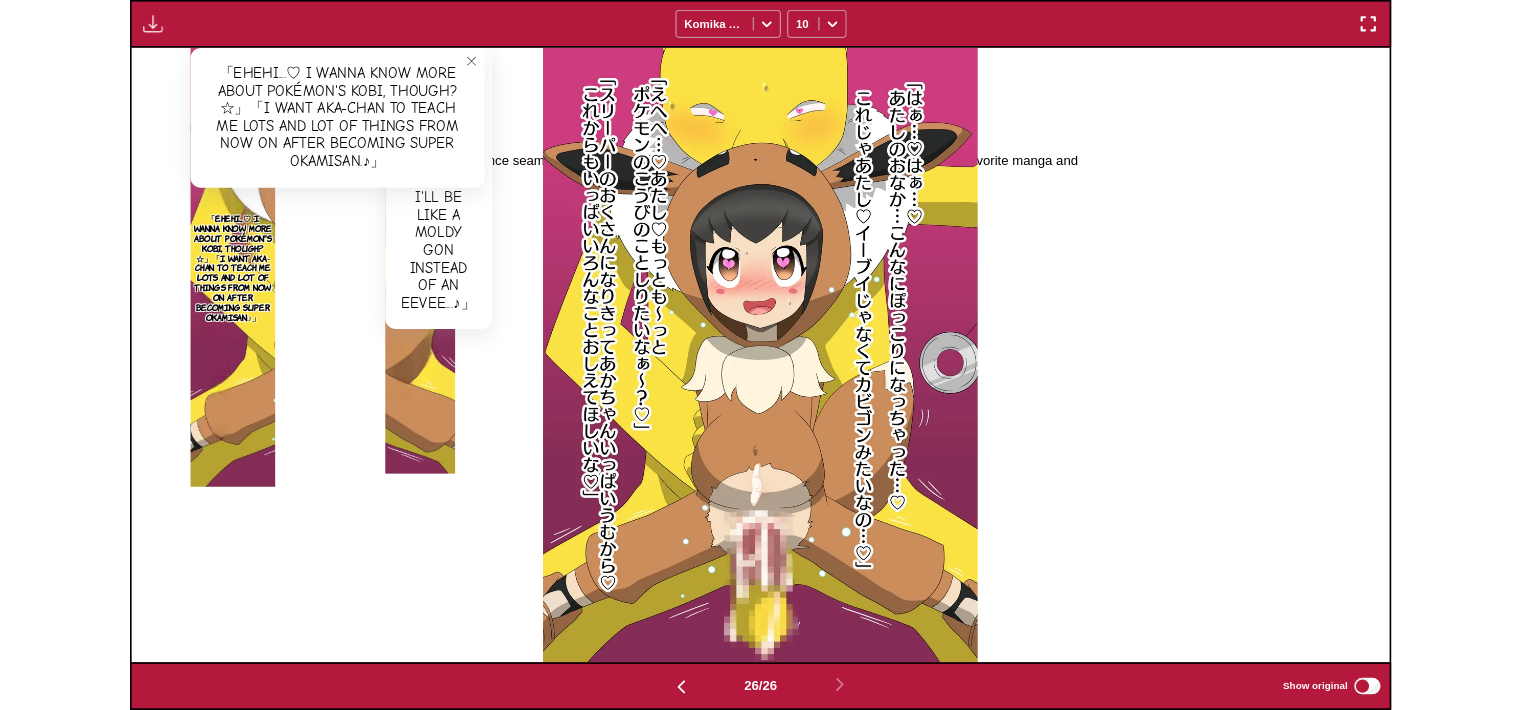 scroll, scrollTop: 522, scrollLeft: 0, axis: vertical 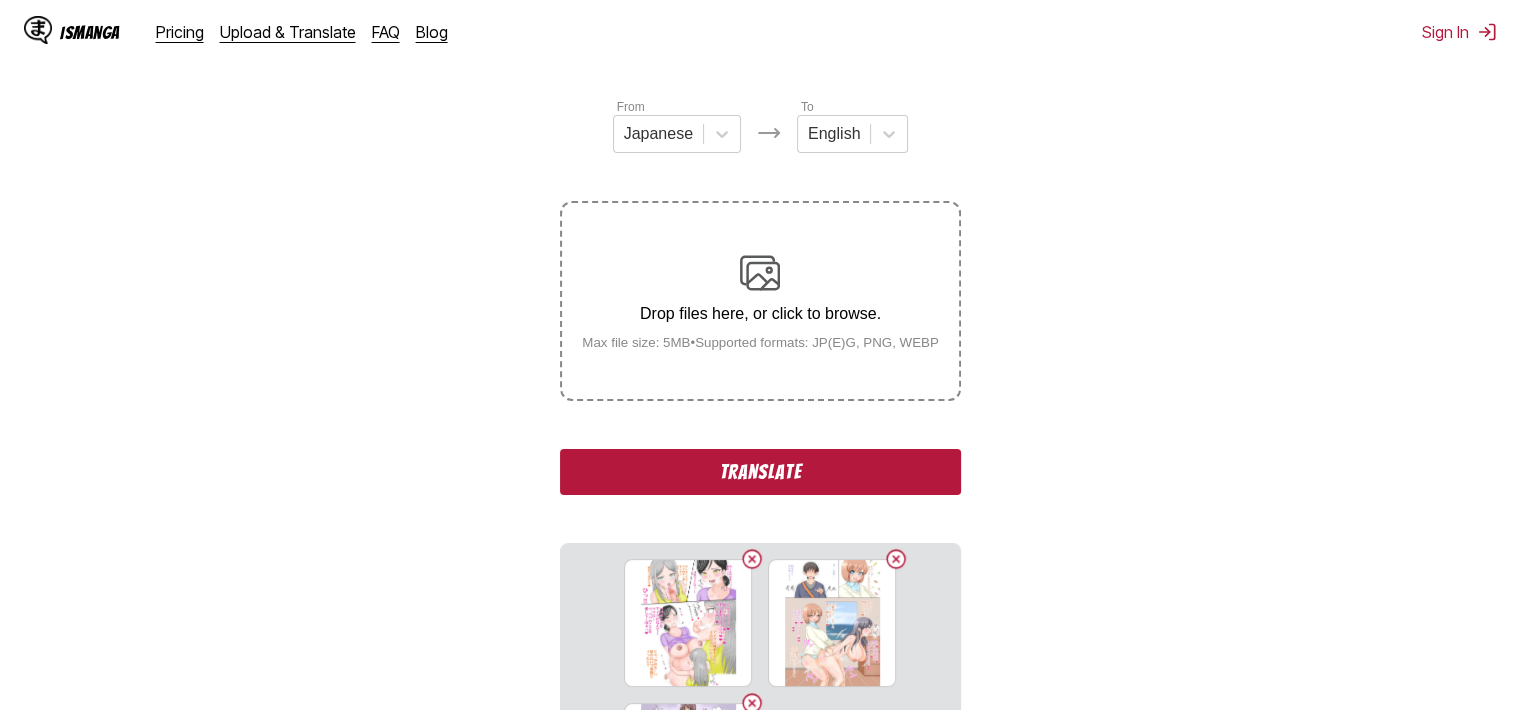 click on "Translate" at bounding box center [760, 472] 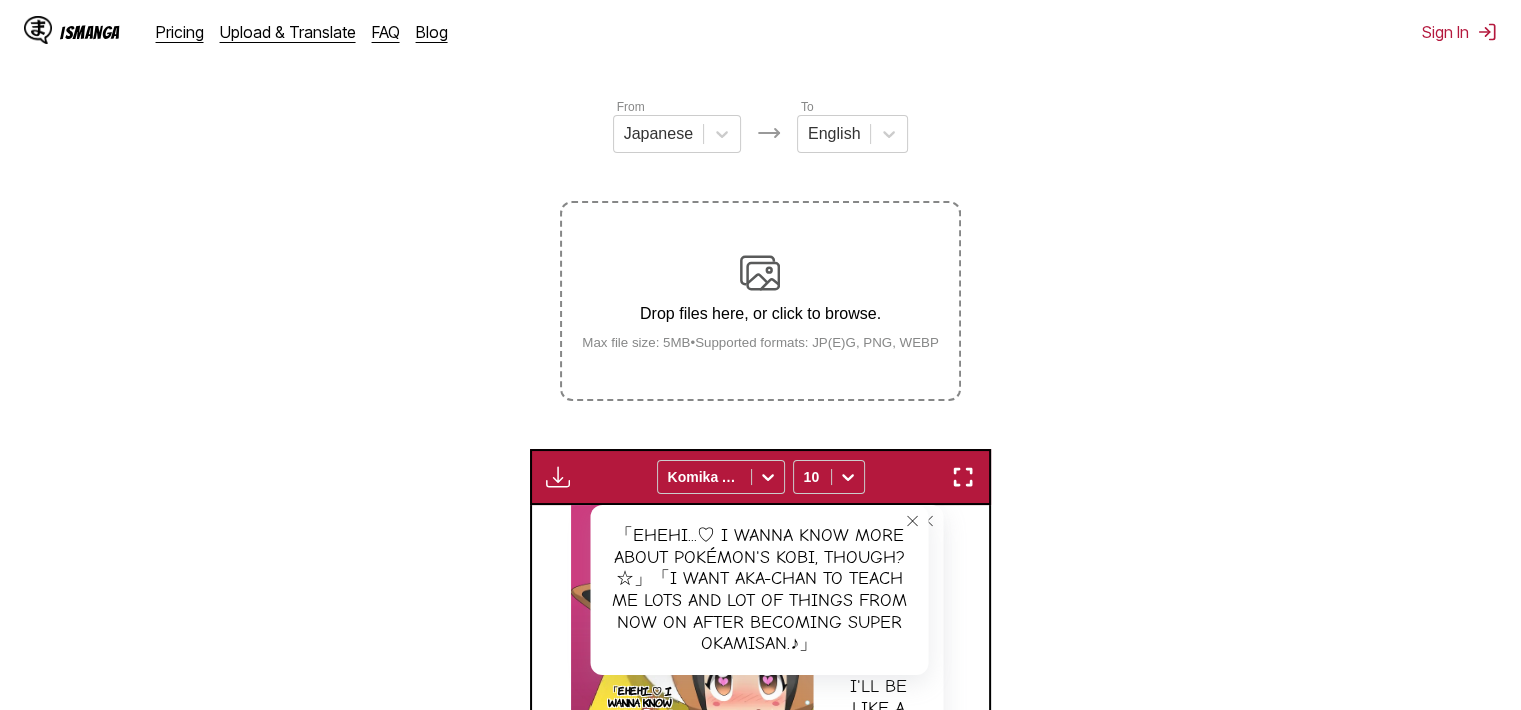 click at bounding box center [963, 477] 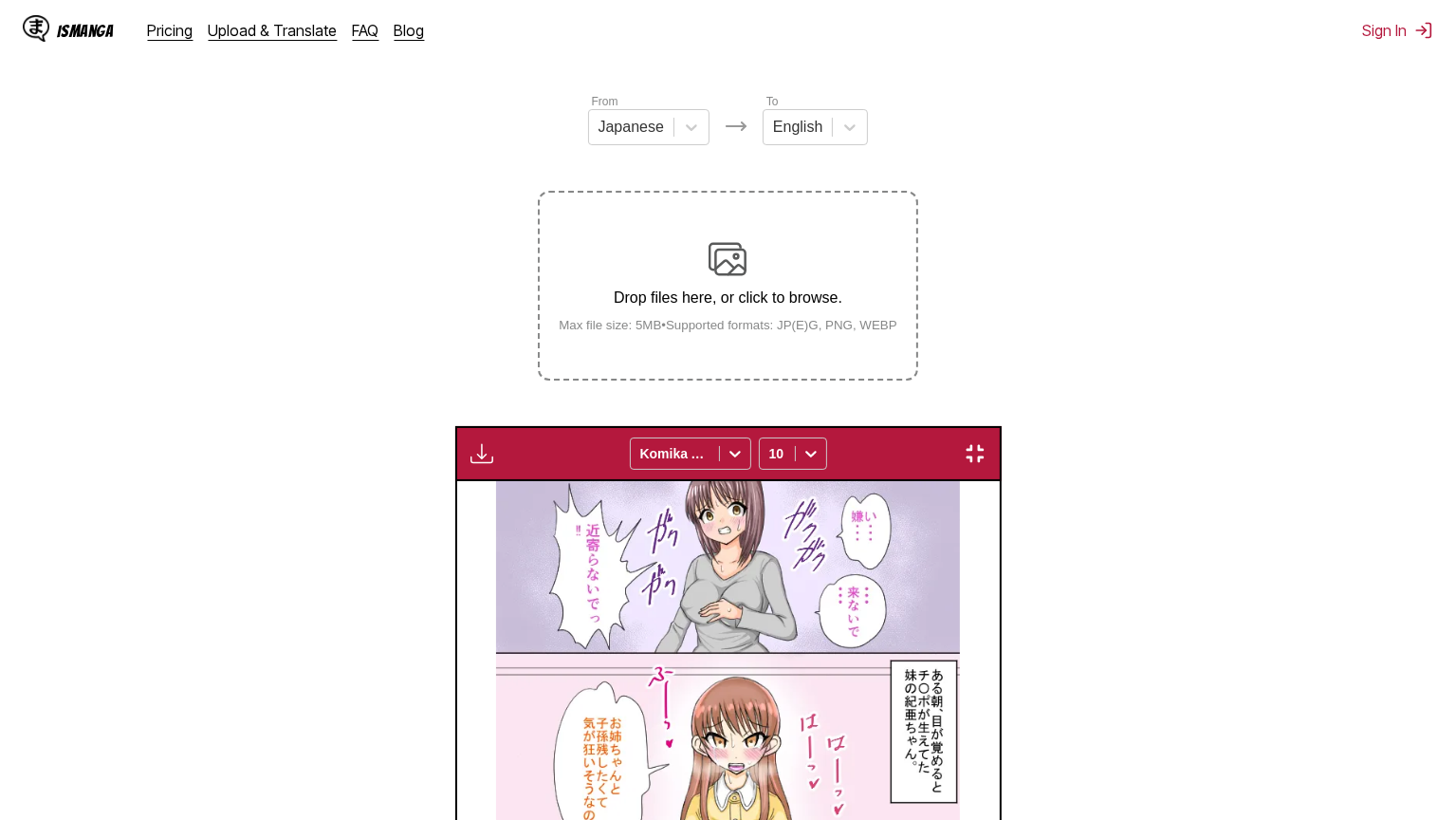 scroll, scrollTop: 0, scrollLeft: 37782, axis: horizontal 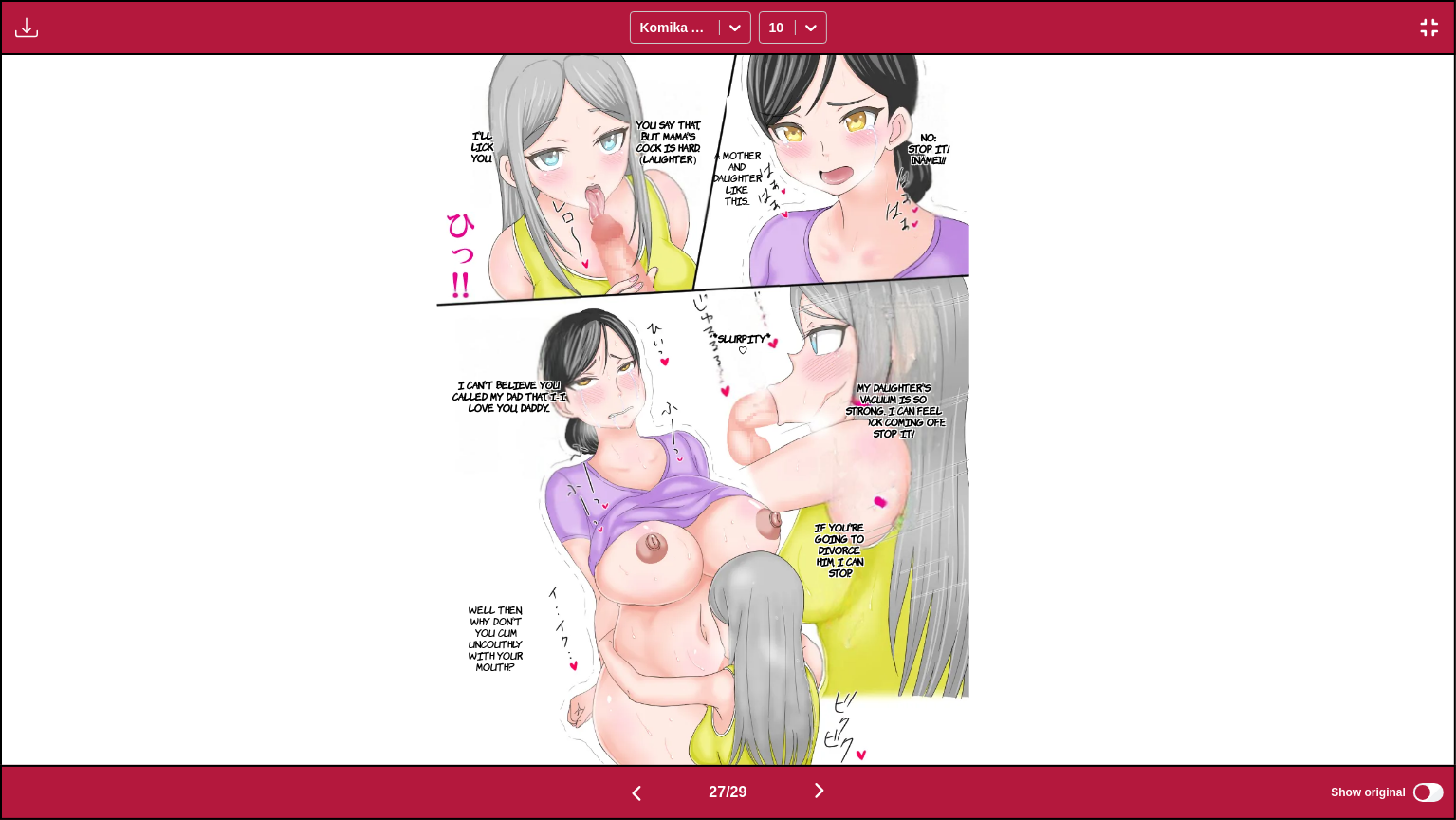 click on "No: Stop it! [NAME]!!" at bounding box center [929, 148] 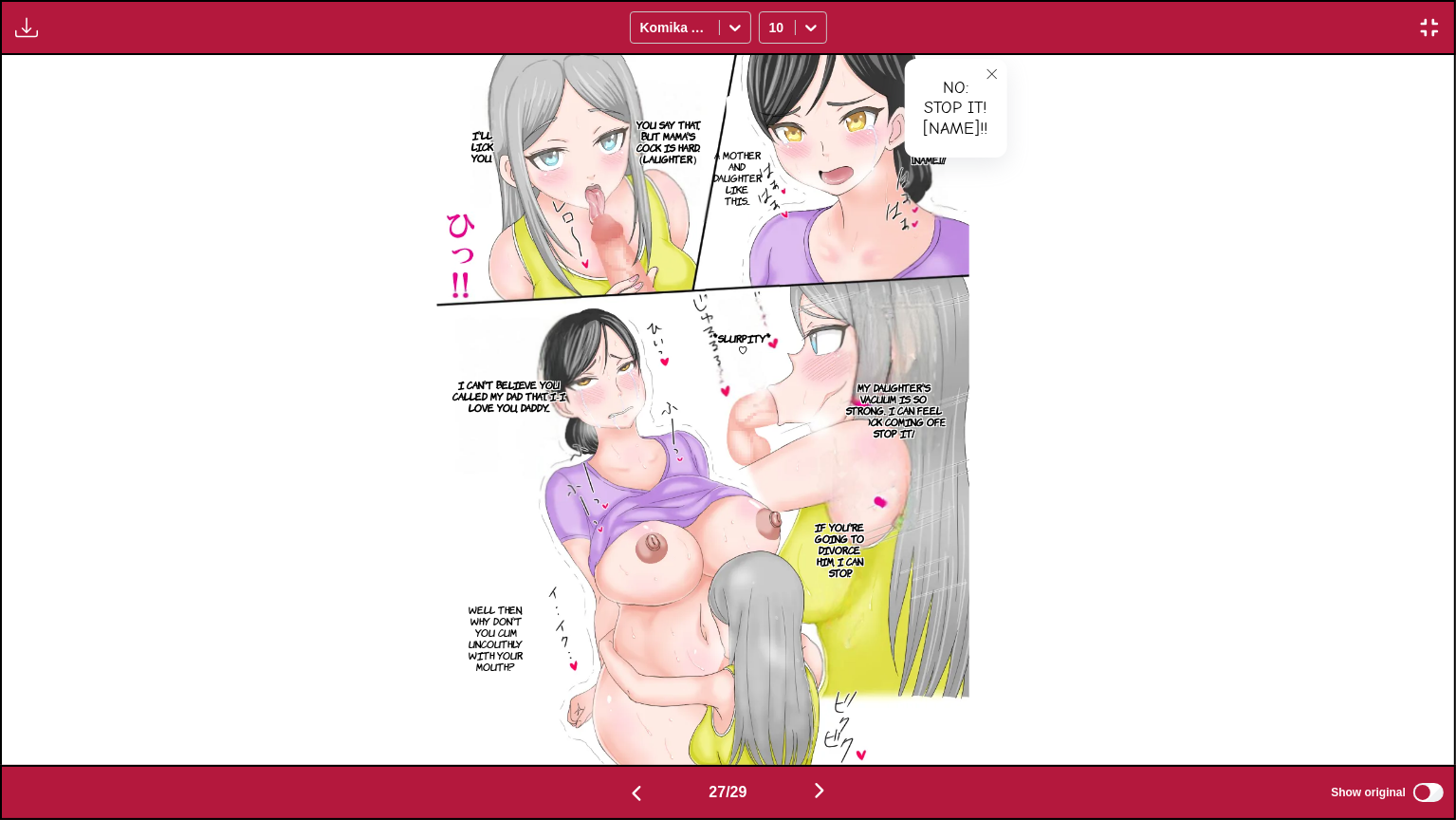 click on "A mother and daughter like this..." at bounding box center (737, 177) 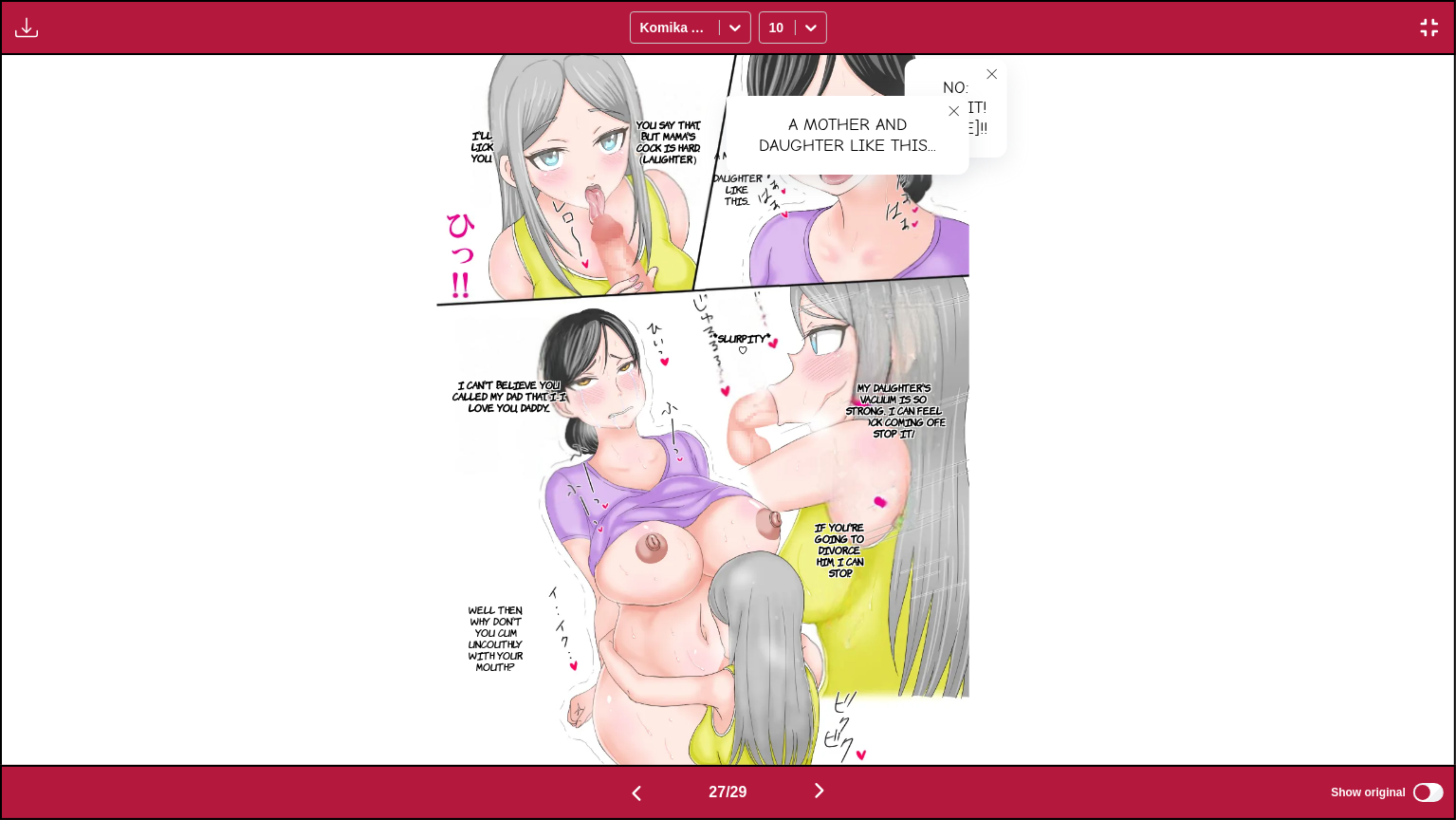 click on "You say that, but Mama's cock is hard. （laughter）" at bounding box center (668, 141) 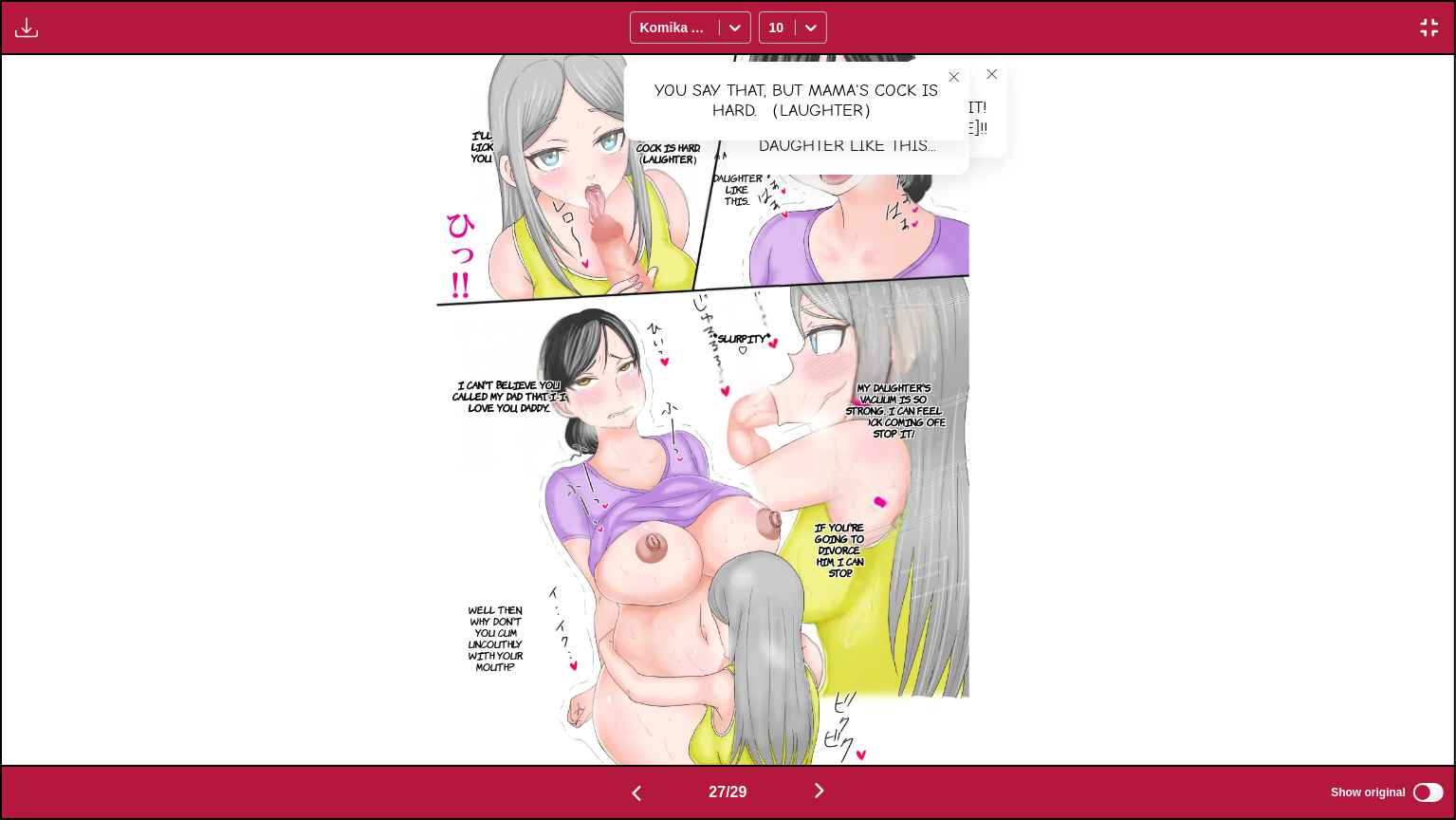 click at bounding box center (703, 410) 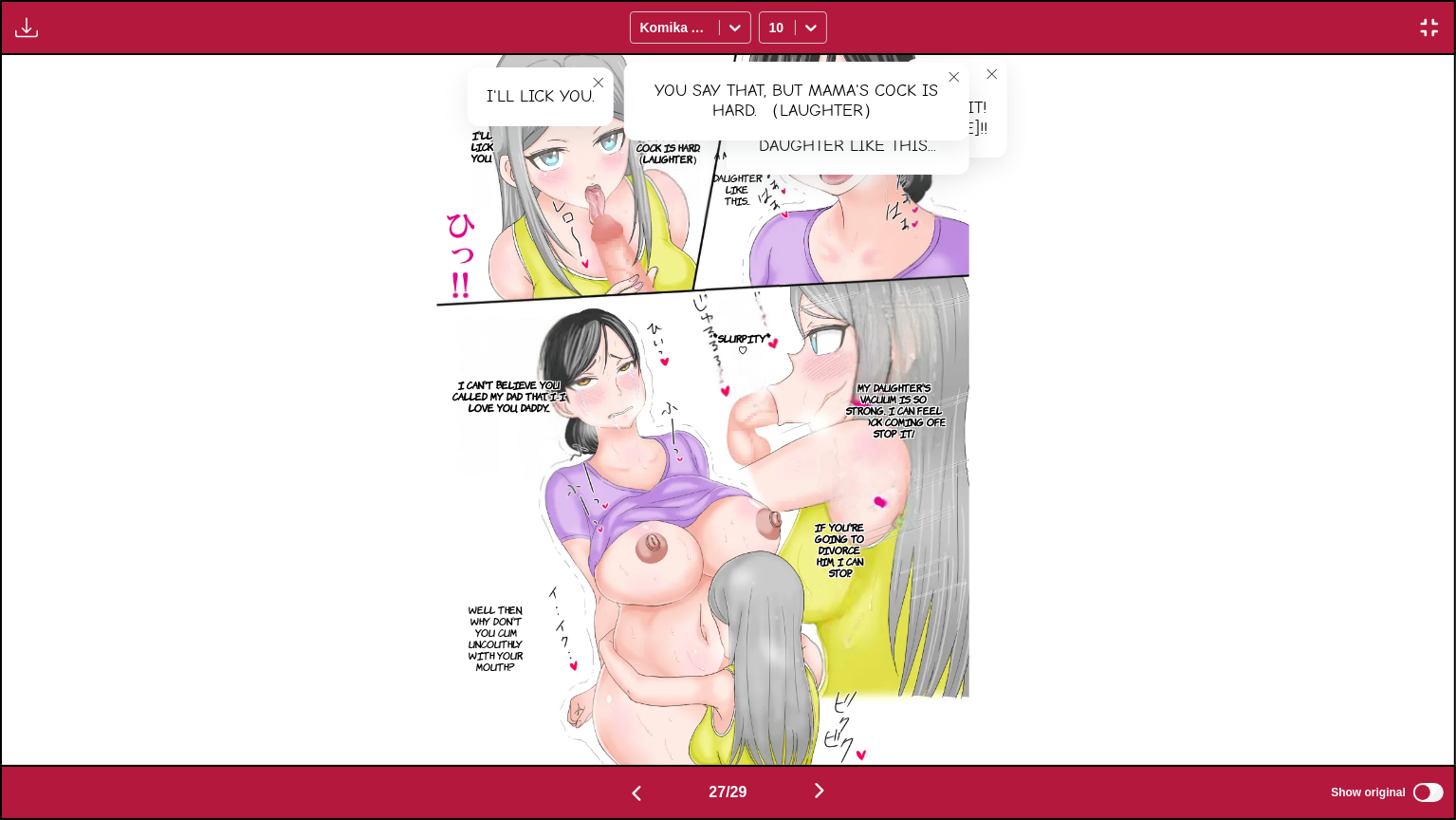 click on "My daughter's vacuum is so strong. I can feel my cock coming off... Stop it!" at bounding box center (894, 410) 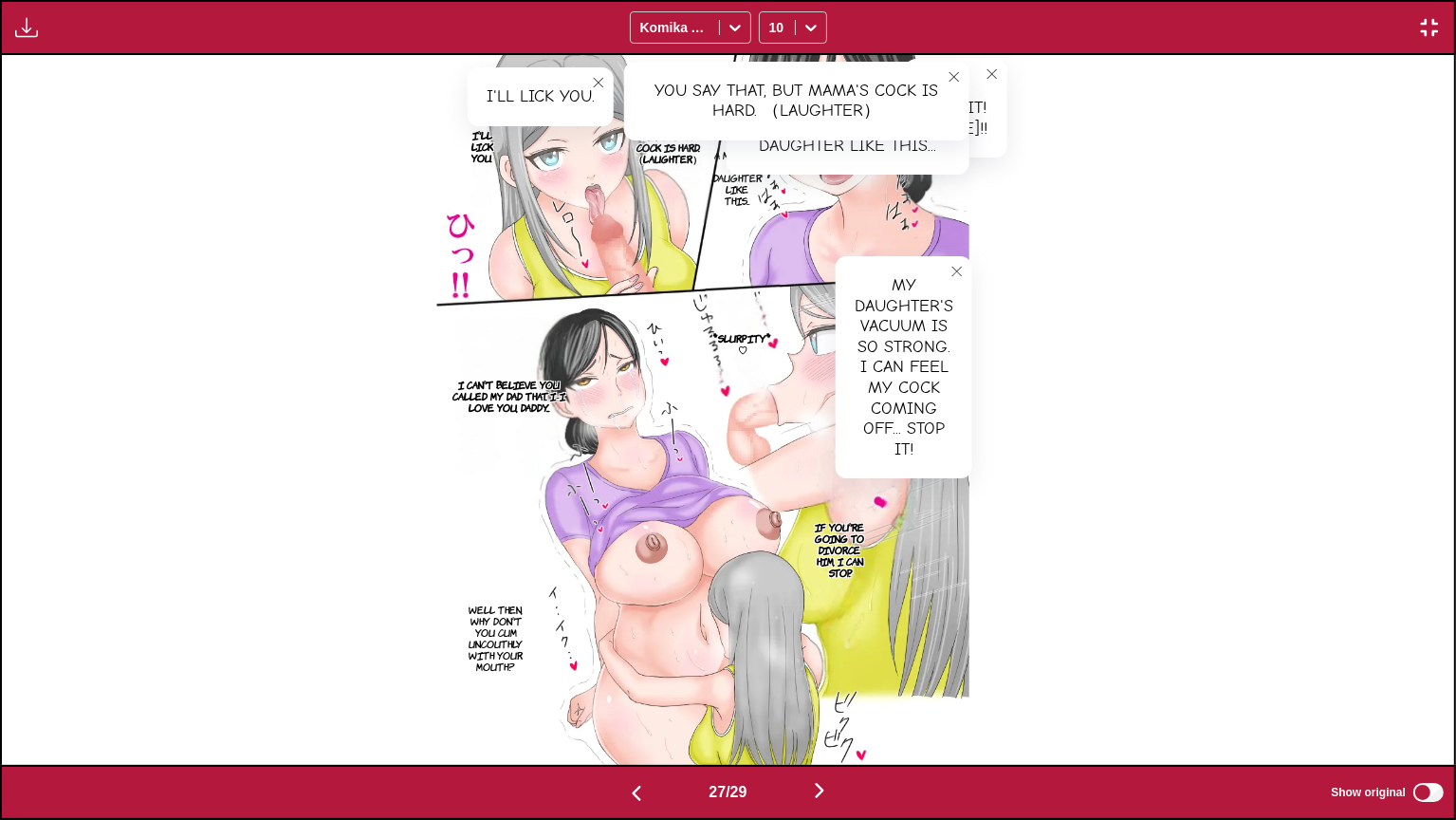 click on "If you're going to divorce him, I can stop." at bounding box center (839, 550) 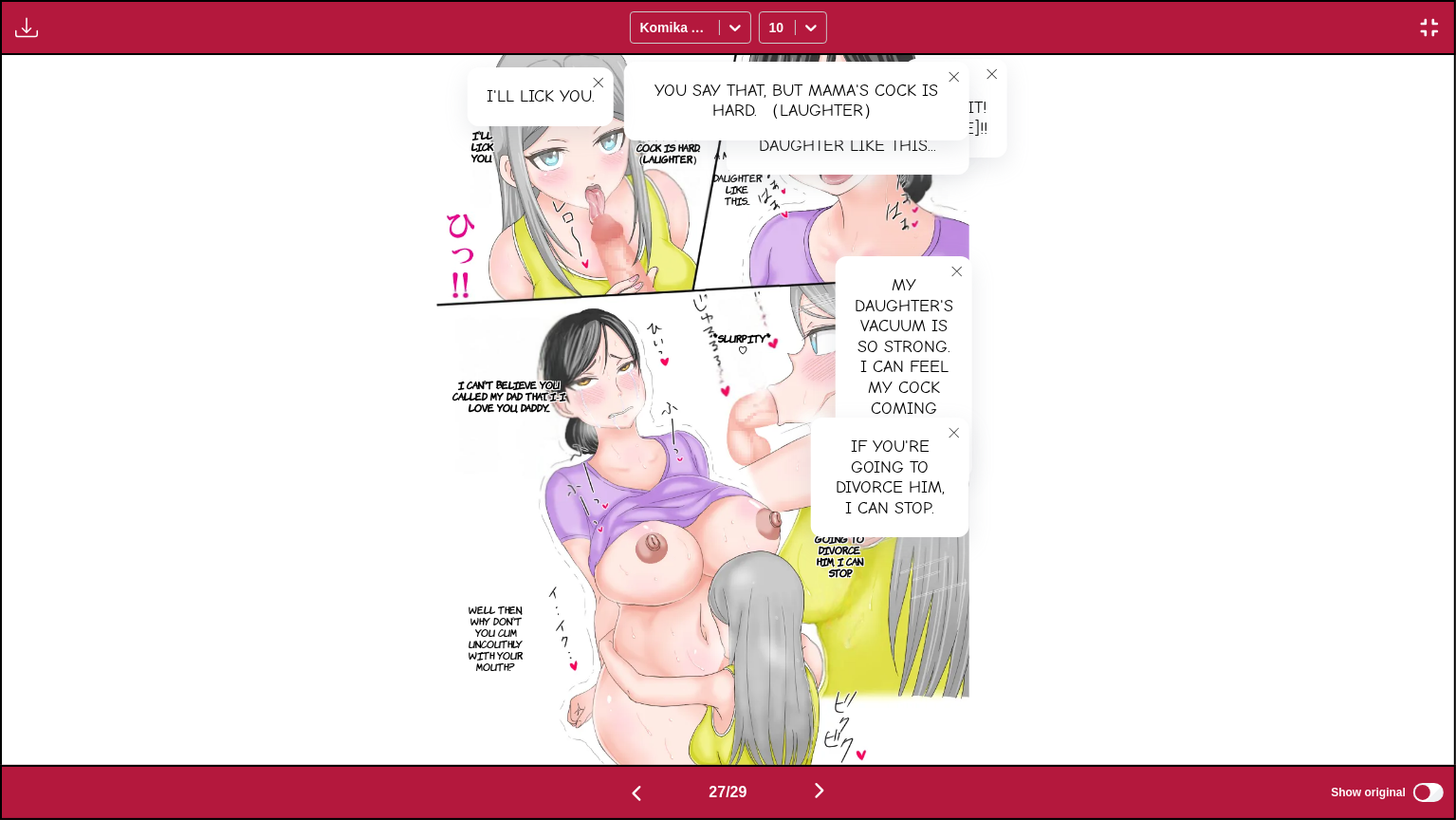 click on "I can't believe you called my dad that. I-I love you, Daddy..." at bounding box center (509, 396) 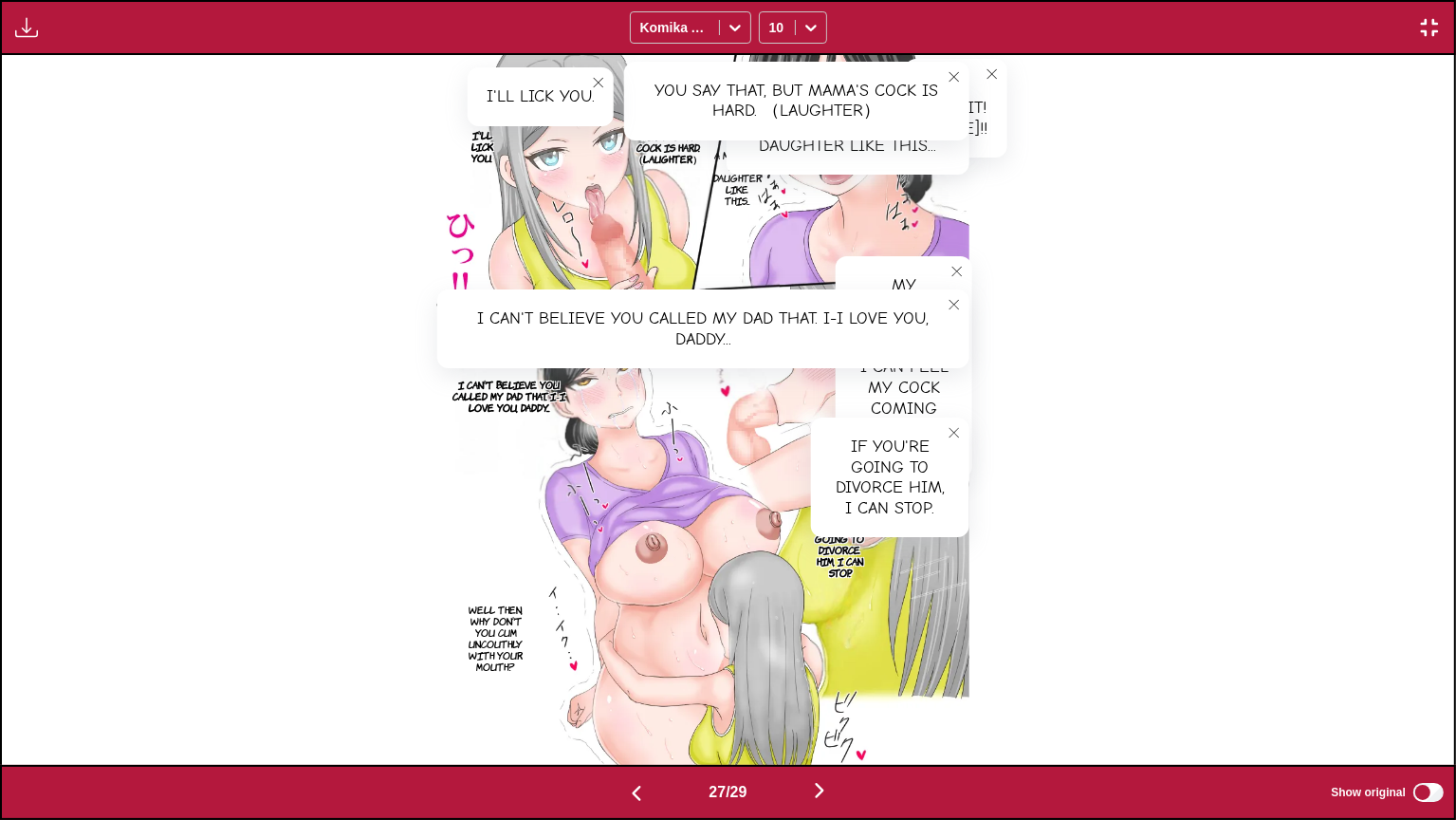 click on "Well then, why don't you cum uncouthly with your mouth?" at bounding box center [496, 638] 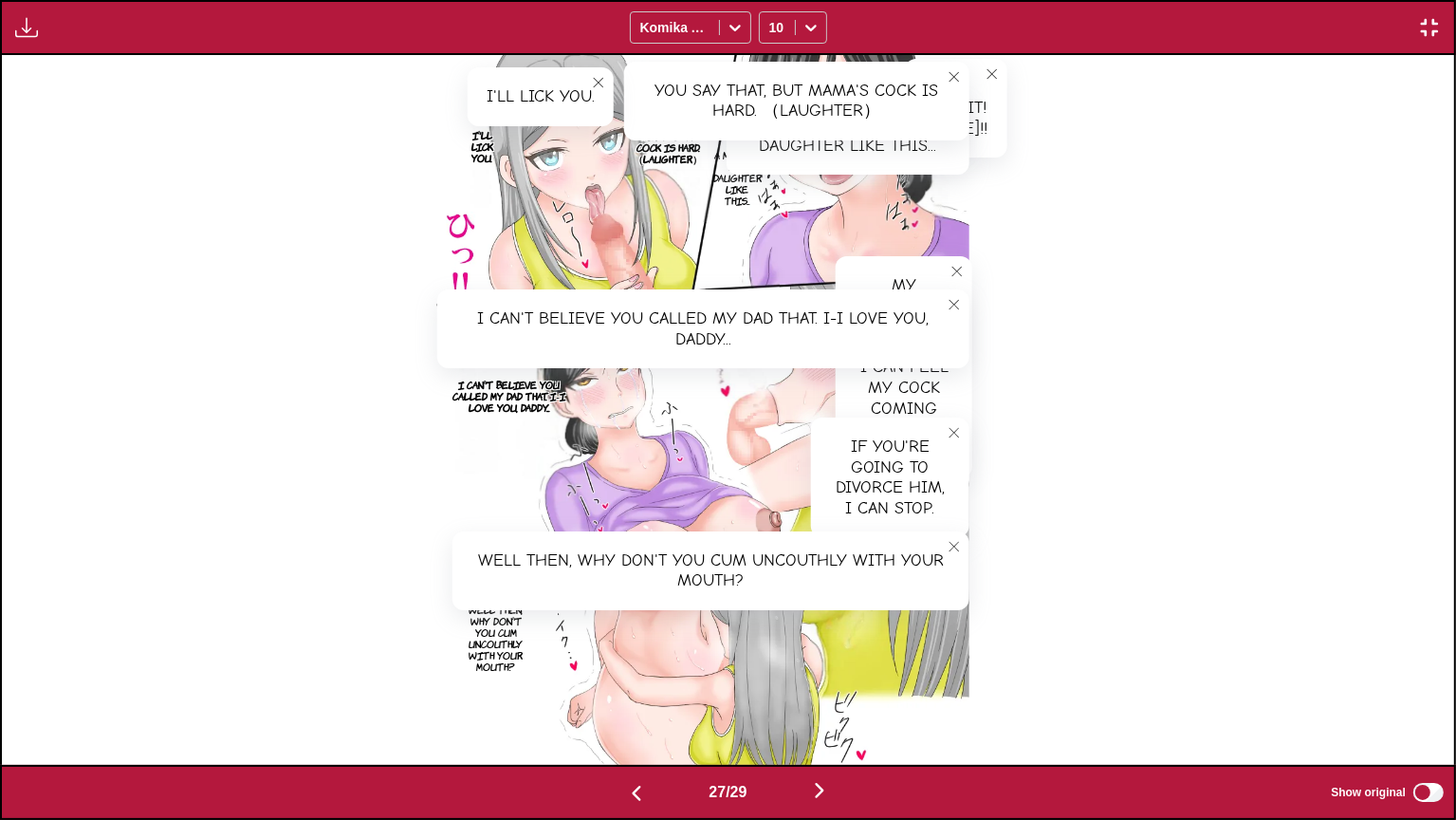 scroll, scrollTop: 0, scrollLeft: 39235, axis: horizontal 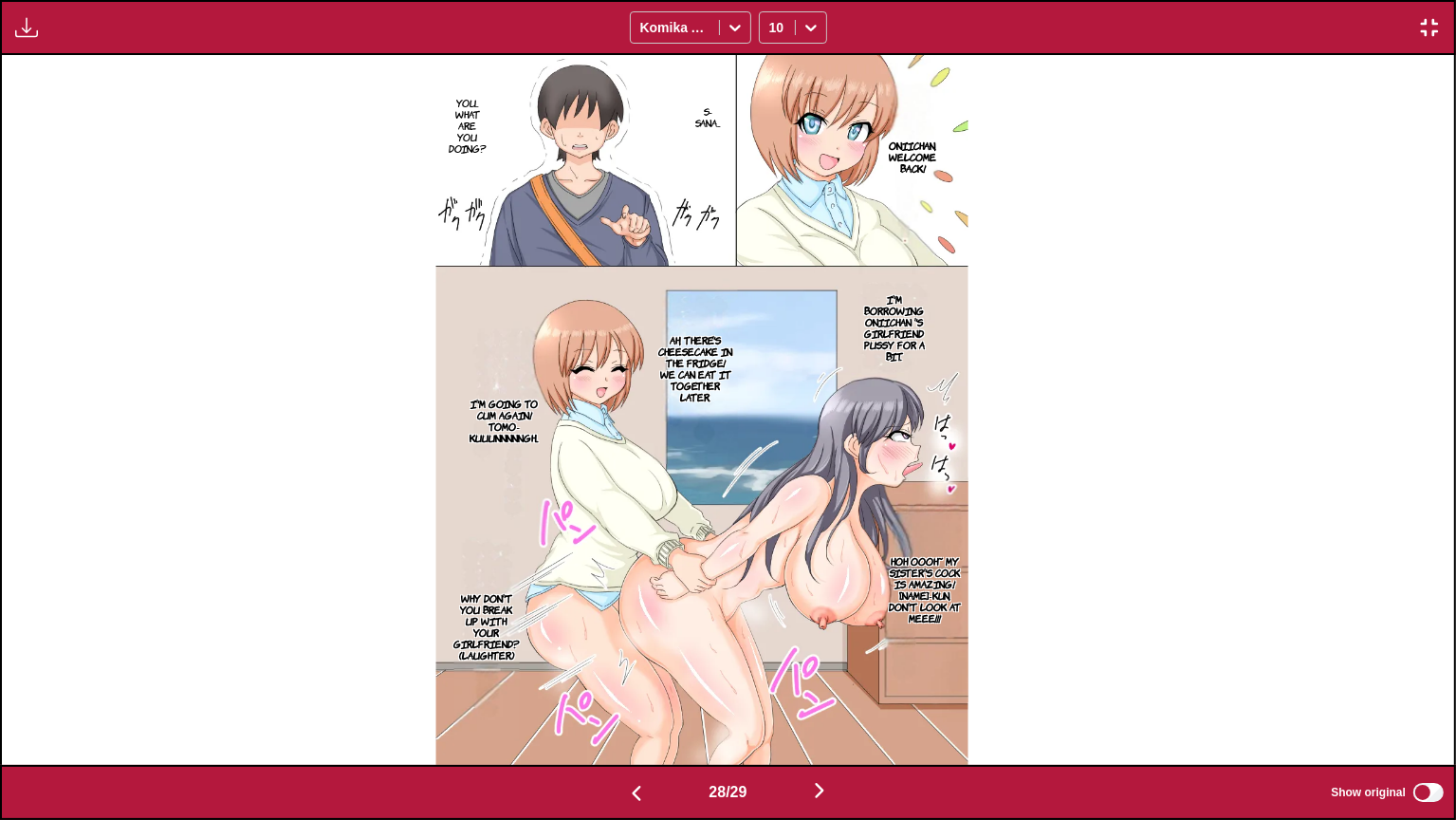 click on "Oniichan, welcome back!" at bounding box center (913, 157) 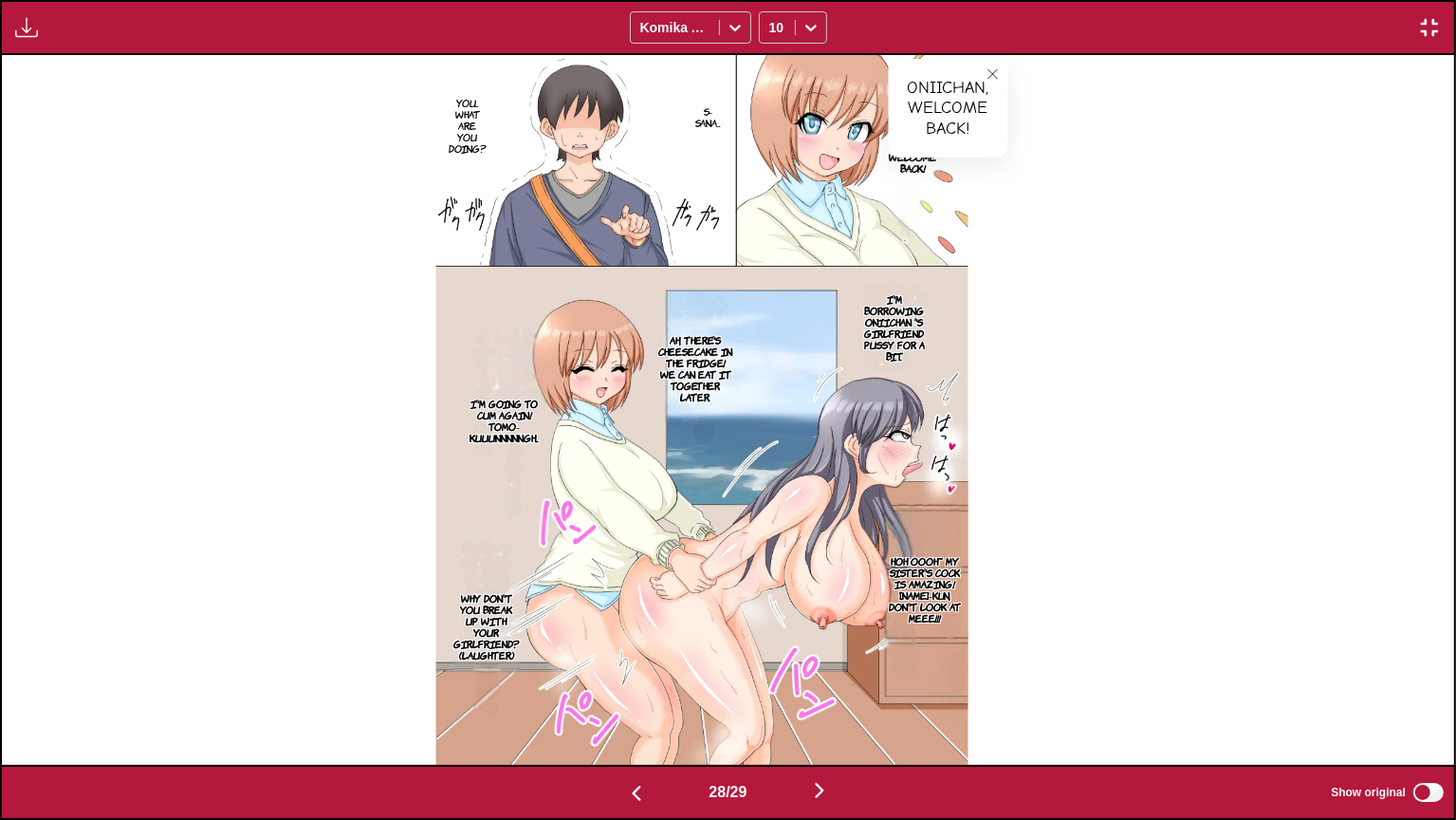 click on "S-Sana..." at bounding box center (708, 117) 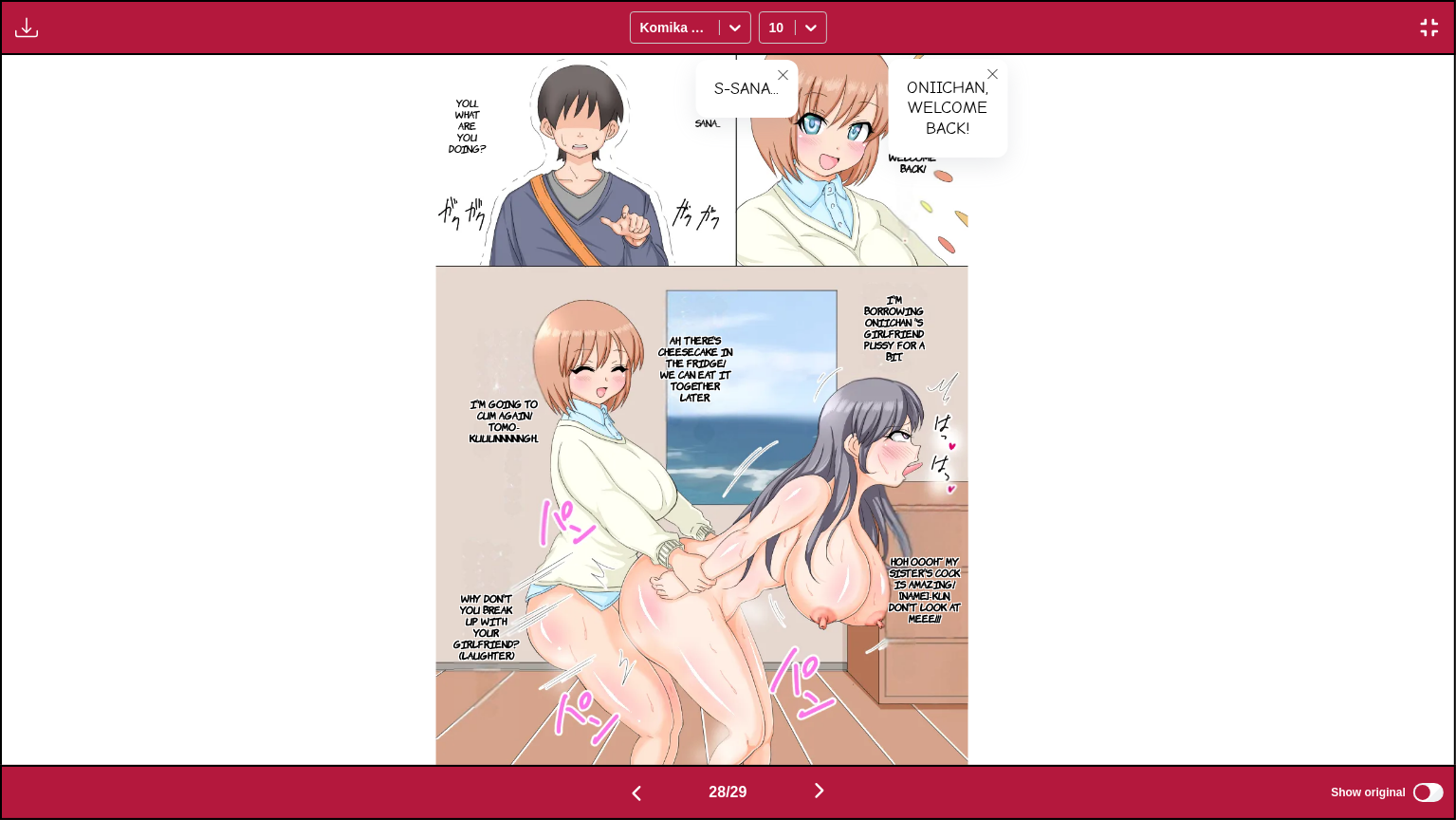click on "You... What are you doing?" at bounding box center [468, 125] 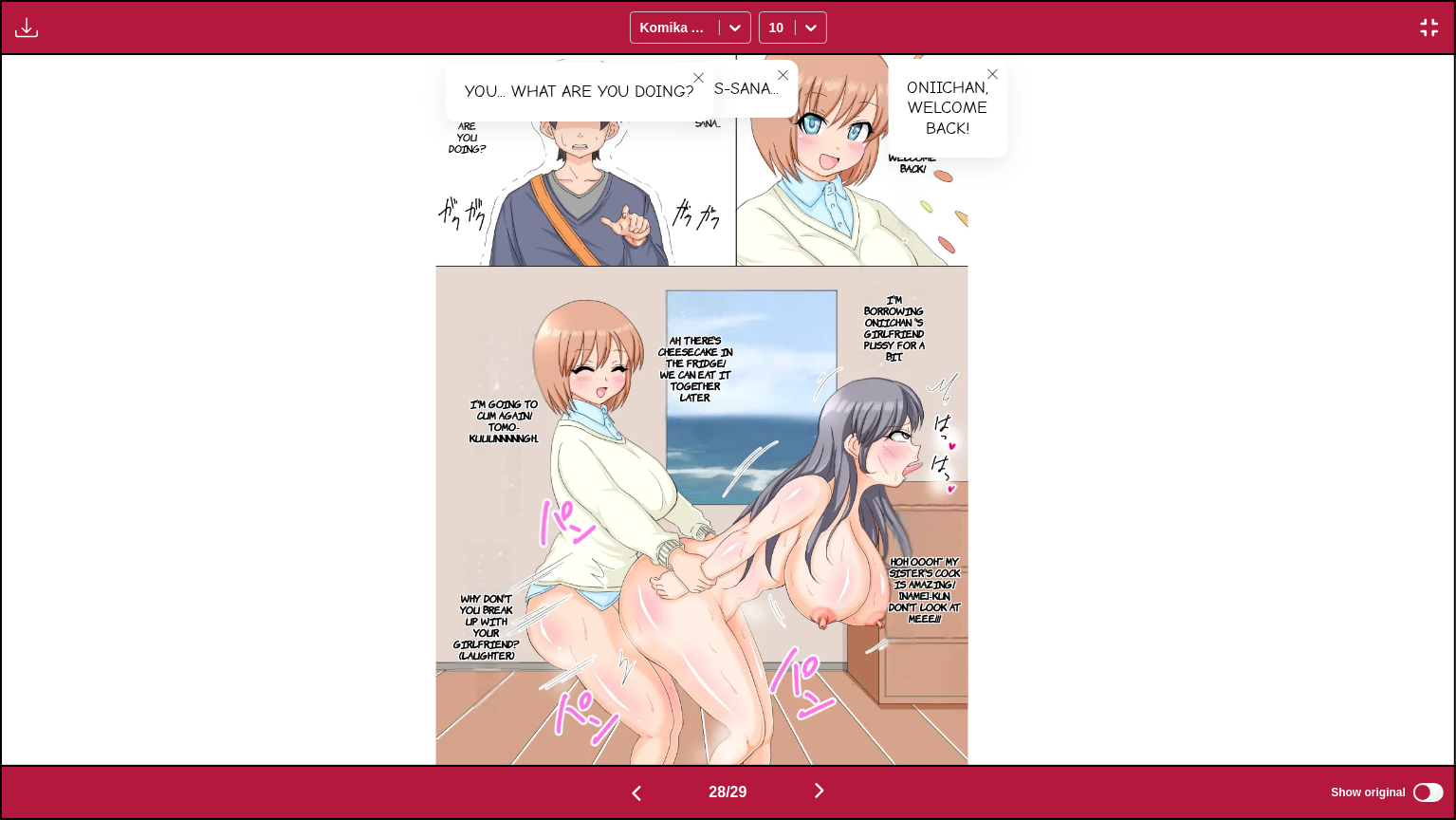 click at bounding box center [702, 410] 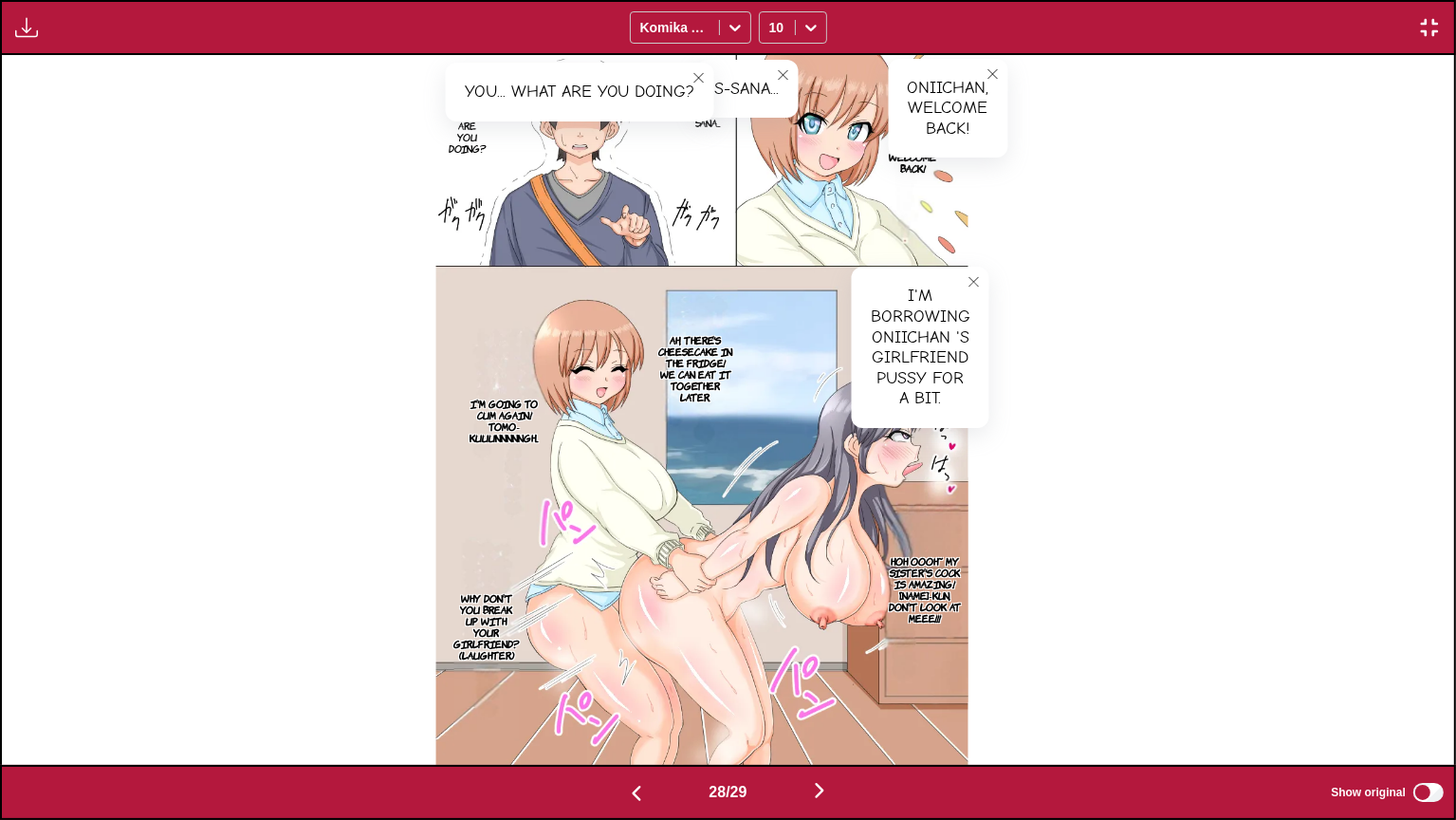 click 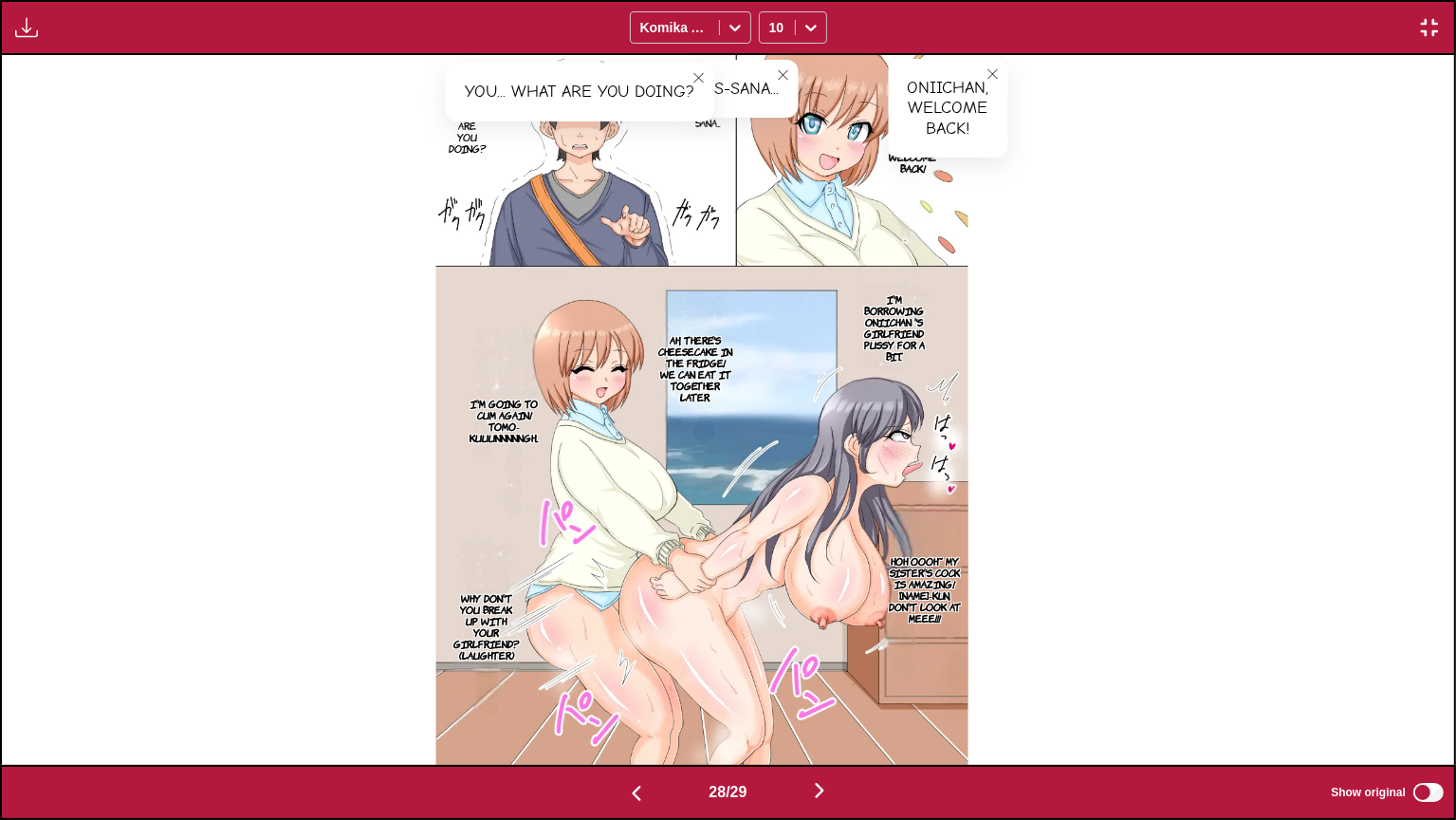 click on "Hoh oooh~ My sister's cock is amazing! [NAME]-kun, don't look at meee!!!" at bounding box center (926, 589) 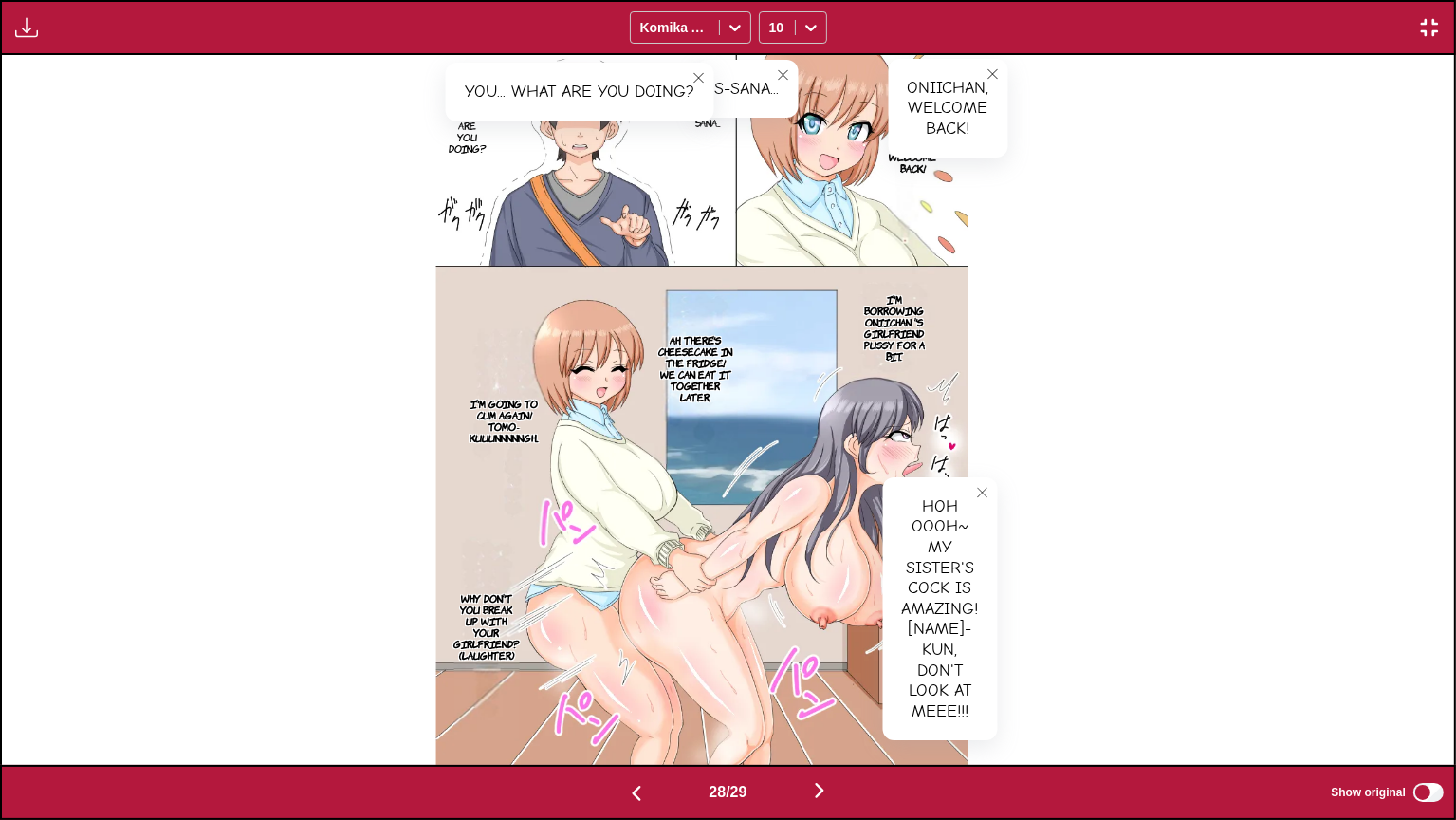 click 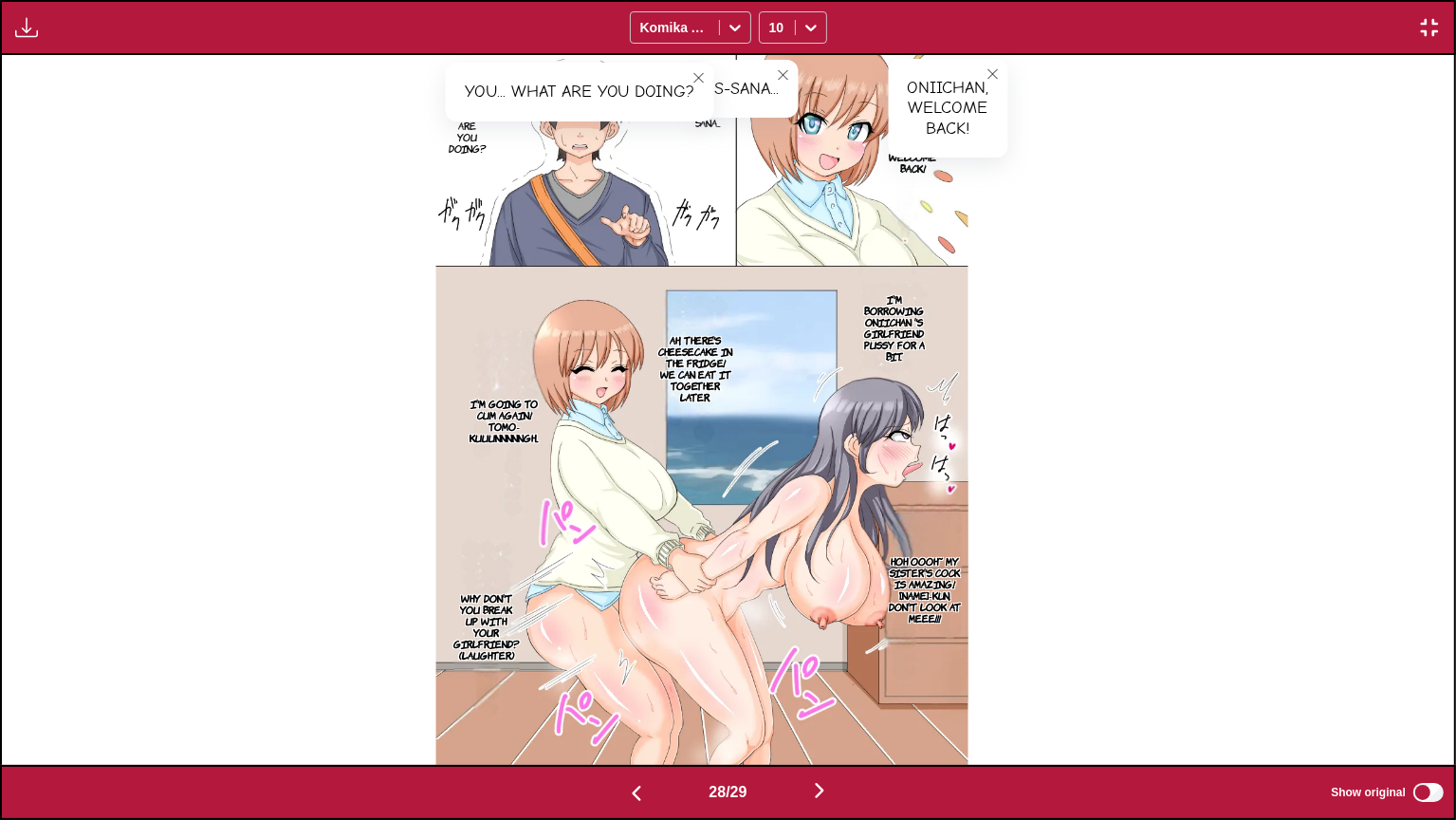 click on "Ah, there's cheesecake in the fridge! We can eat it together later." at bounding box center (696, 368) 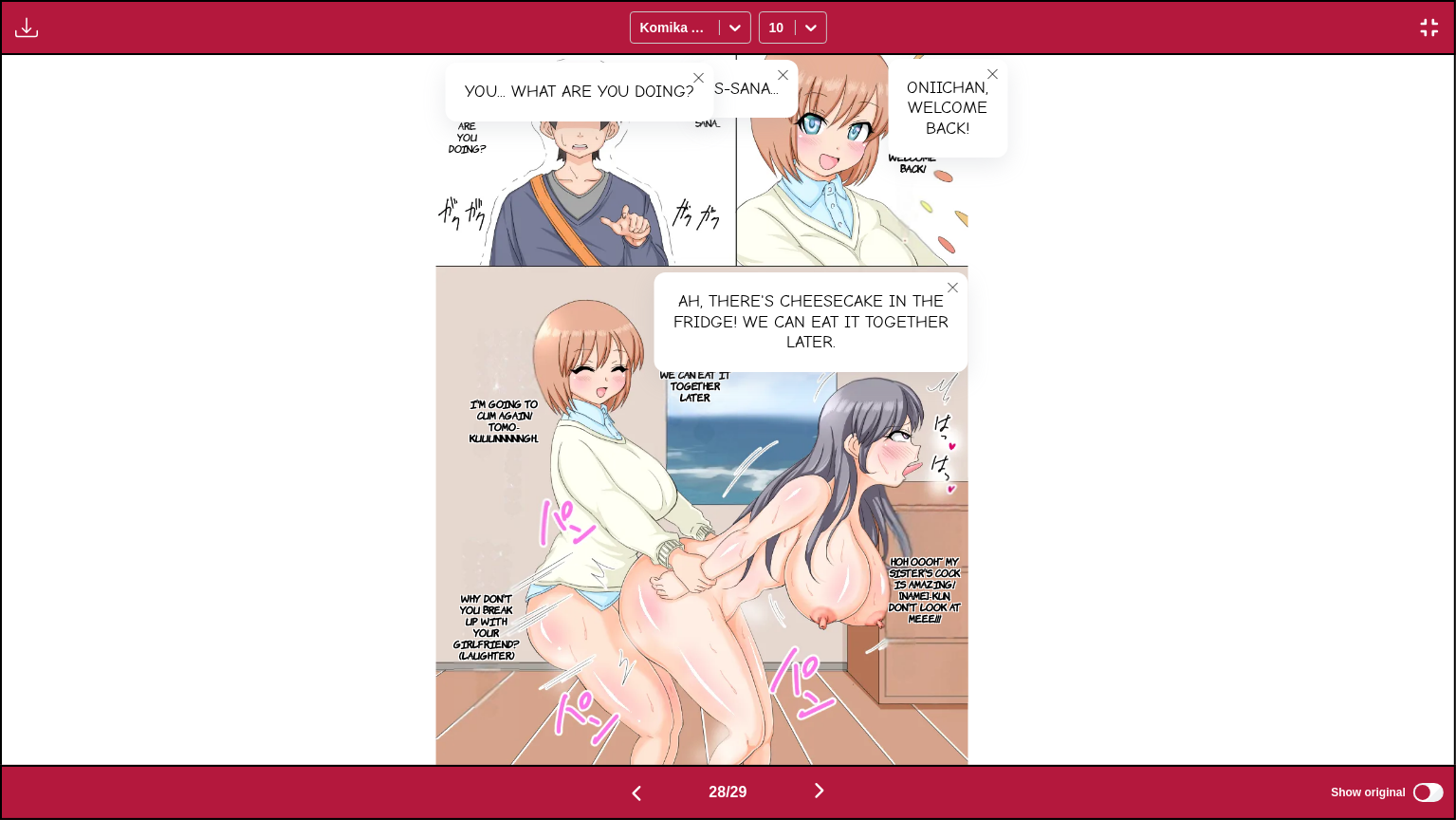 click on "I'm going to cum again! Tomo-kuuunnnnngh..." at bounding box center (505, 420) 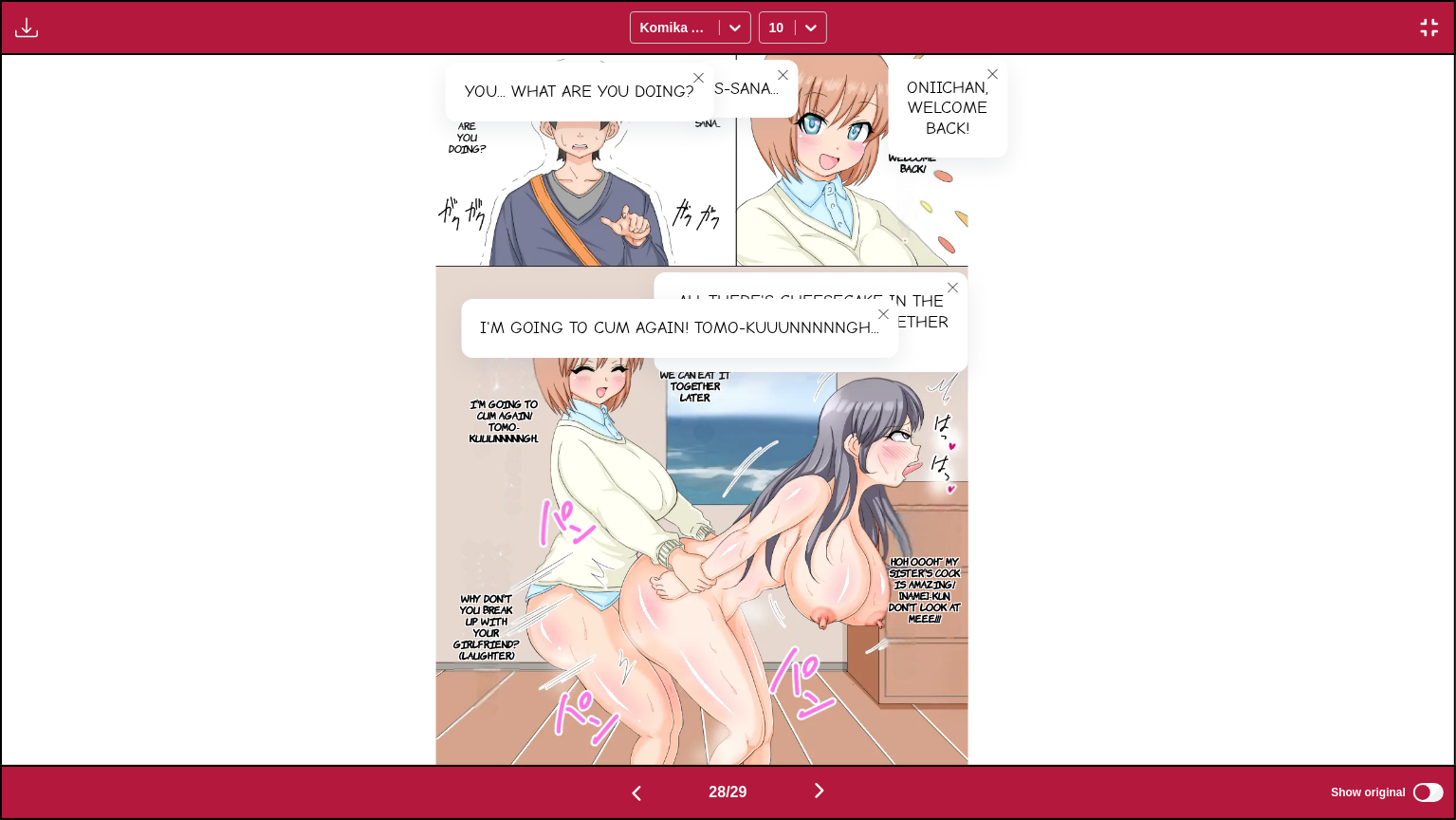 click on "Why don't you break up with your girlfriend? (laughter)" at bounding box center [487, 626] 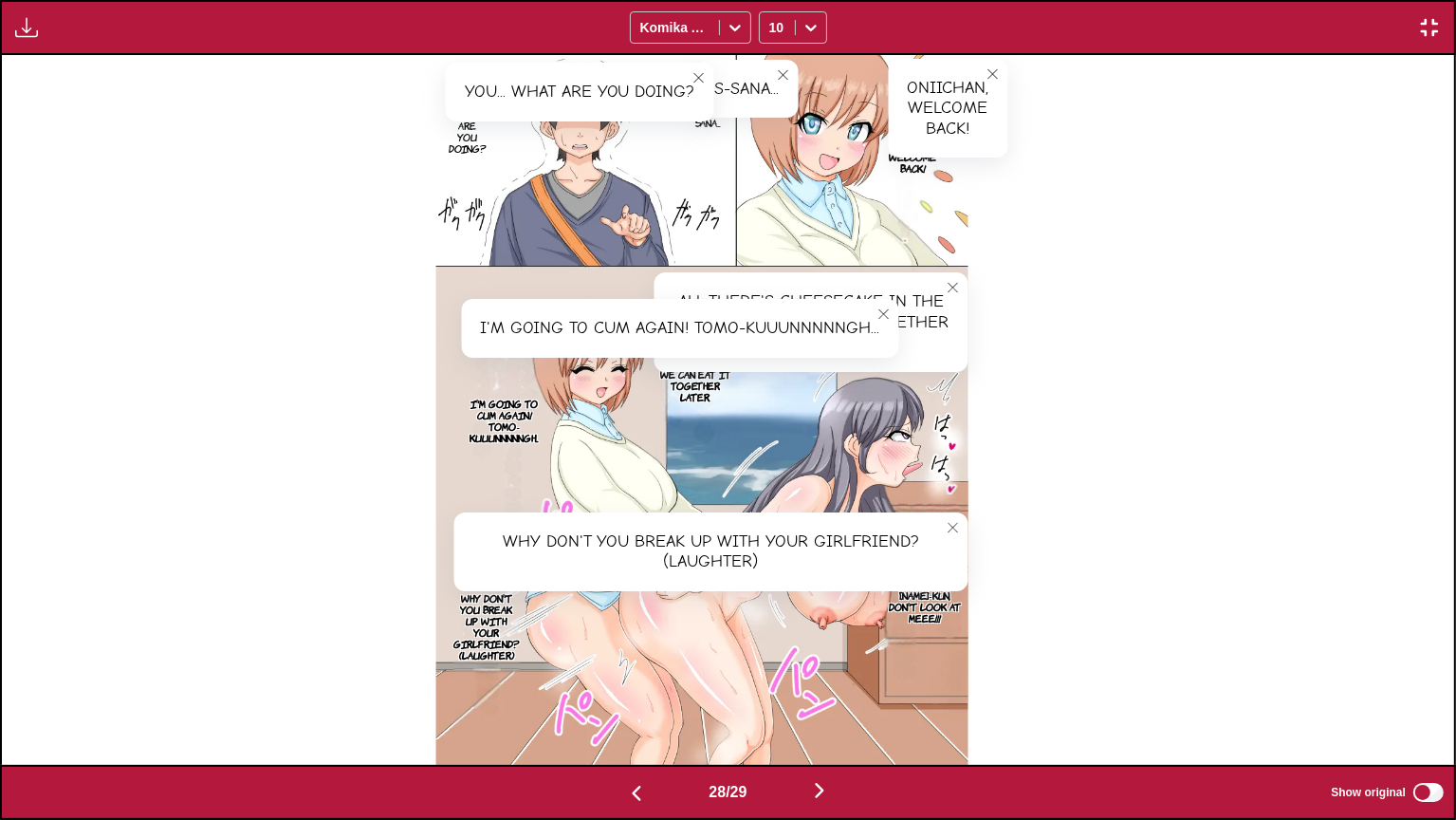 scroll, scrollTop: 0, scrollLeft: 40688, axis: horizontal 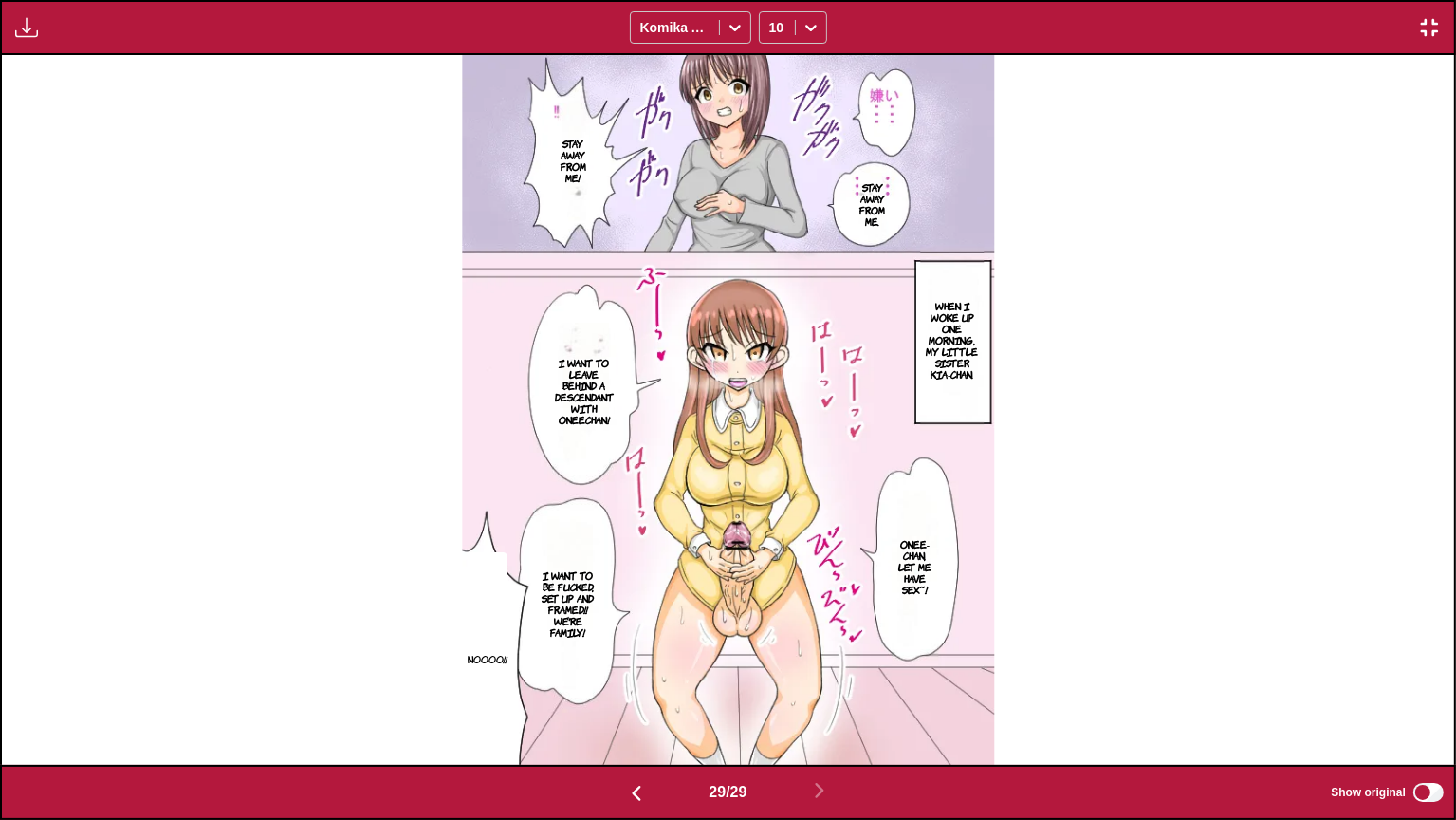 click at bounding box center [728, 410] 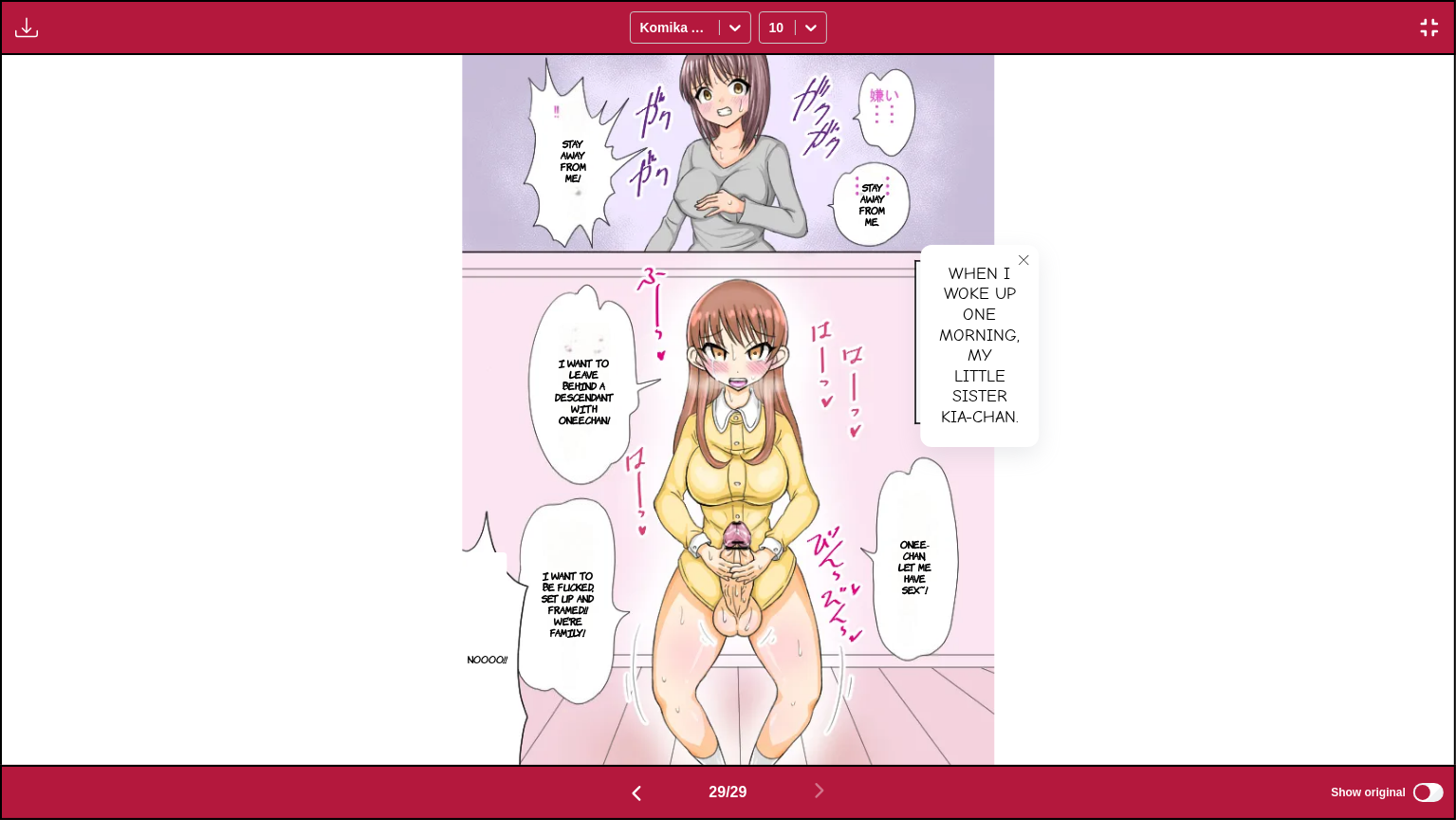 click on "Onee-chan, let me have sex~!" at bounding box center [914, 567] 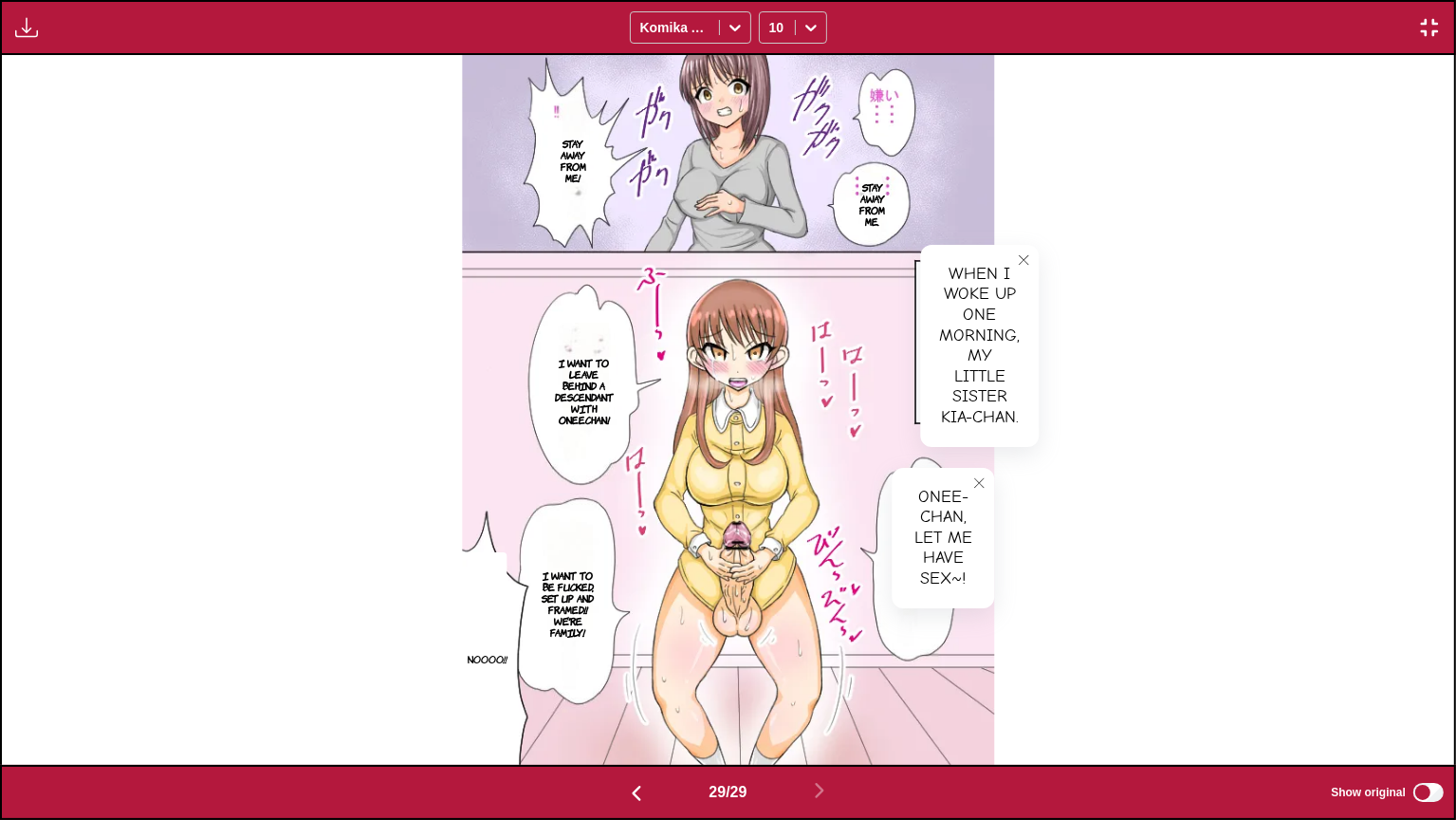 click on "I want to leave behind a descendant with oneechan!" at bounding box center [584, 391] 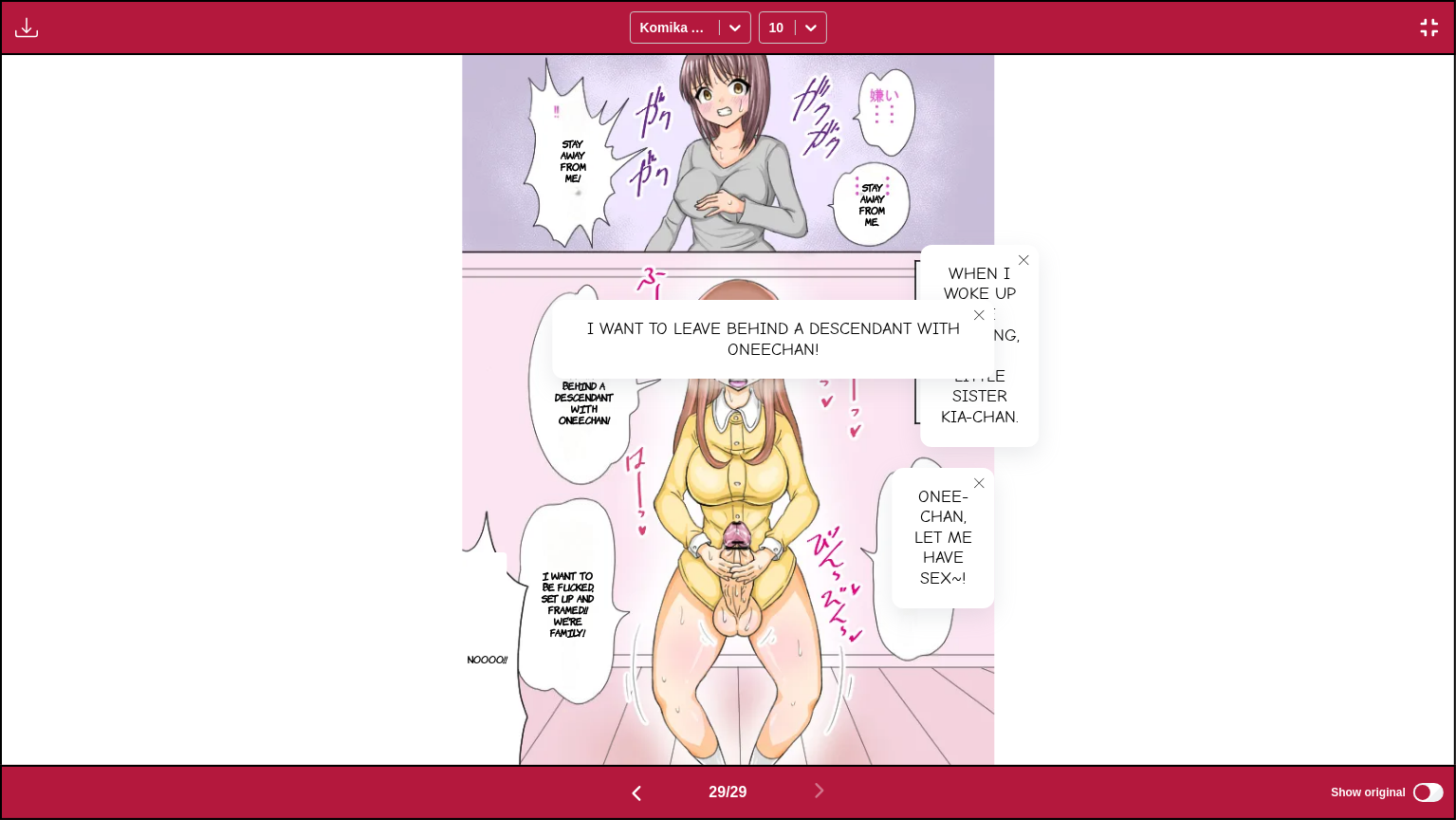 click on "I want to be fucked, set up and framed!! We're family!" at bounding box center (567, 604) 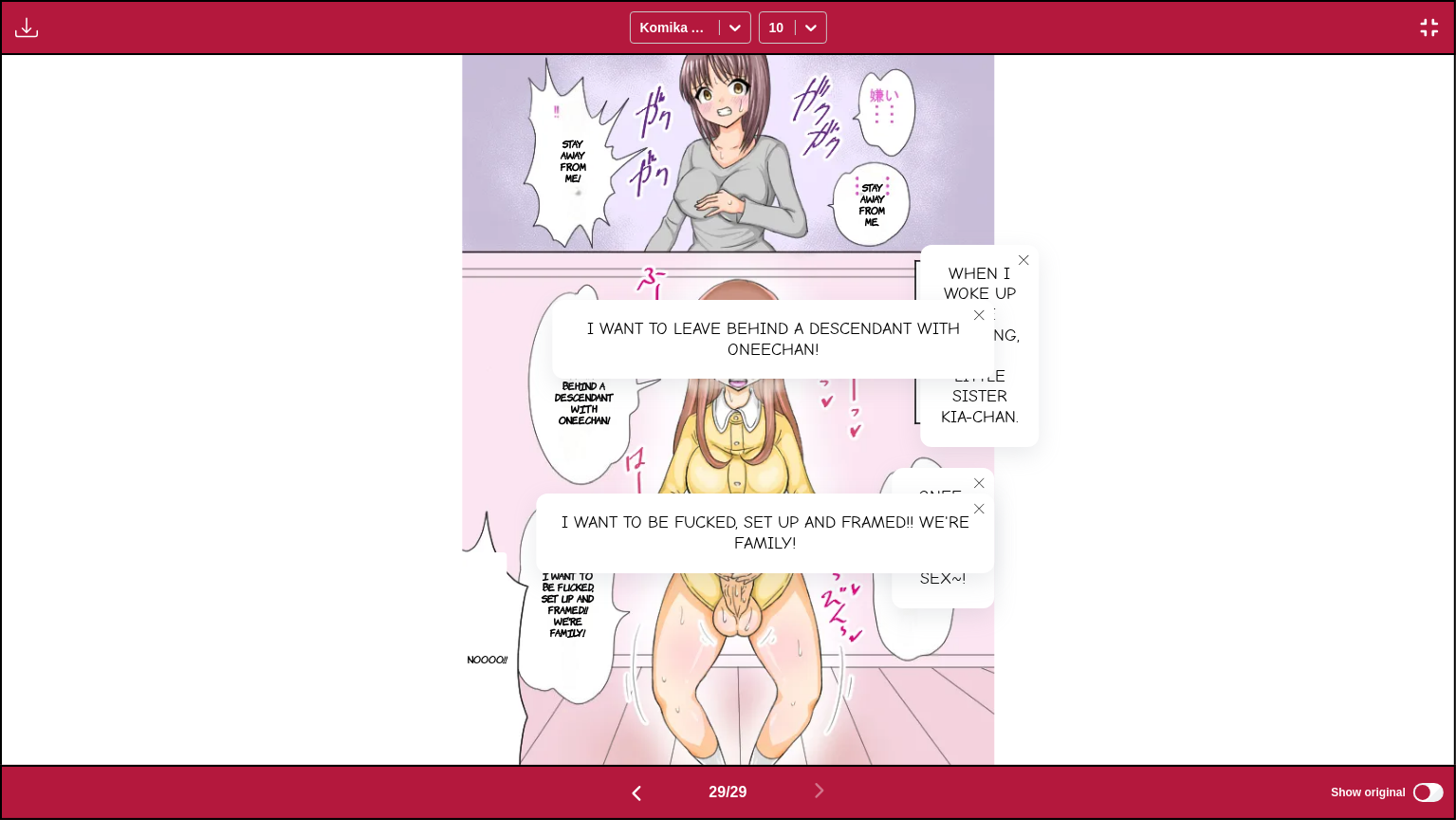 click at bounding box center (1429, 28) 